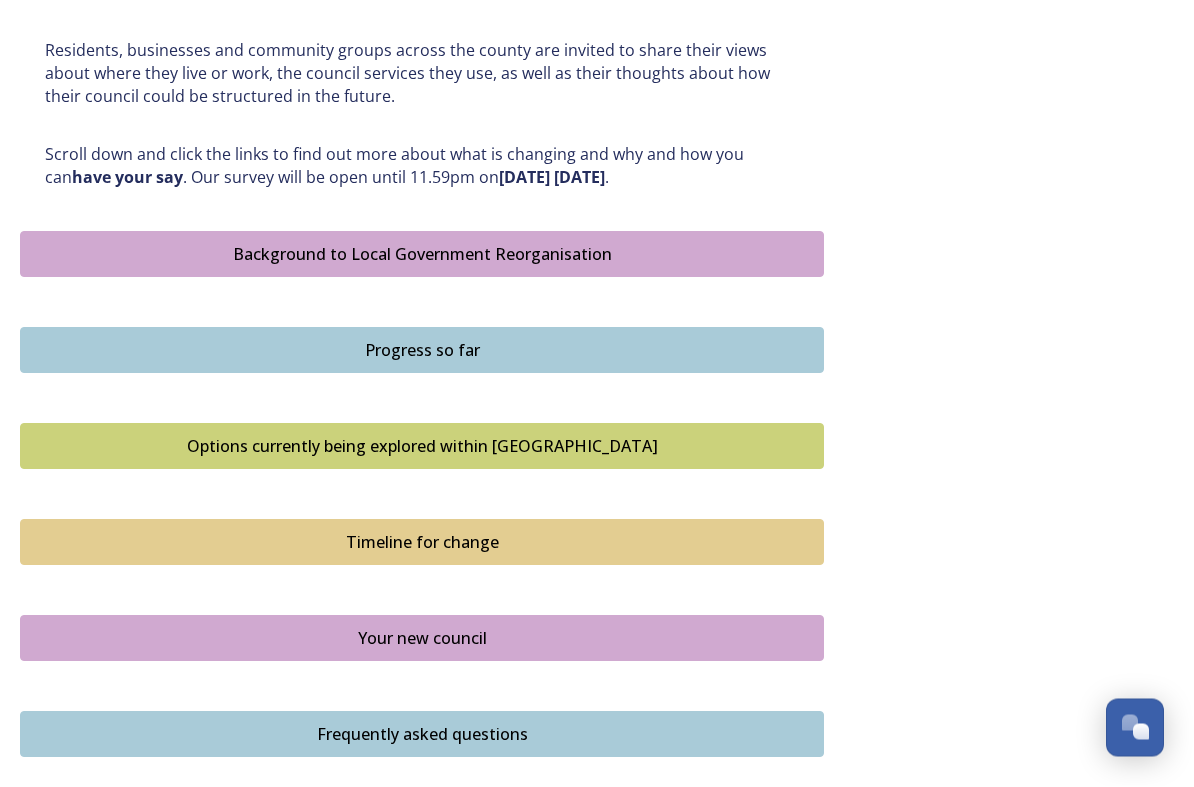 scroll, scrollTop: 1002, scrollLeft: 0, axis: vertical 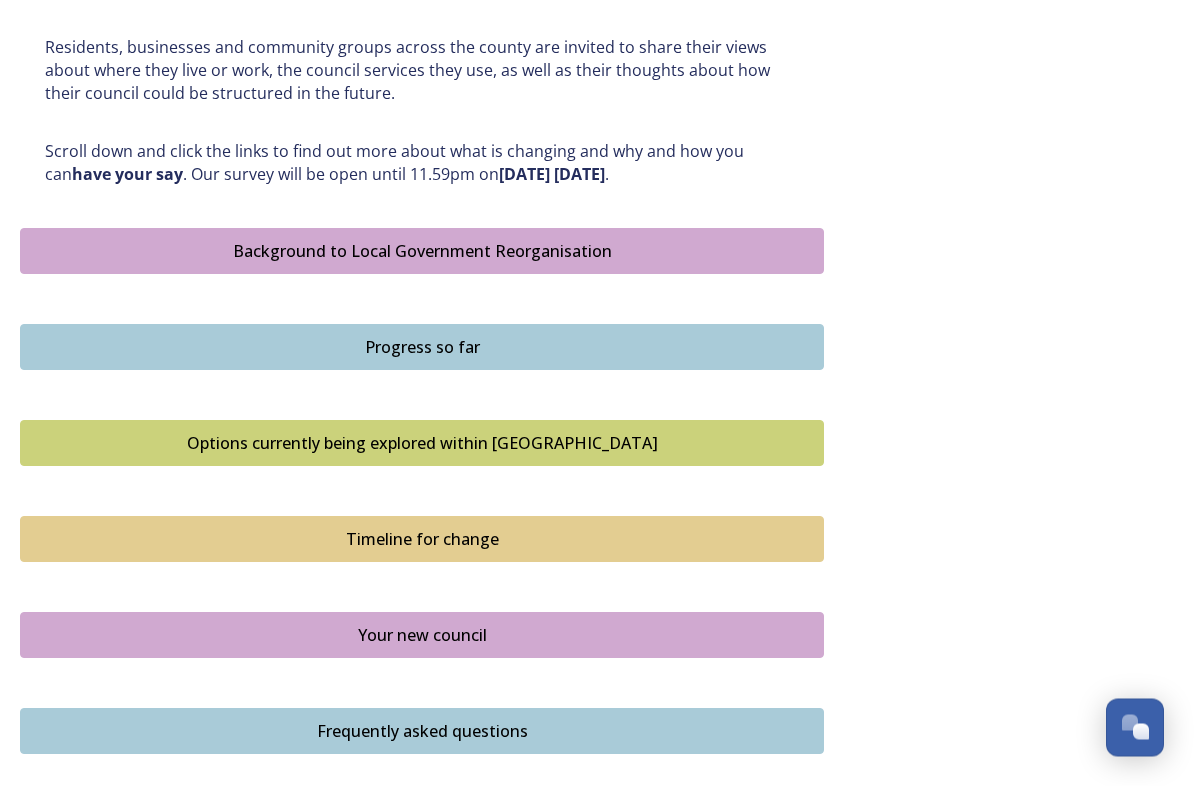 click on "Progress so far" at bounding box center (422, 348) 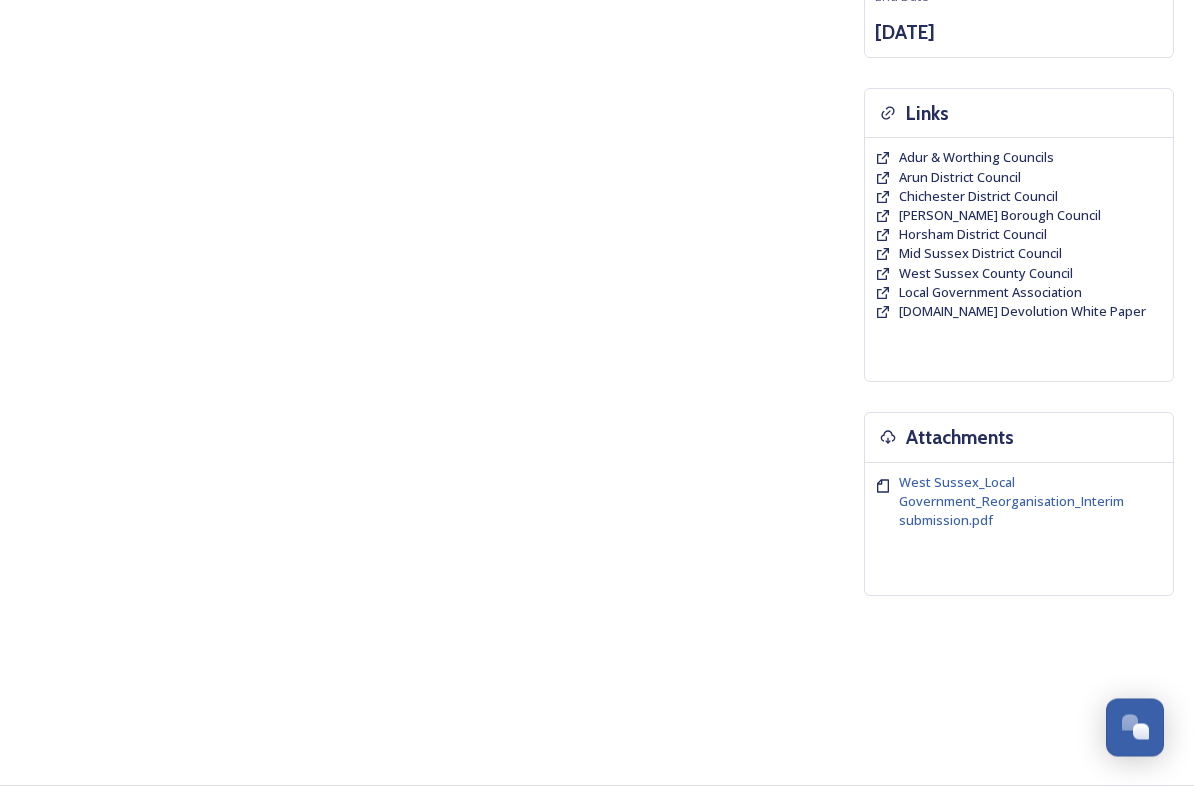 scroll, scrollTop: 0, scrollLeft: 0, axis: both 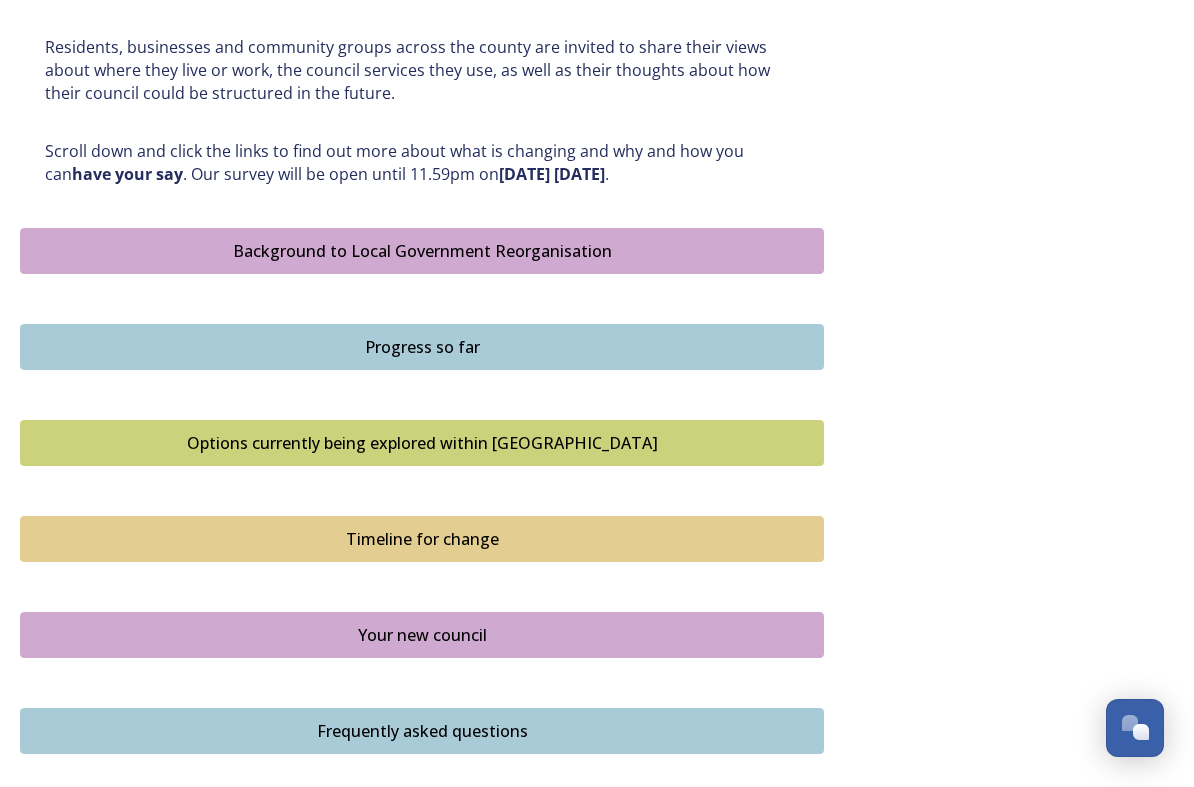 click on "Background to Local Government Reorganisation" at bounding box center (422, 251) 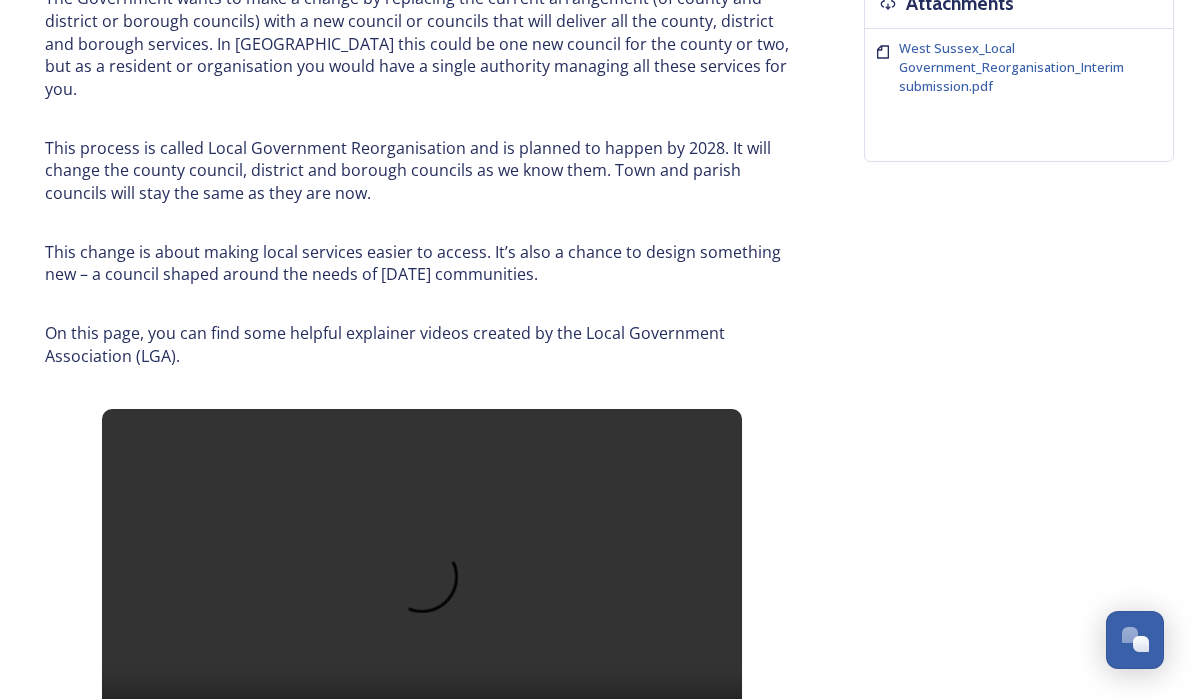 scroll, scrollTop: 828, scrollLeft: 0, axis: vertical 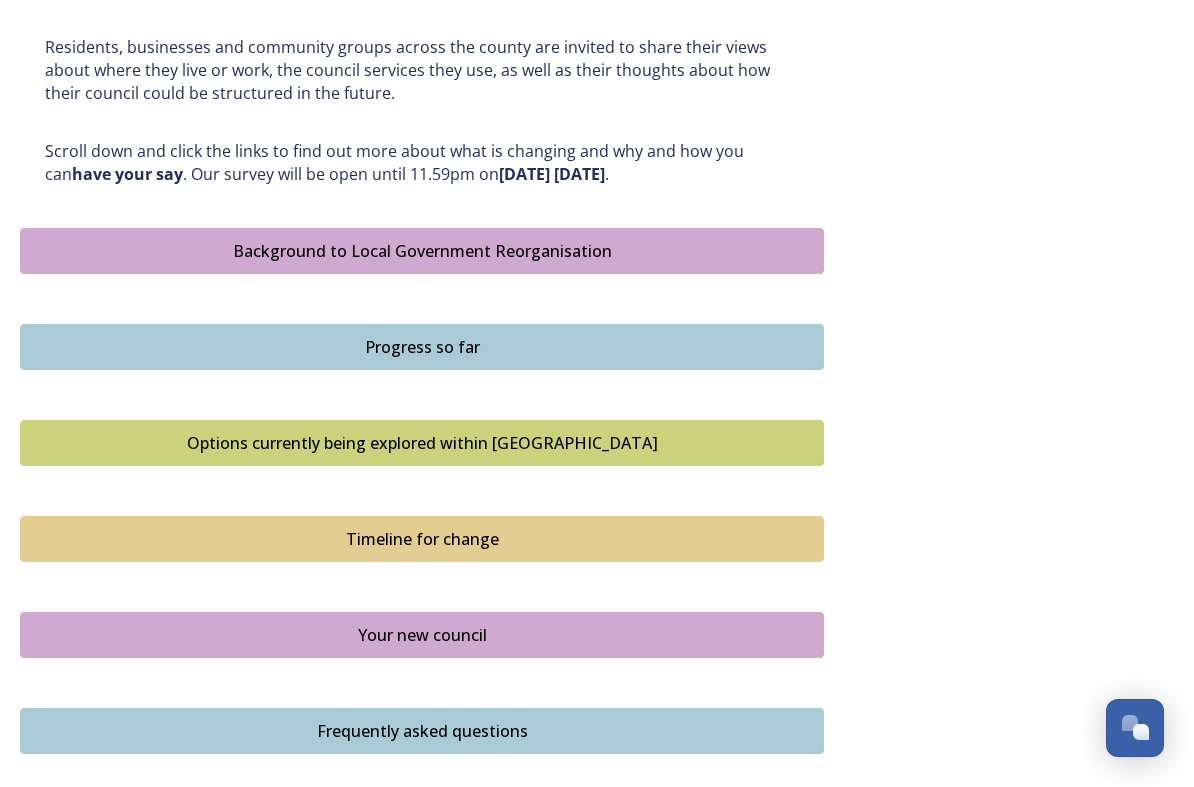 click on "Progress so far" at bounding box center (422, 347) 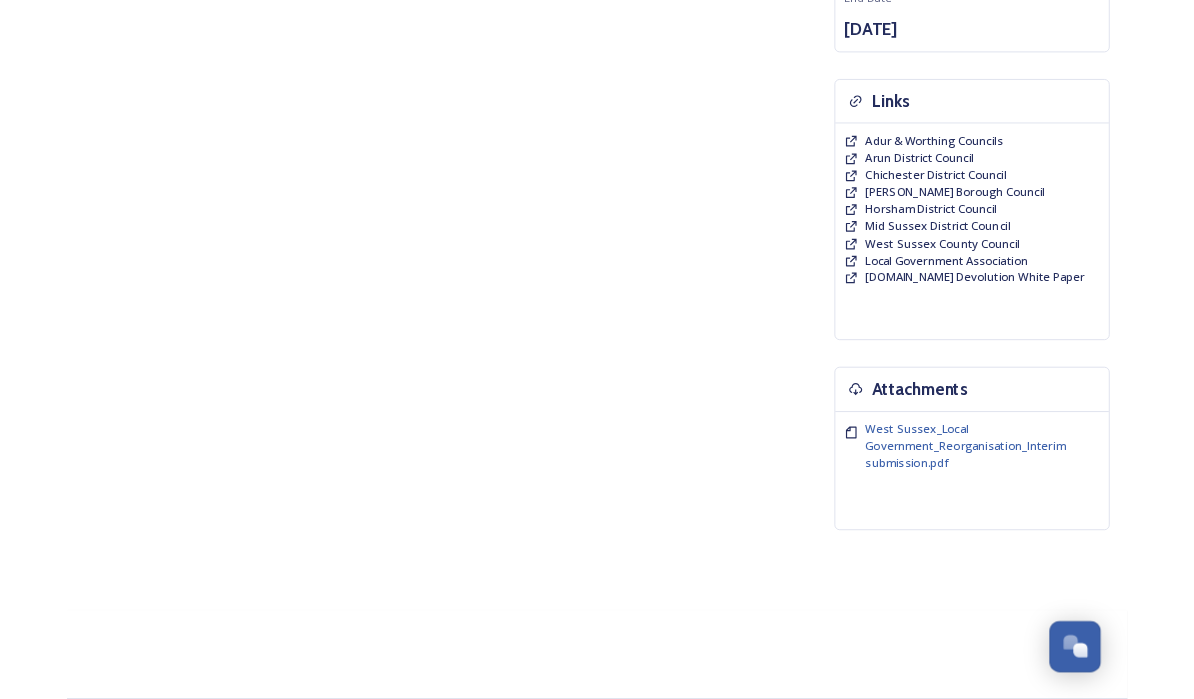 scroll, scrollTop: 0, scrollLeft: 0, axis: both 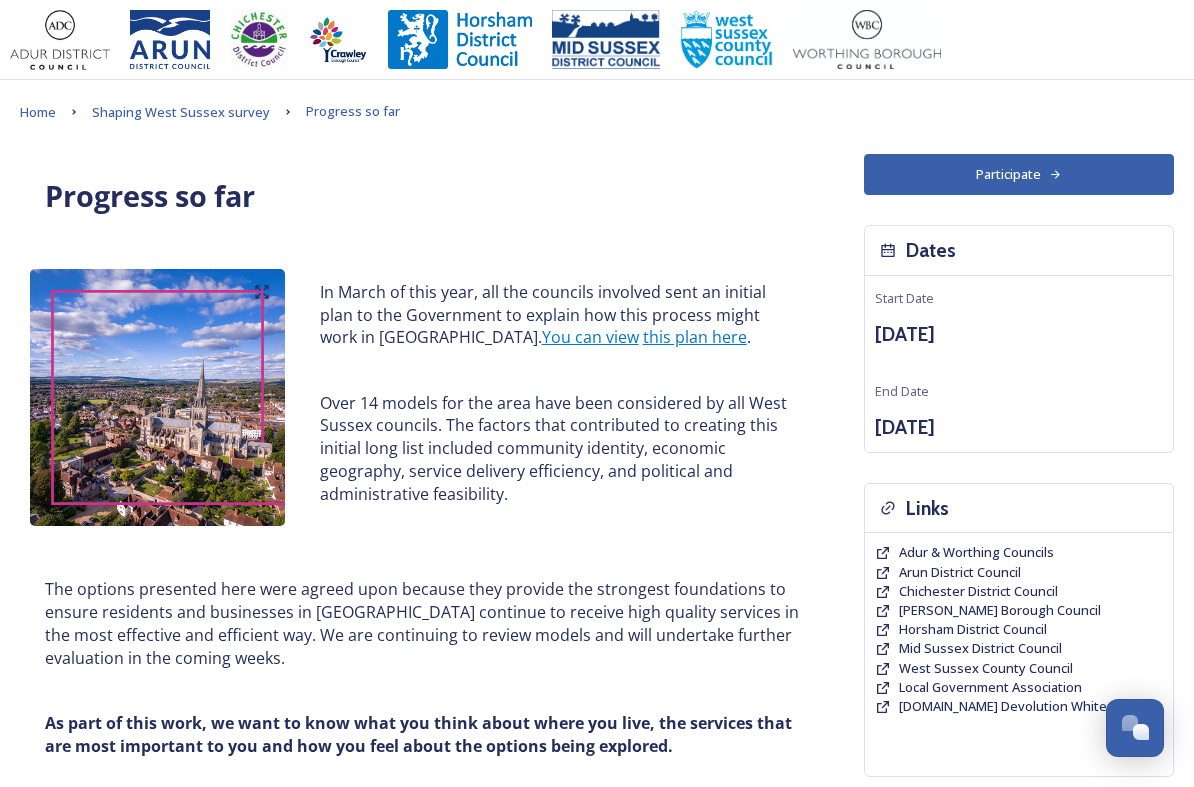 click on "this plan here" at bounding box center [695, 337] 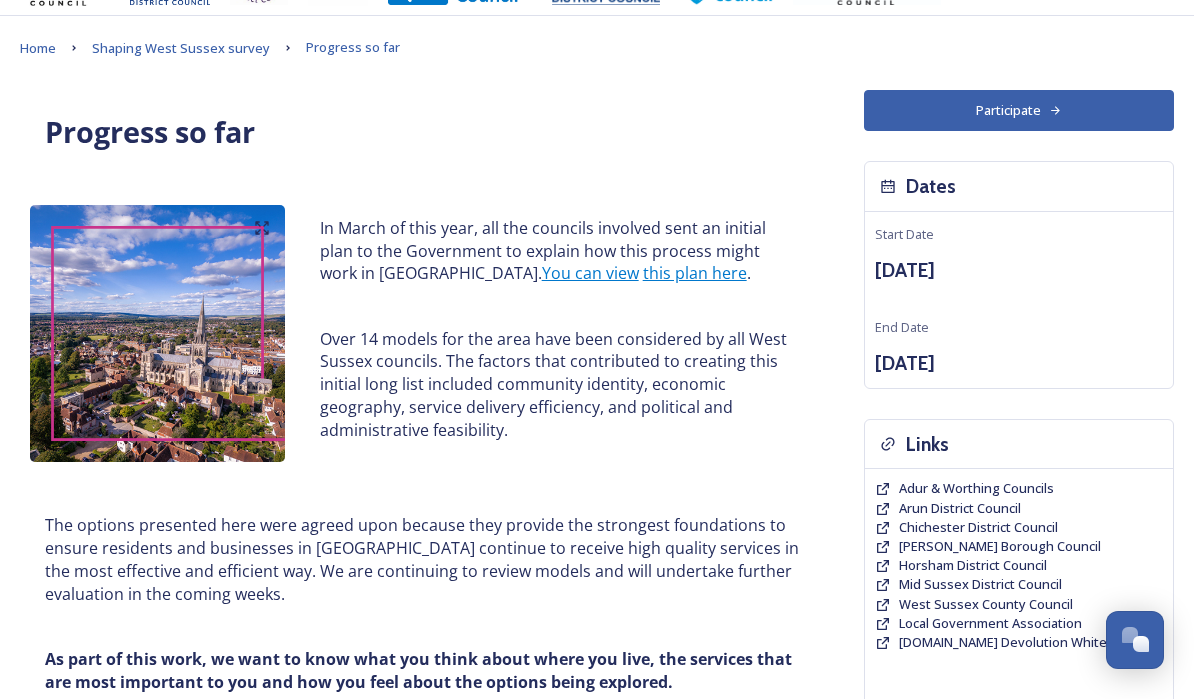 scroll, scrollTop: 0, scrollLeft: 0, axis: both 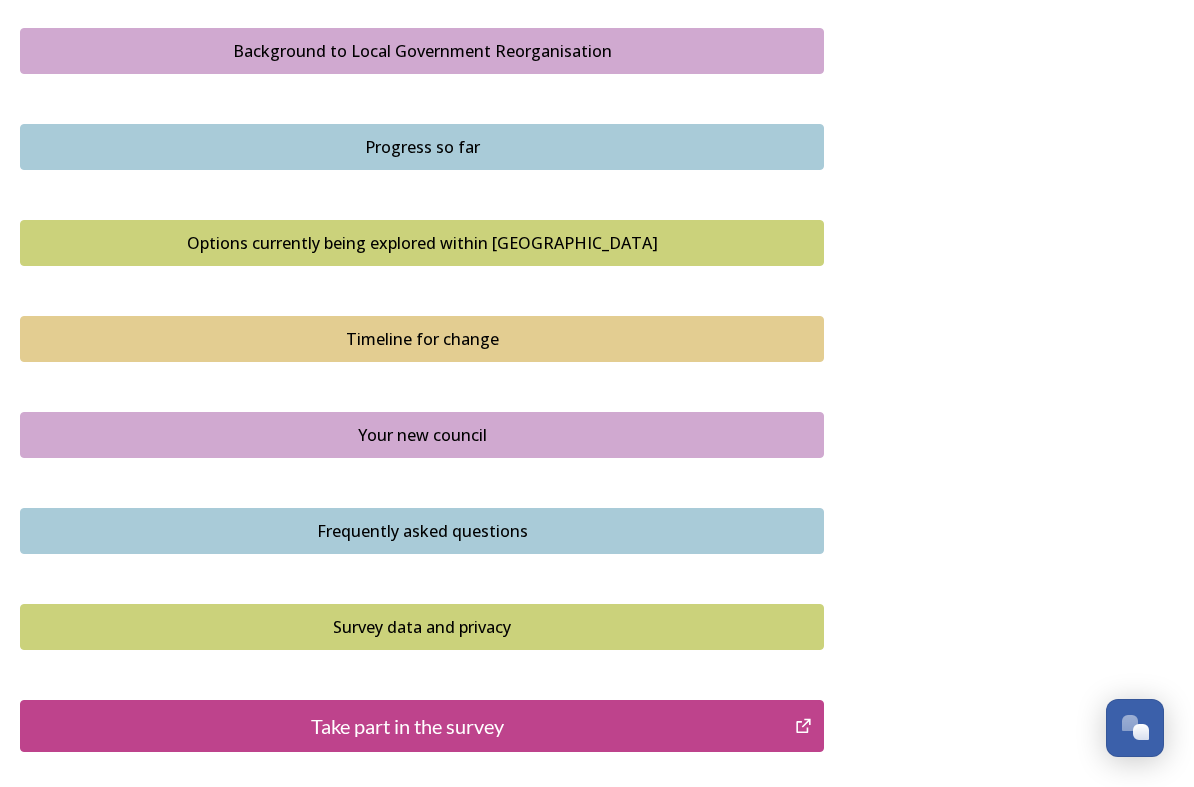 click on "Options currently being explored within [GEOGRAPHIC_DATA]" at bounding box center [422, 243] 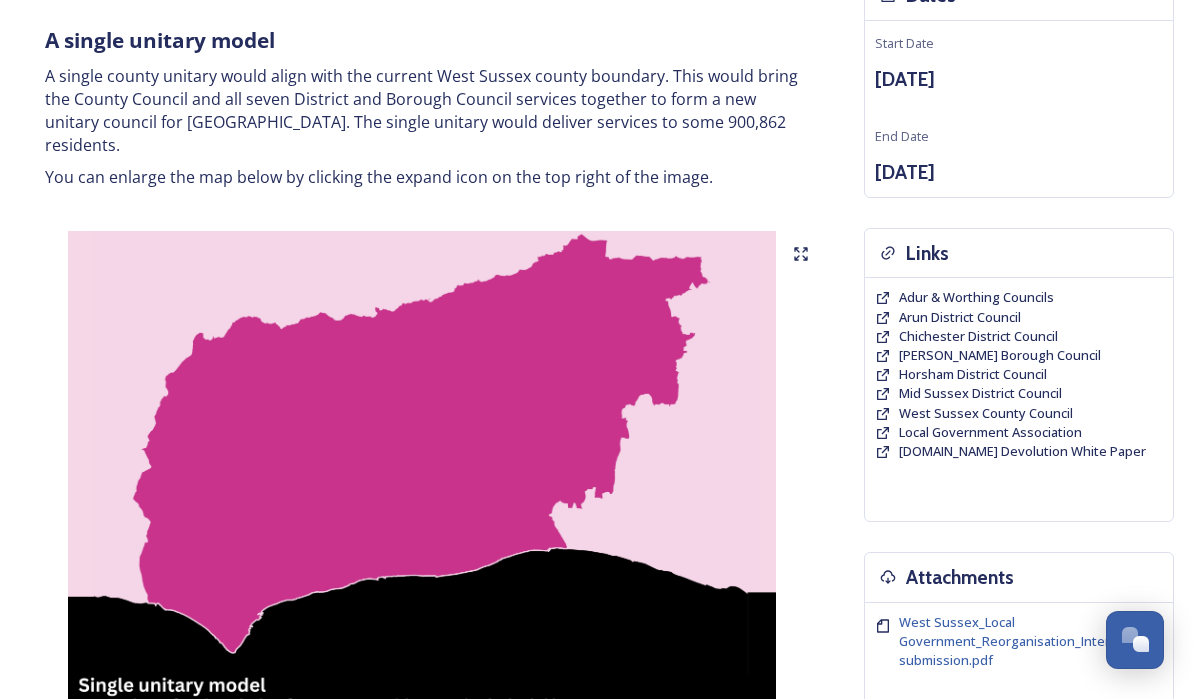 scroll, scrollTop: 251, scrollLeft: 0, axis: vertical 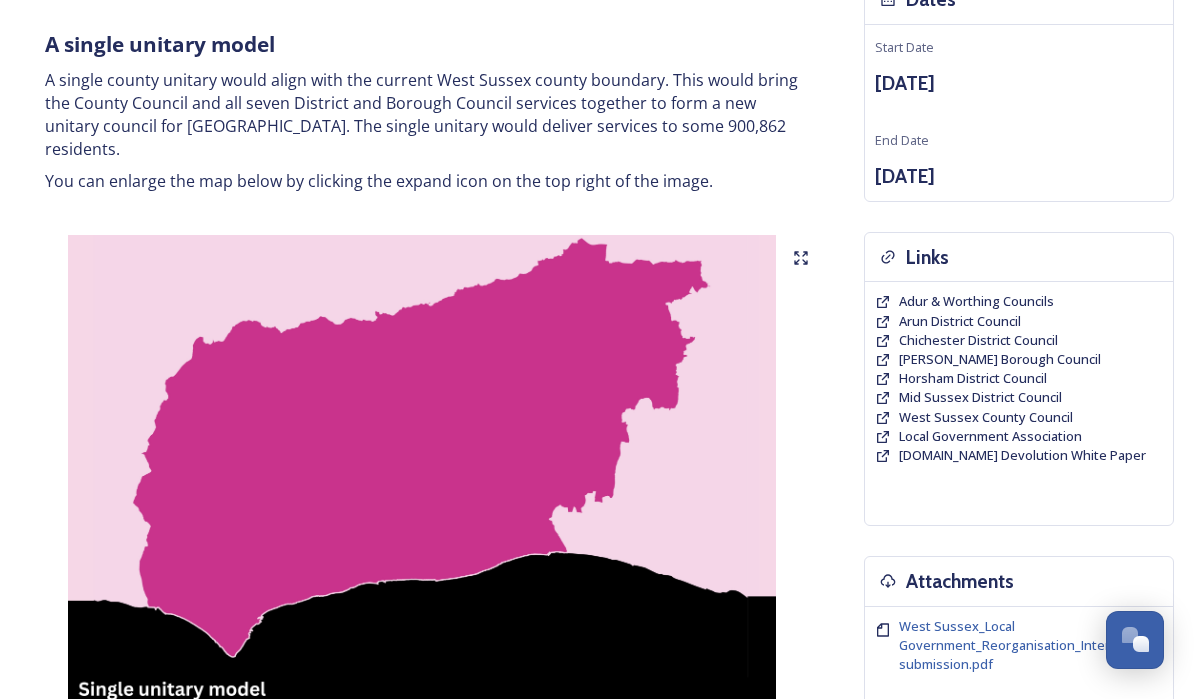 click at bounding box center (422, 485) 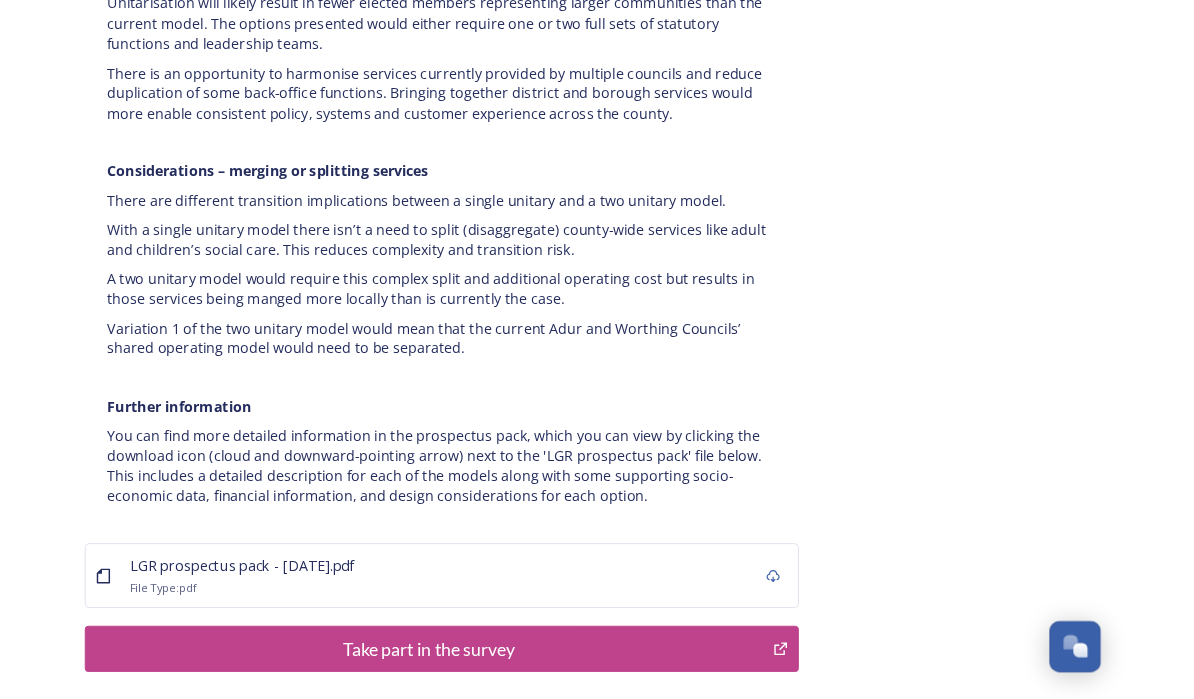 scroll, scrollTop: 3874, scrollLeft: 0, axis: vertical 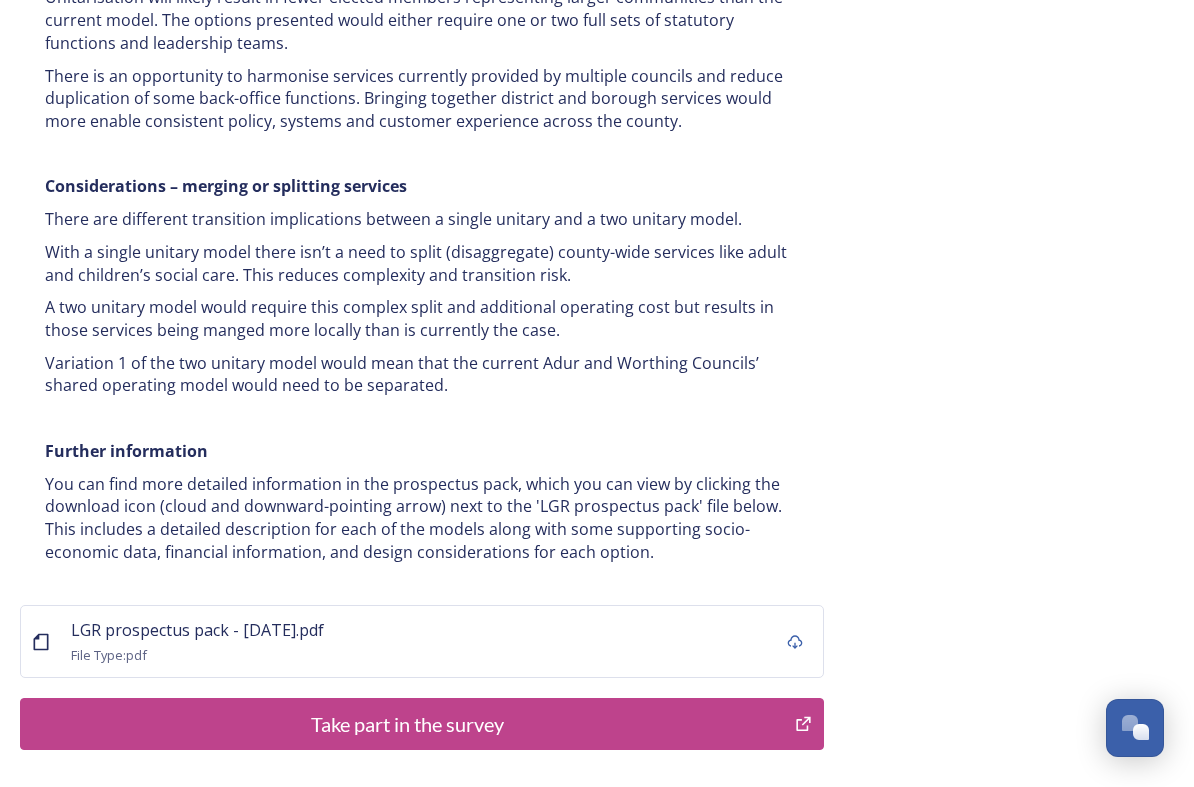 click on "LGR prospectus pack - [DATE].pdf File Type:  pdf" at bounding box center (422, 641) 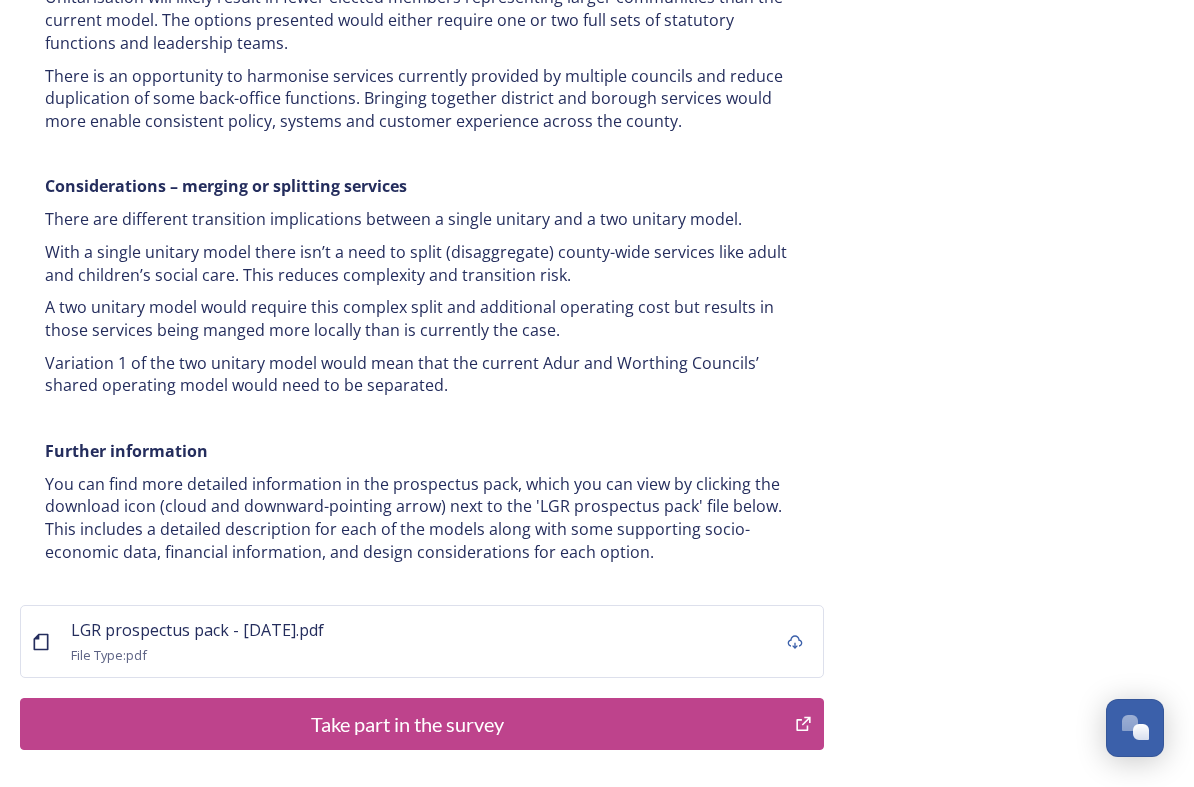 click on "File Type:  pdf" at bounding box center [197, 655] 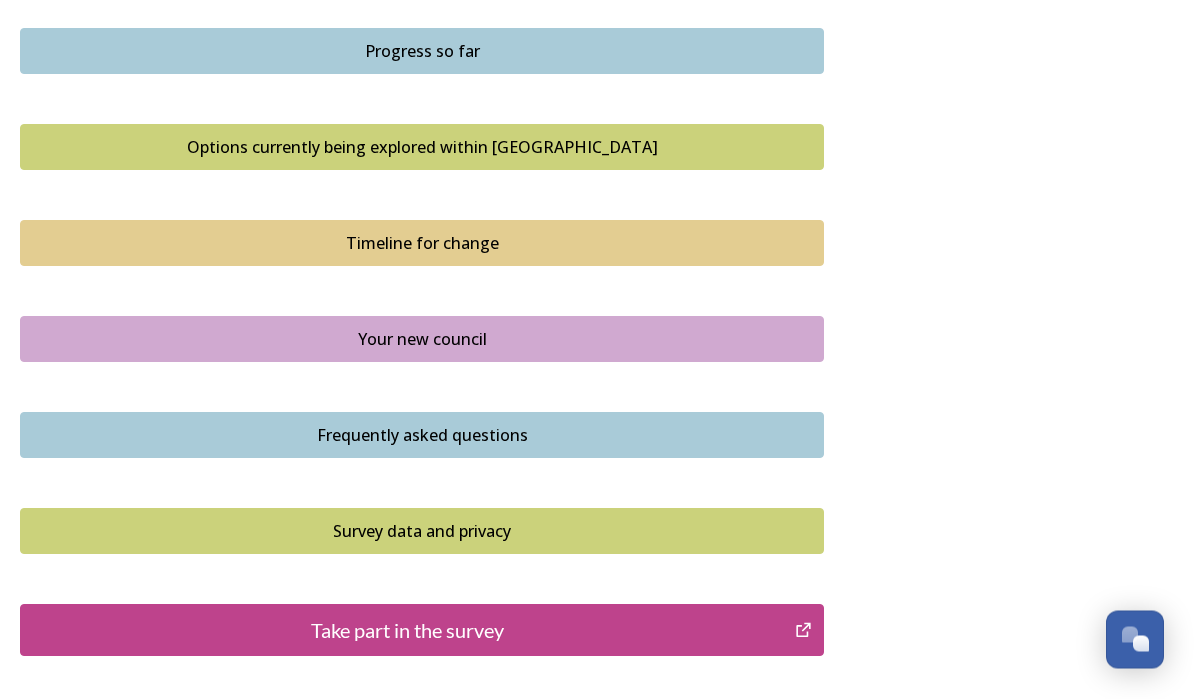 scroll, scrollTop: 1286, scrollLeft: 0, axis: vertical 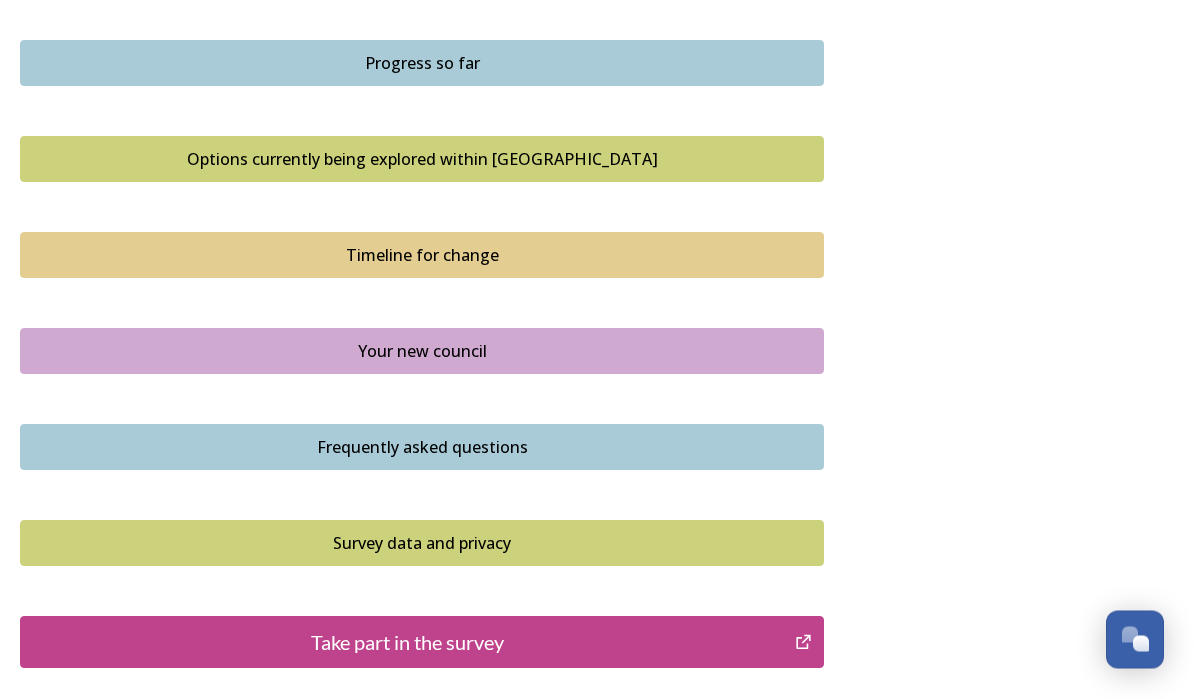 click on "Timeline for change" at bounding box center (422, 256) 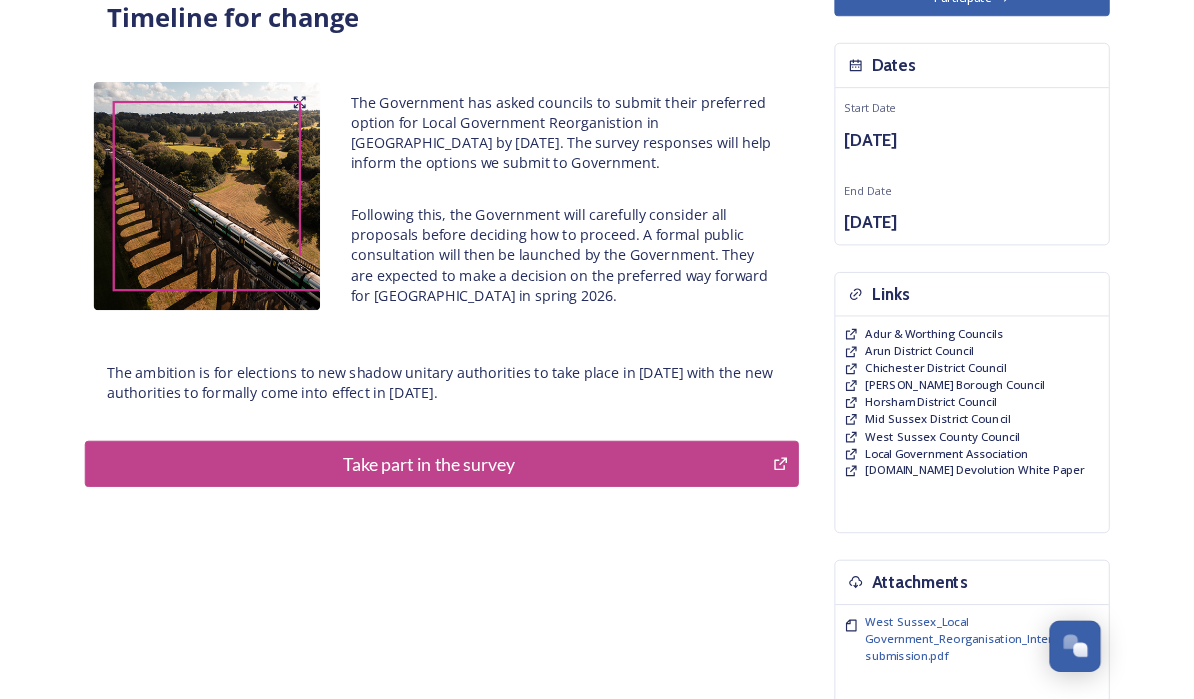 scroll, scrollTop: 176, scrollLeft: 0, axis: vertical 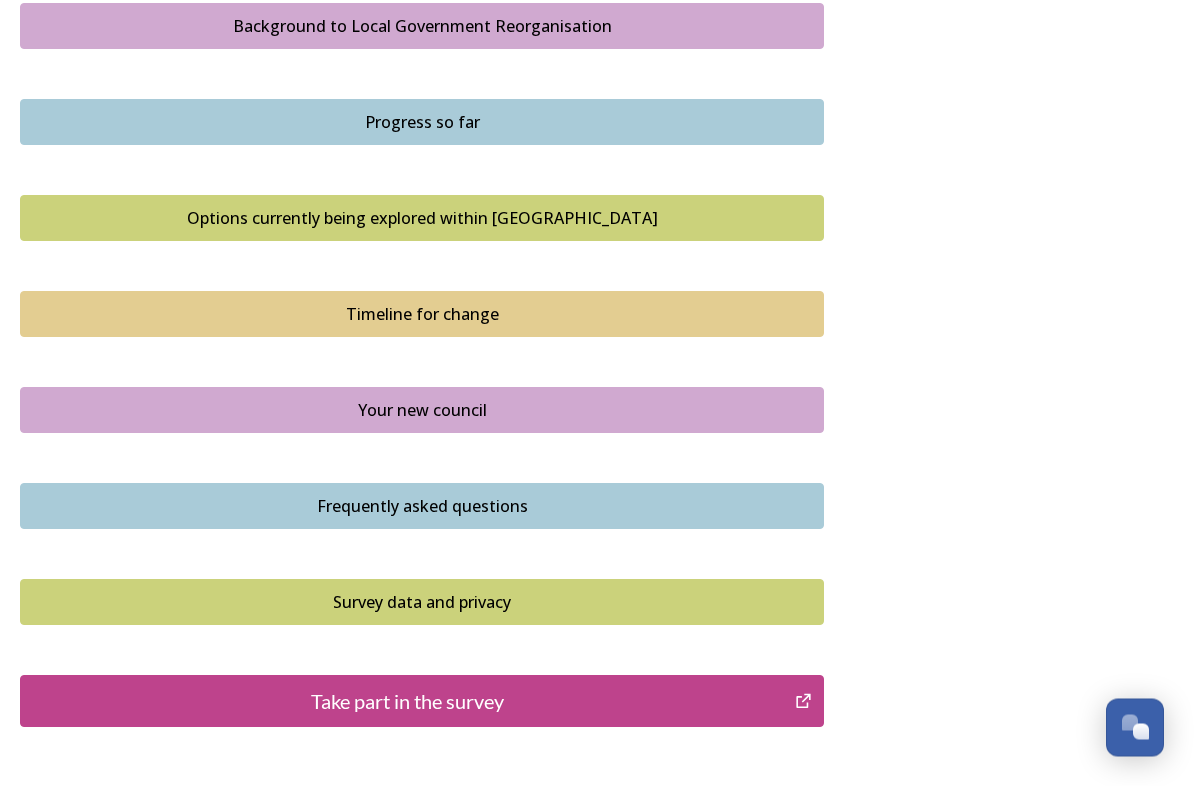 click on "Your new council" at bounding box center [422, 411] 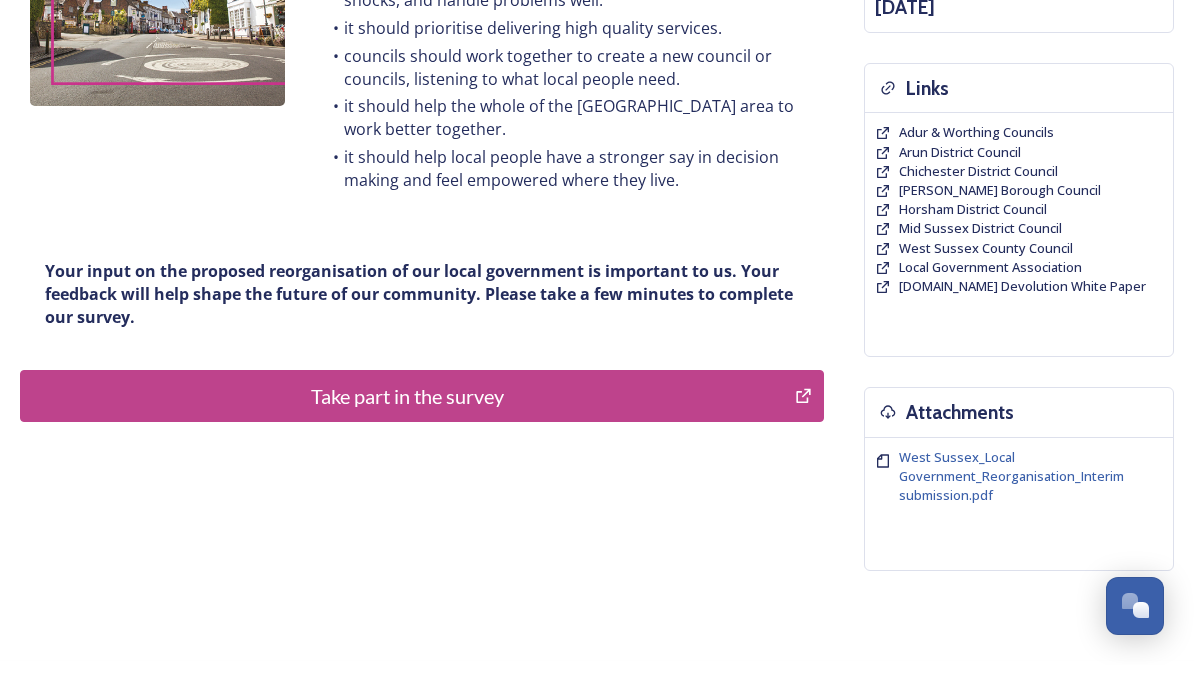 scroll, scrollTop: 412, scrollLeft: 0, axis: vertical 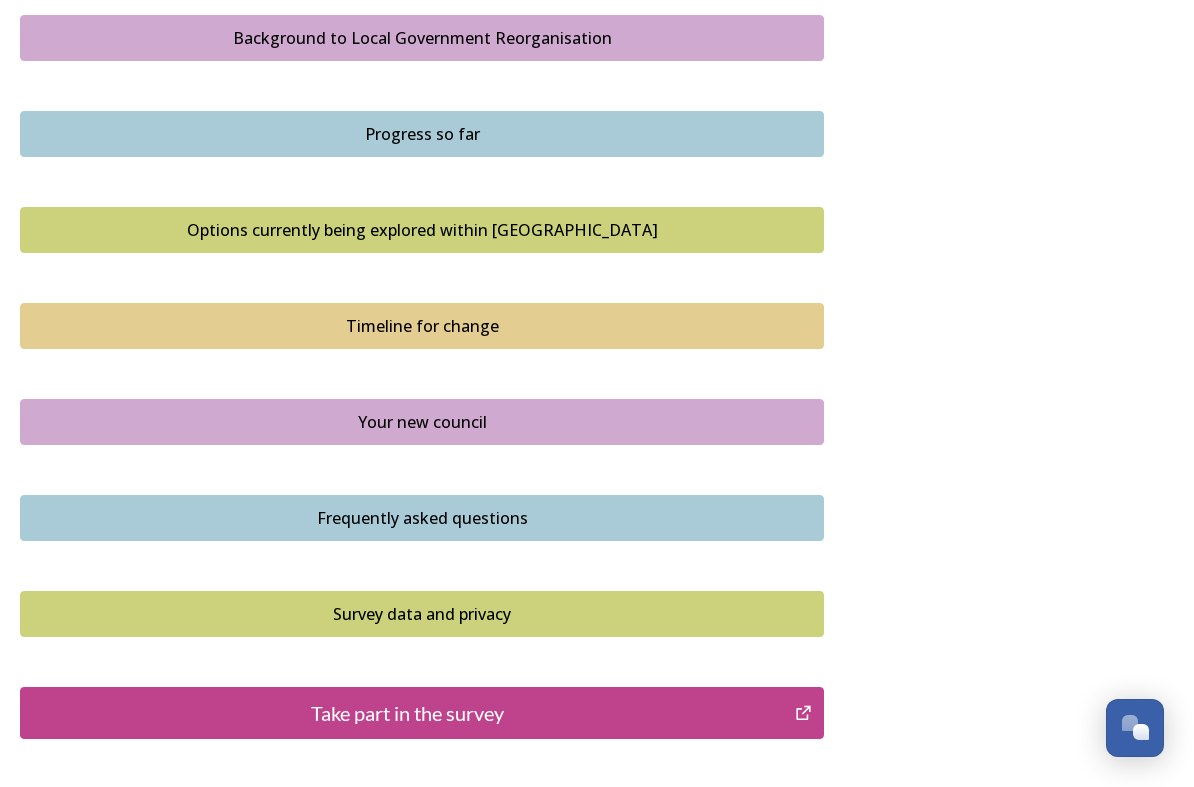 click on "Take part in the survey" at bounding box center [407, 713] 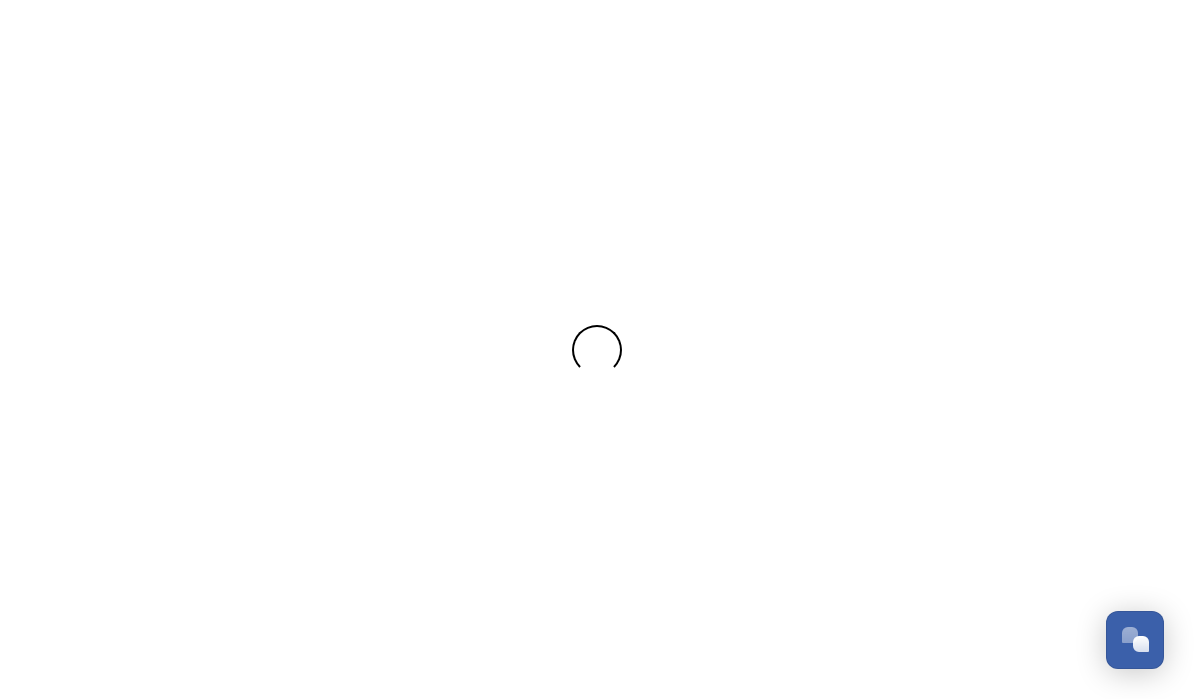 scroll, scrollTop: 0, scrollLeft: 0, axis: both 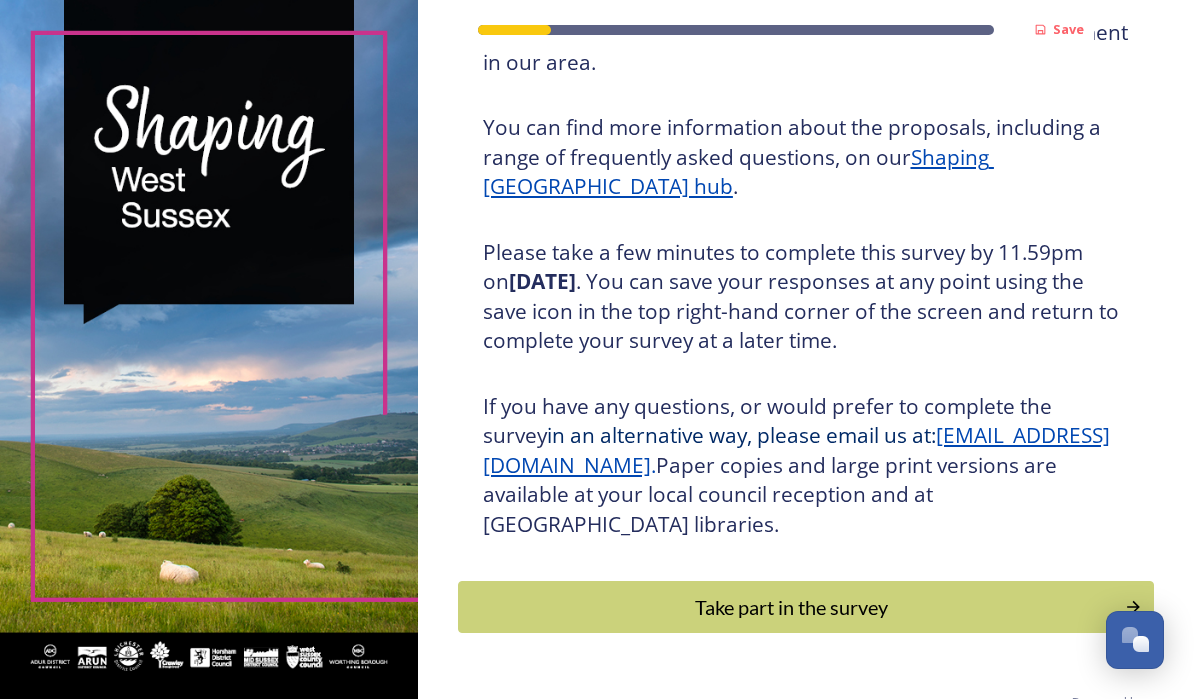click on "Take part in the survey" at bounding box center [791, 607] 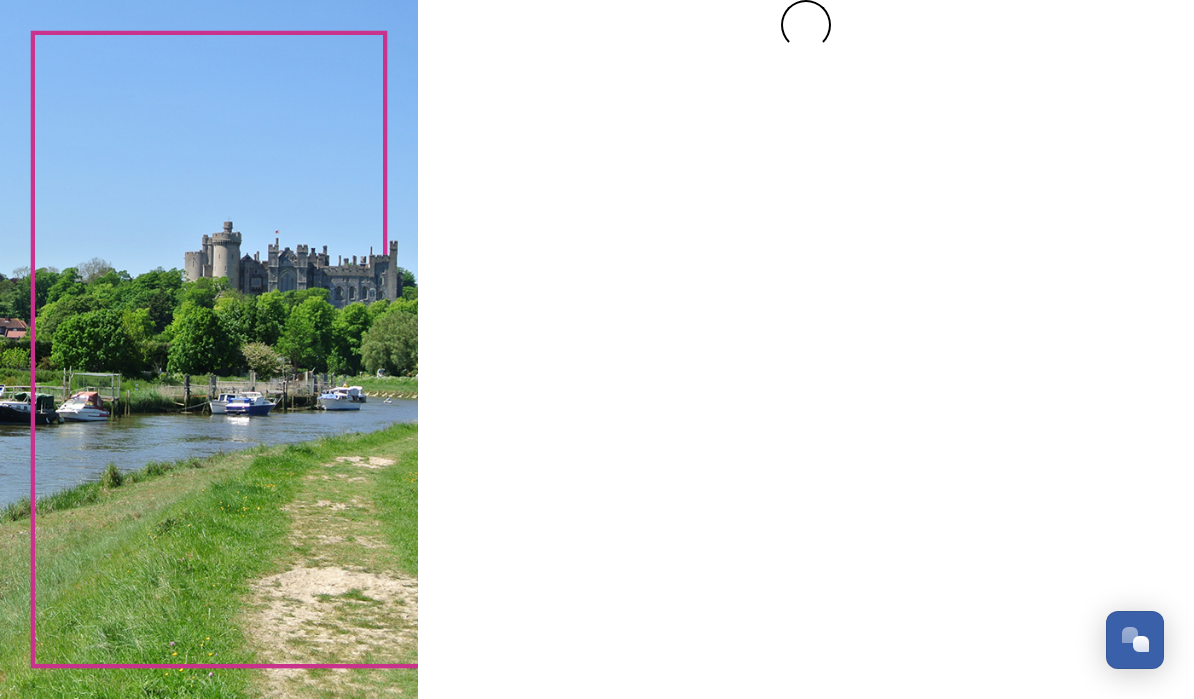 scroll, scrollTop: 0, scrollLeft: 0, axis: both 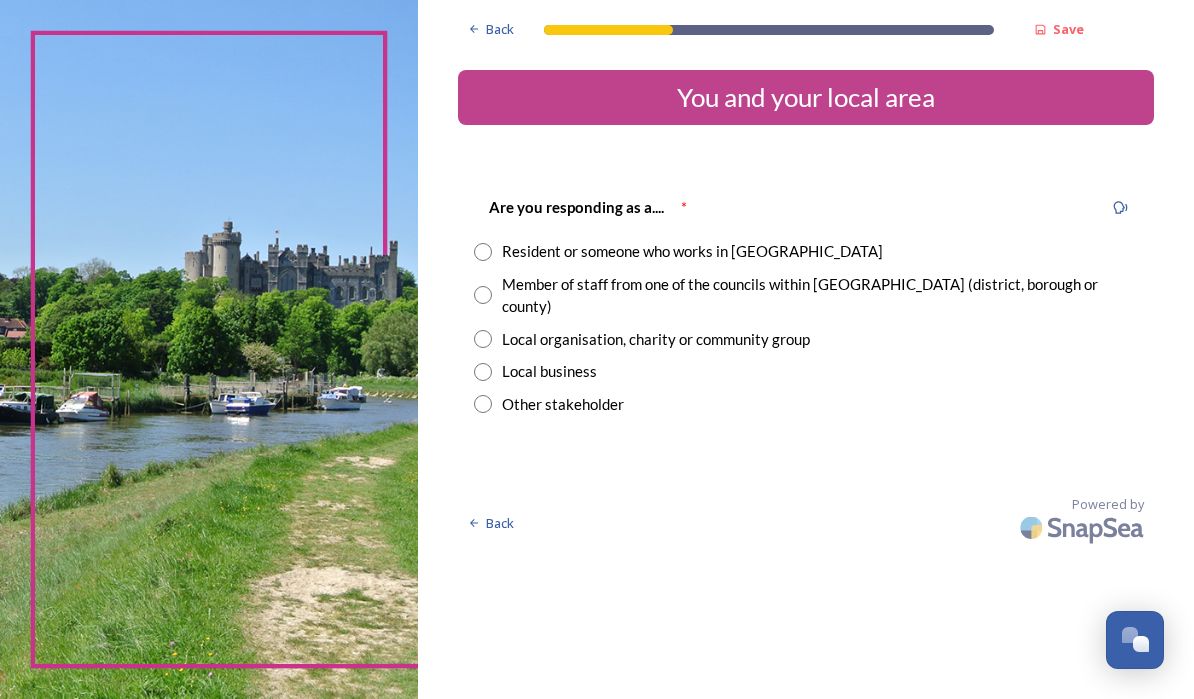 click on "Resident or someone who works in West Sussex" at bounding box center [692, 251] 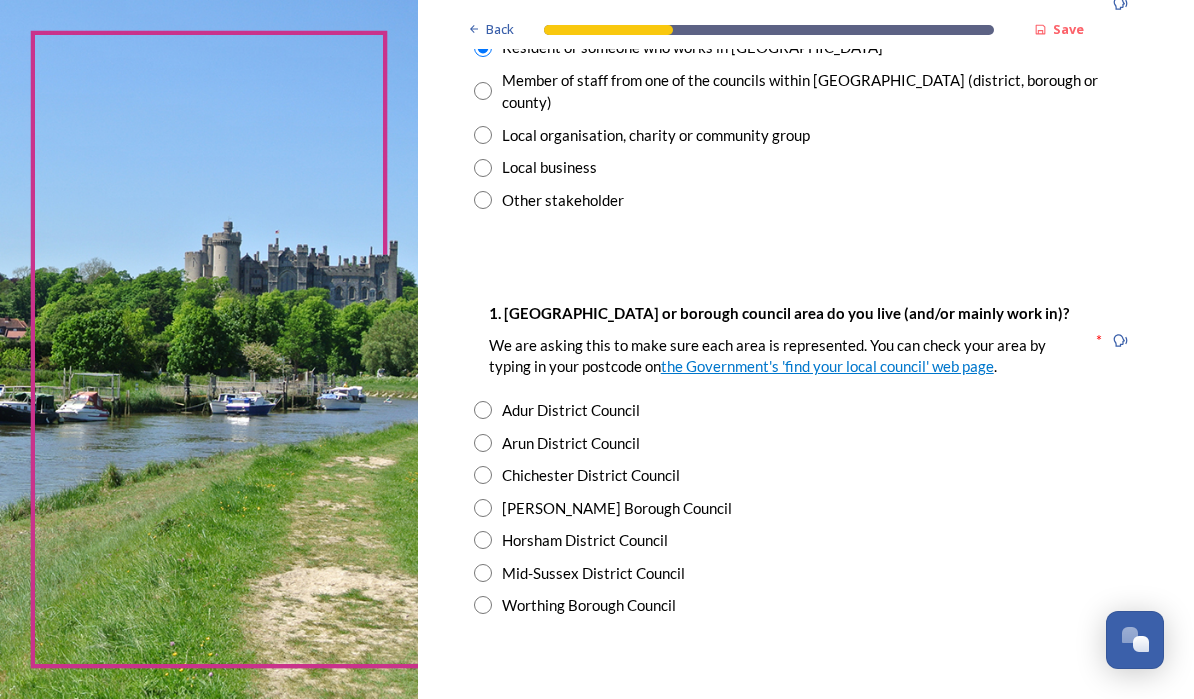 scroll, scrollTop: 212, scrollLeft: 0, axis: vertical 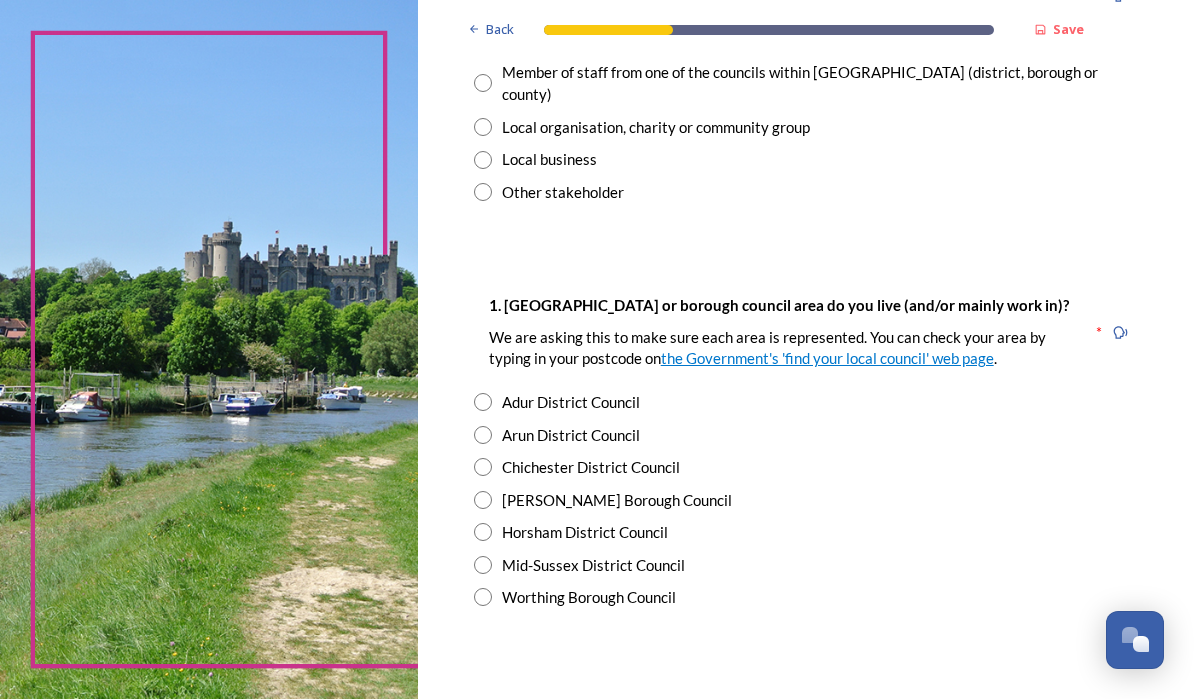 click on "Chichester District Council" at bounding box center (591, 467) 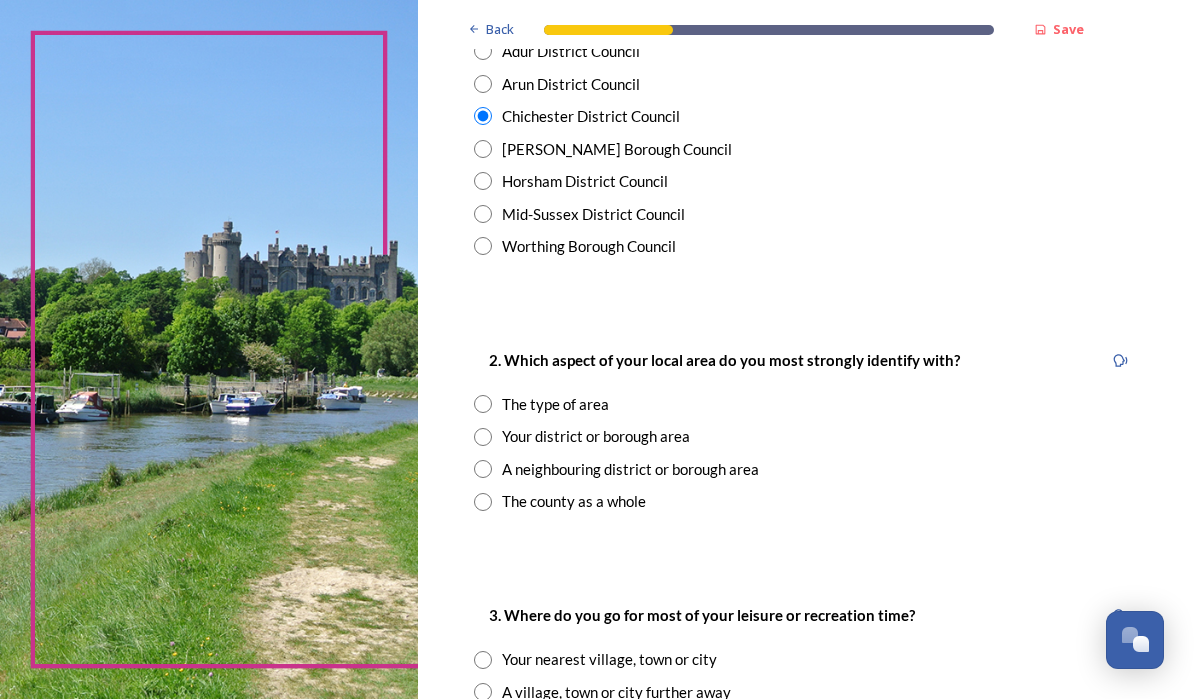 scroll, scrollTop: 584, scrollLeft: 0, axis: vertical 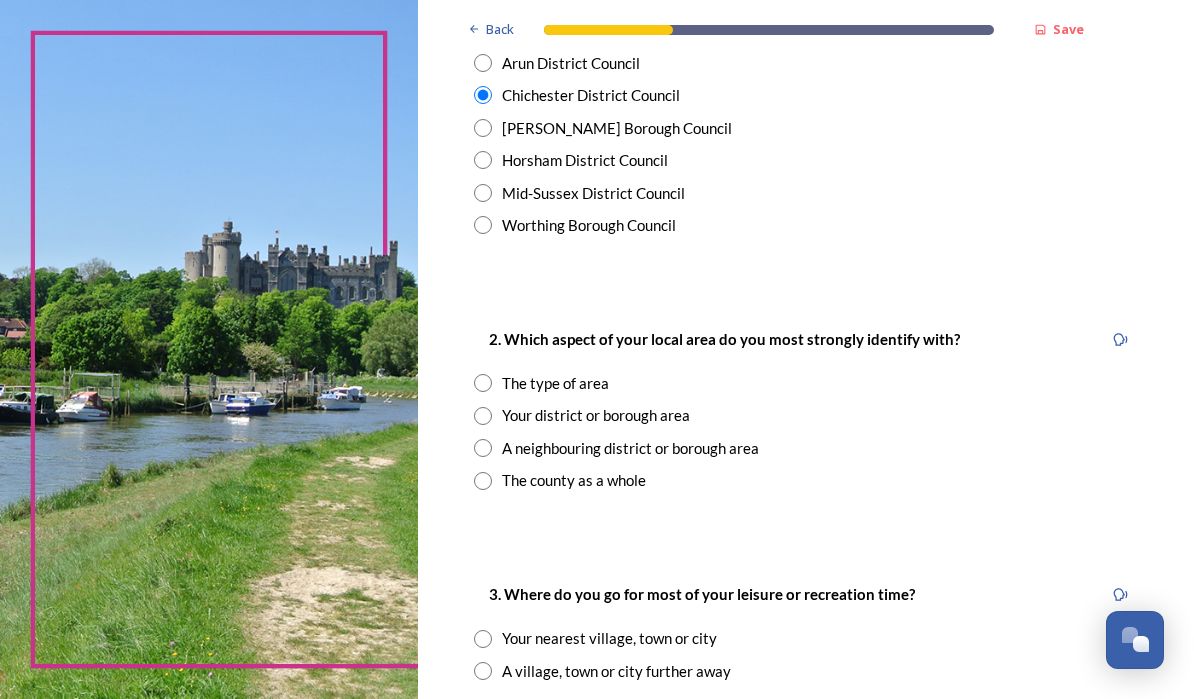 click on "Your district or borough area" at bounding box center [596, 415] 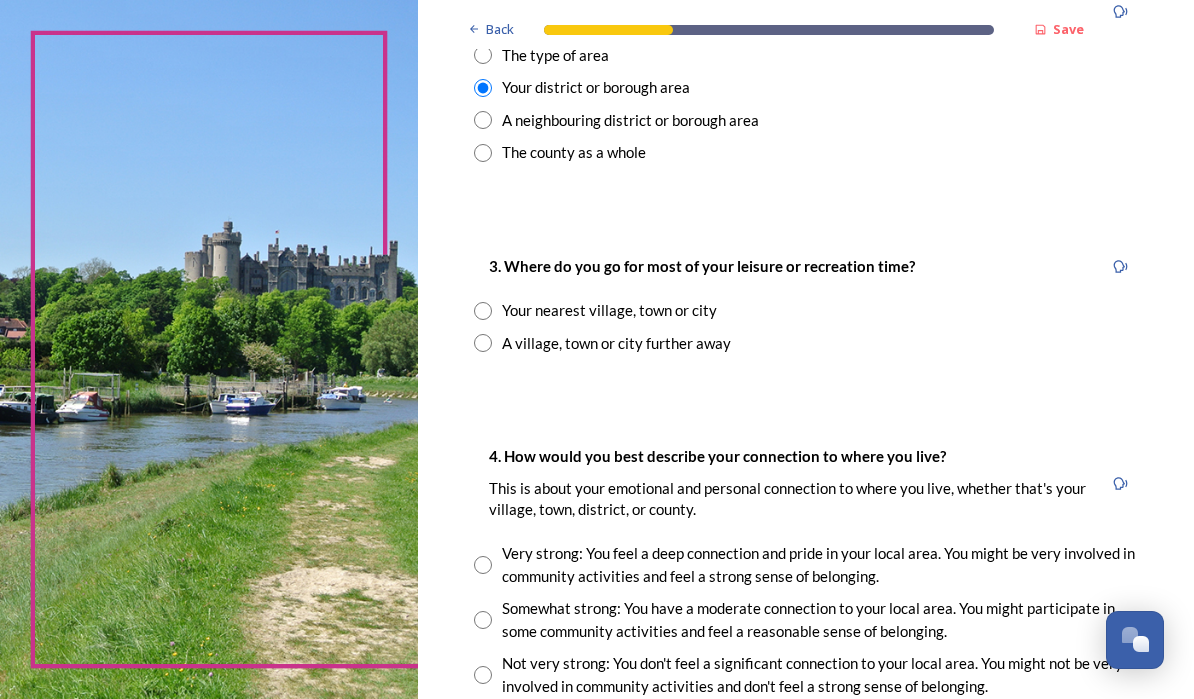 scroll, scrollTop: 913, scrollLeft: 0, axis: vertical 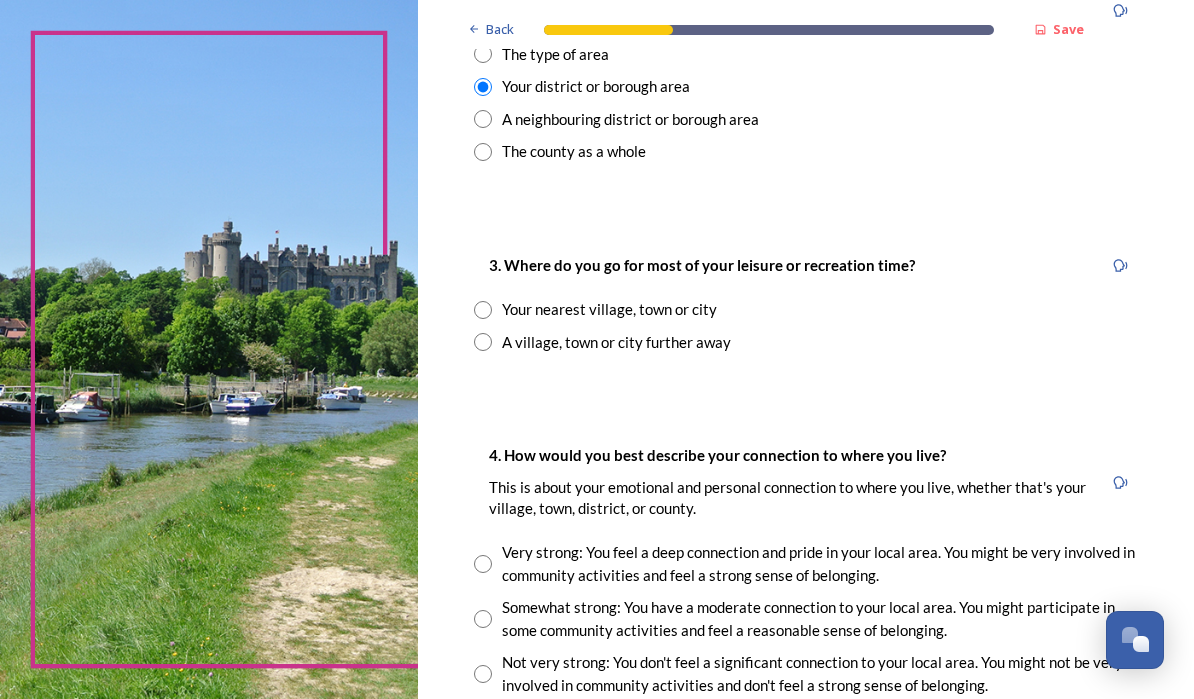 click on "Your nearest village, town or city" at bounding box center [609, 309] 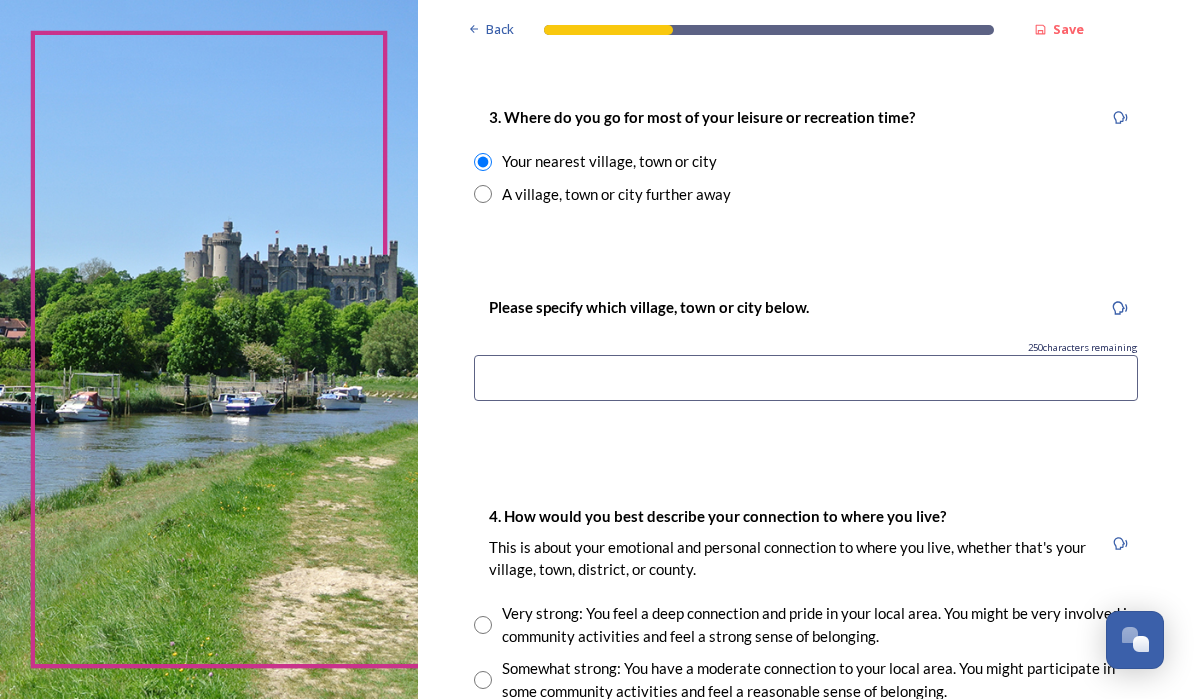 scroll, scrollTop: 1063, scrollLeft: 0, axis: vertical 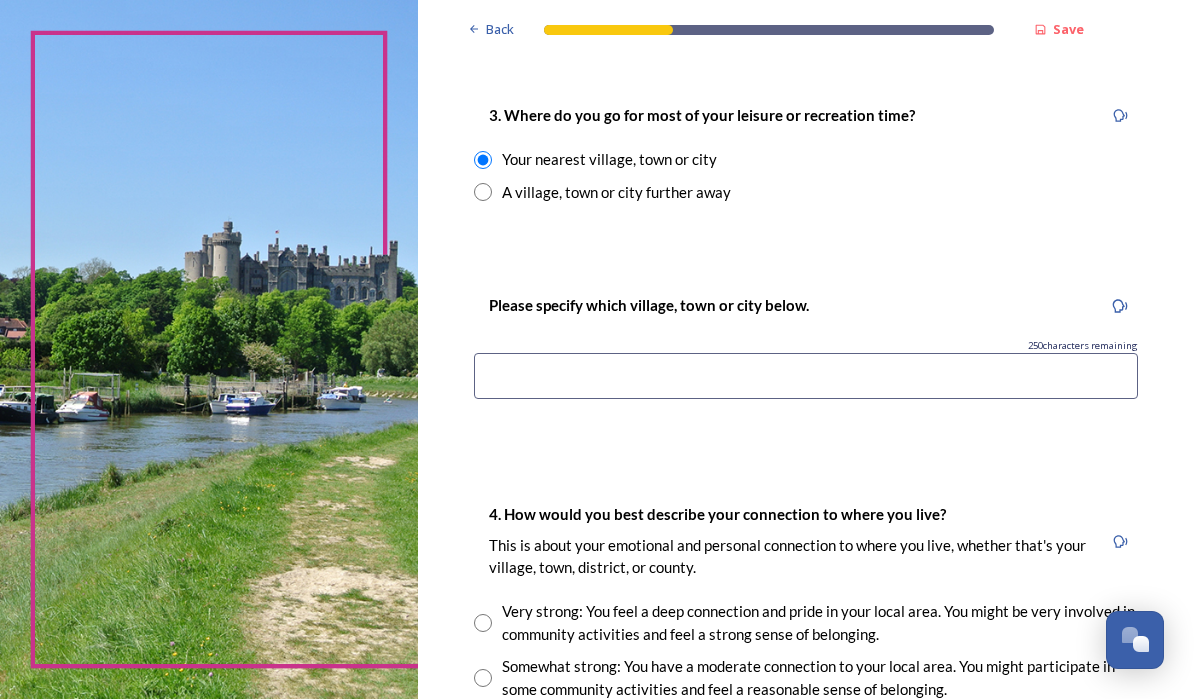 click at bounding box center (806, 376) 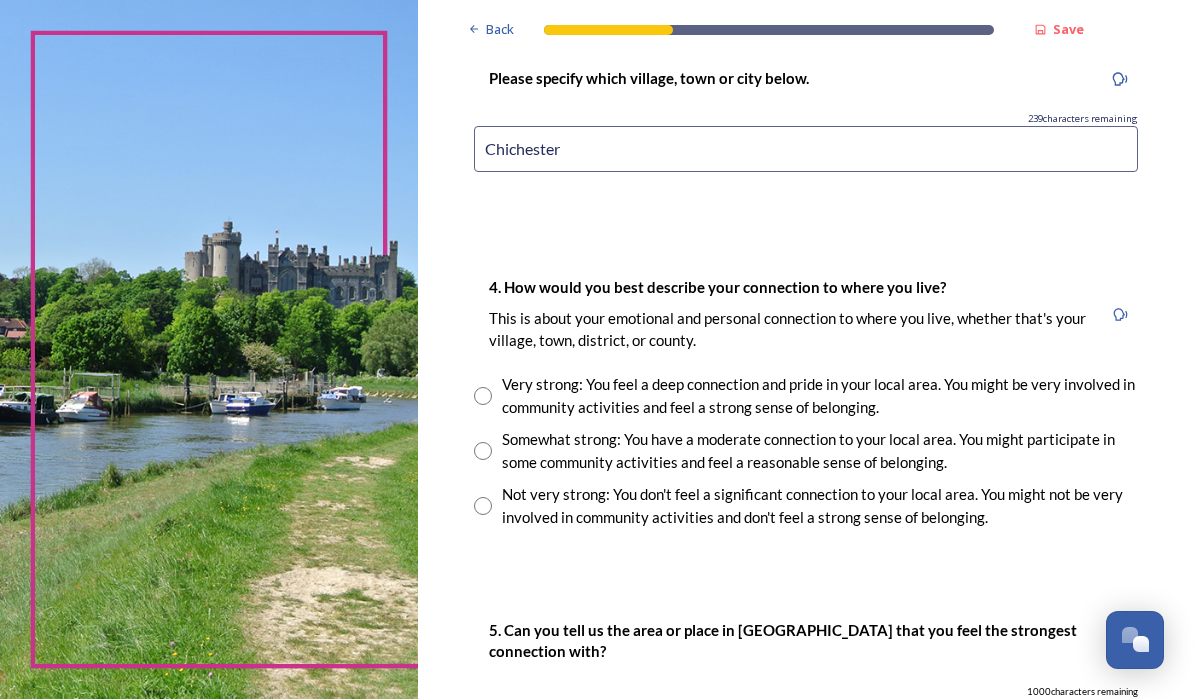 scroll, scrollTop: 1291, scrollLeft: 0, axis: vertical 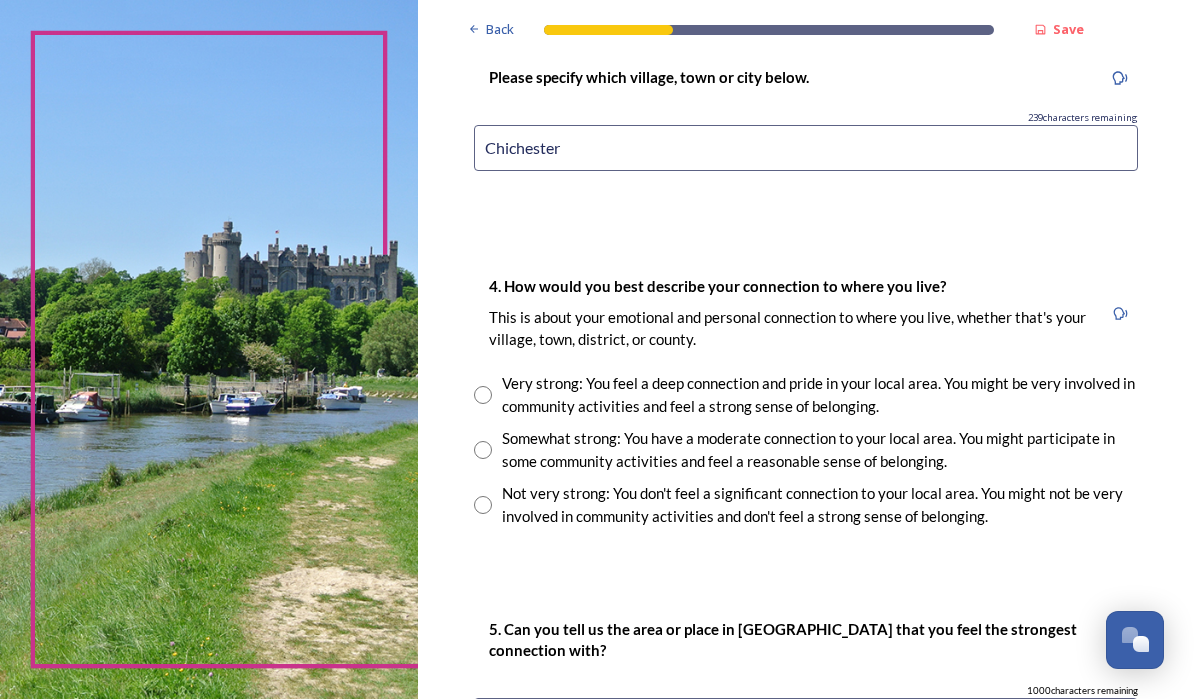 type on "Chichester" 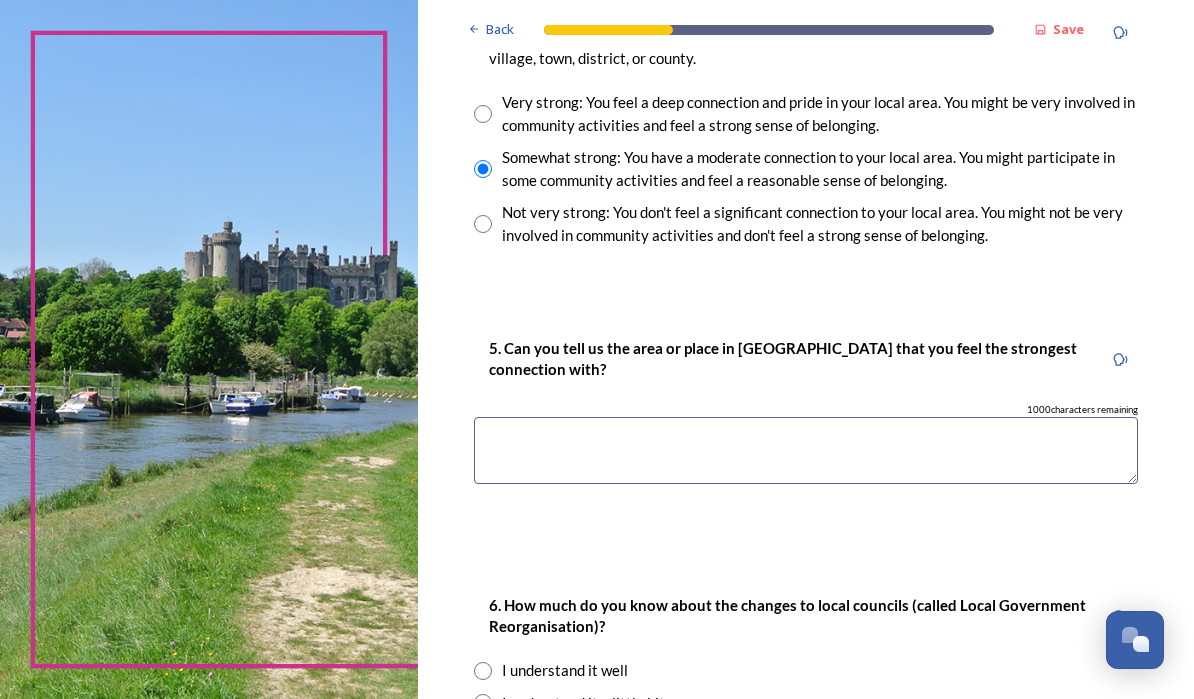 scroll, scrollTop: 1573, scrollLeft: 0, axis: vertical 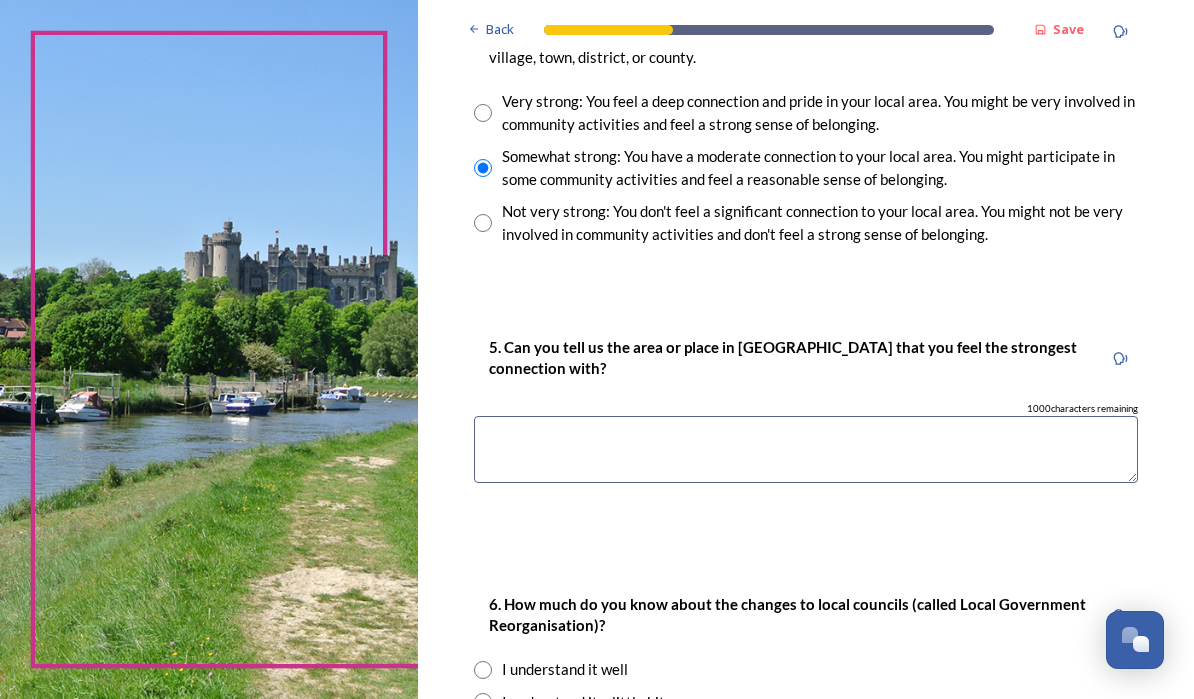 click at bounding box center [806, 449] 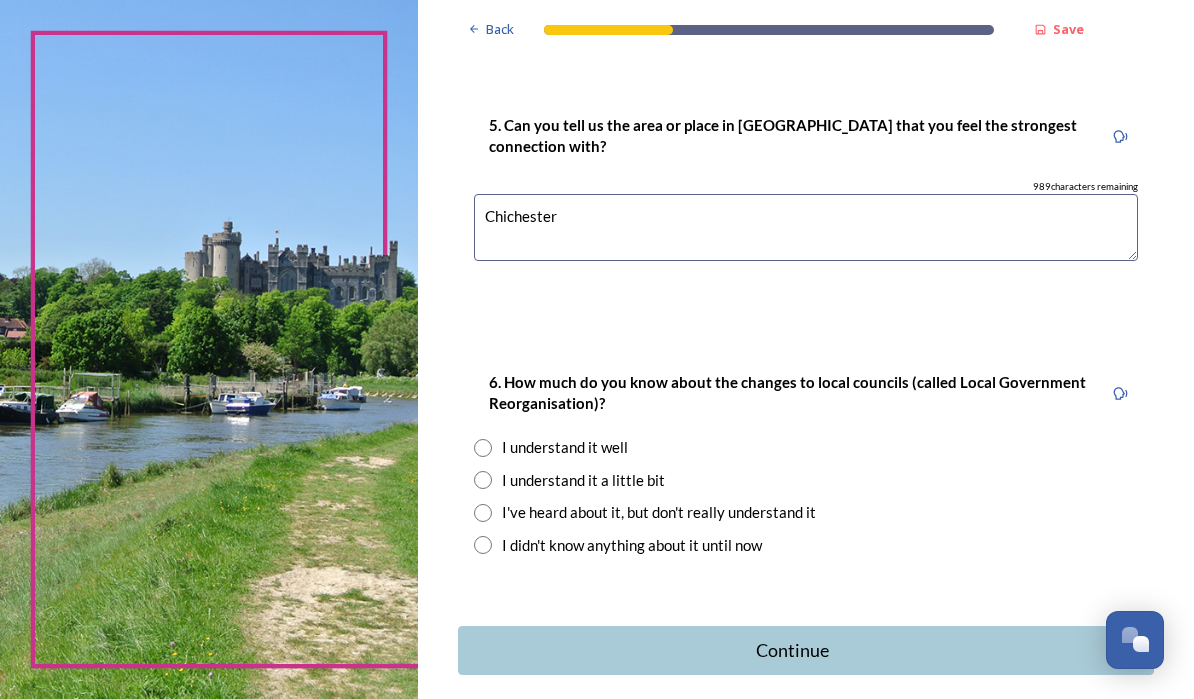 scroll, scrollTop: 1811, scrollLeft: 0, axis: vertical 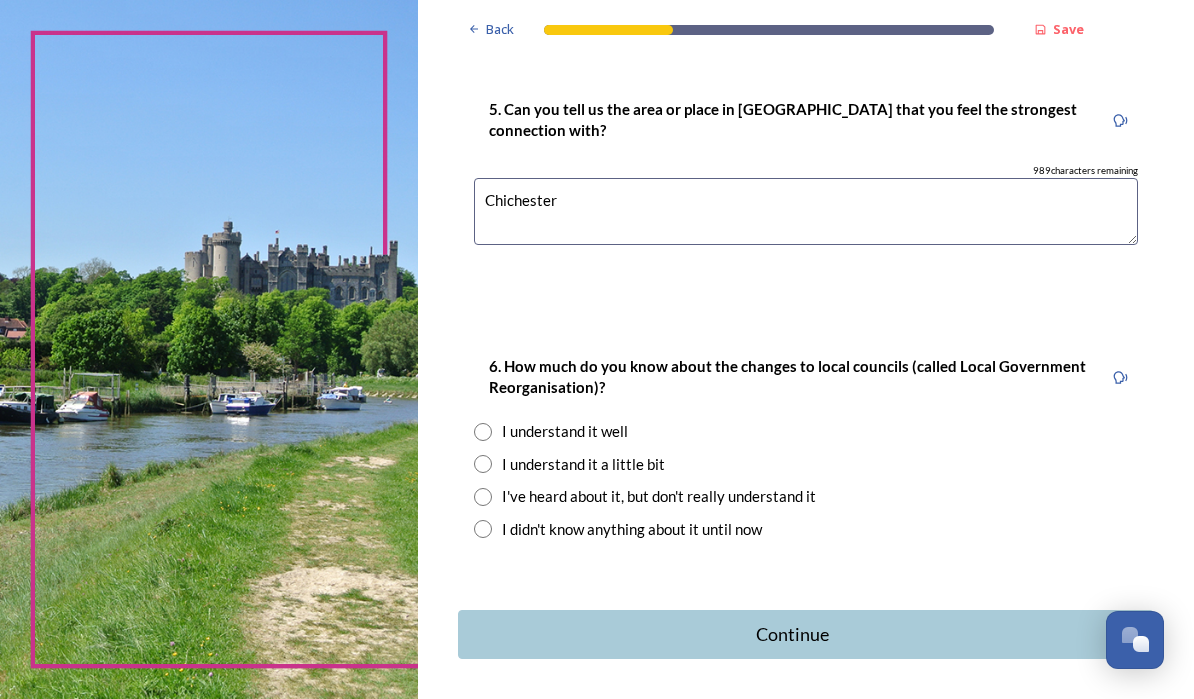 type on "Chichester" 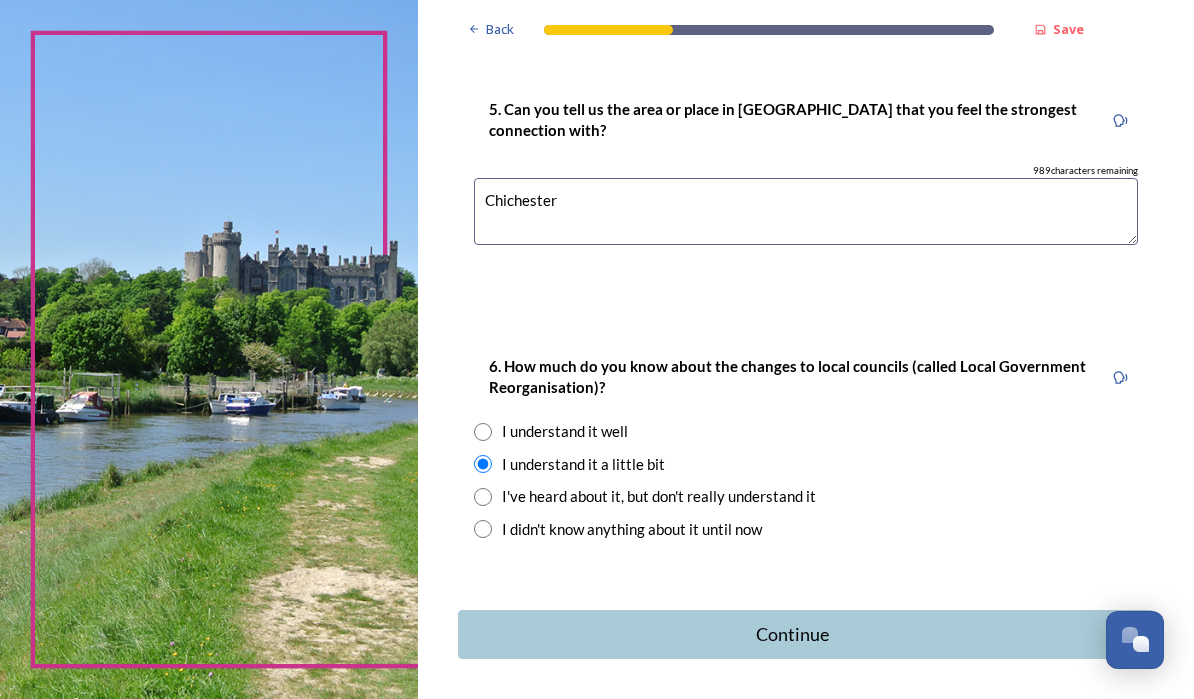 click on "Continue" at bounding box center (792, 634) 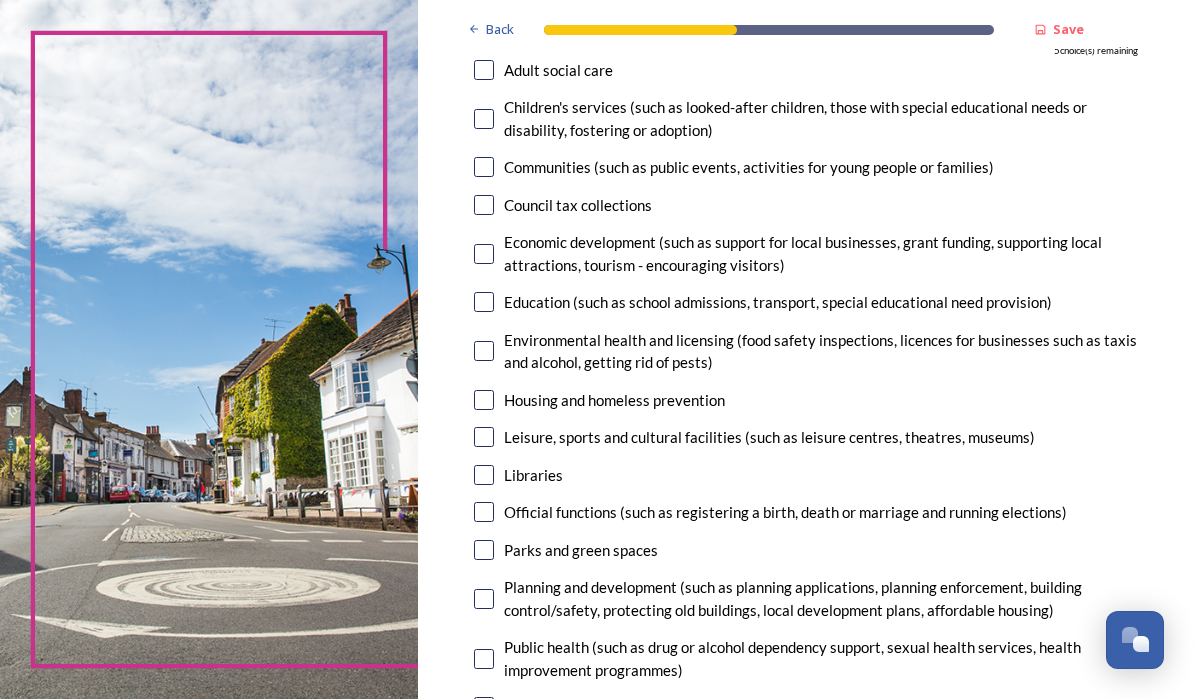 scroll, scrollTop: 266, scrollLeft: 0, axis: vertical 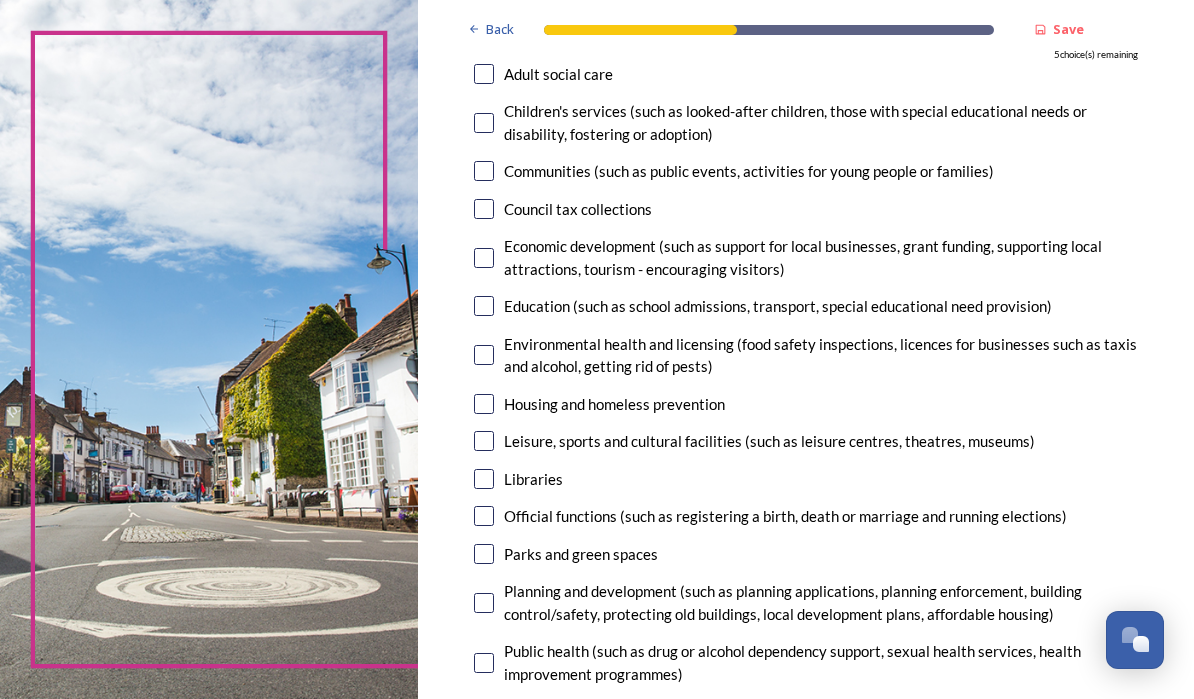 click on "Parks and green spaces" at bounding box center (581, 554) 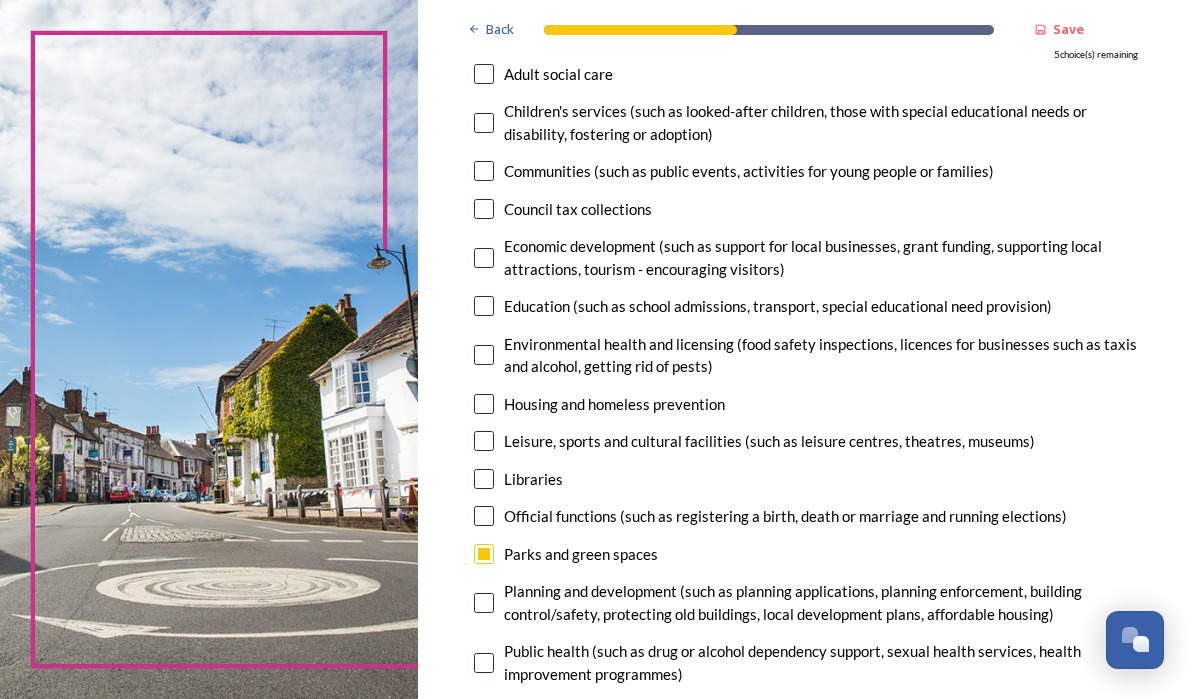 checkbox on "true" 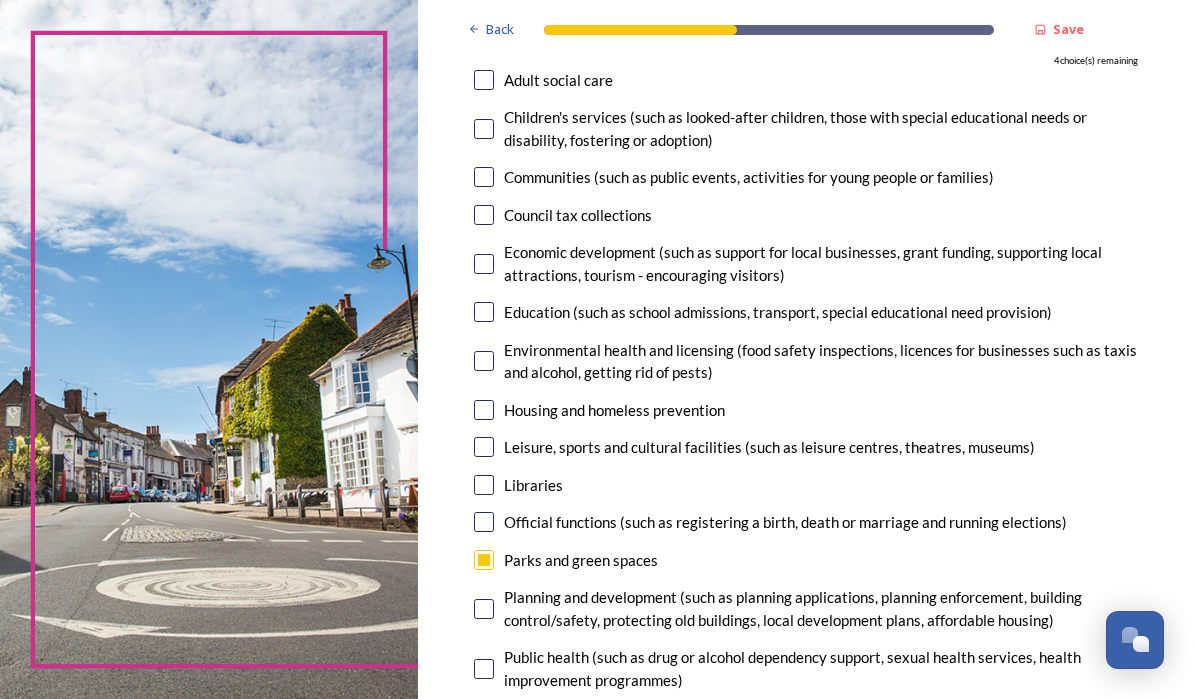 scroll, scrollTop: 260, scrollLeft: 0, axis: vertical 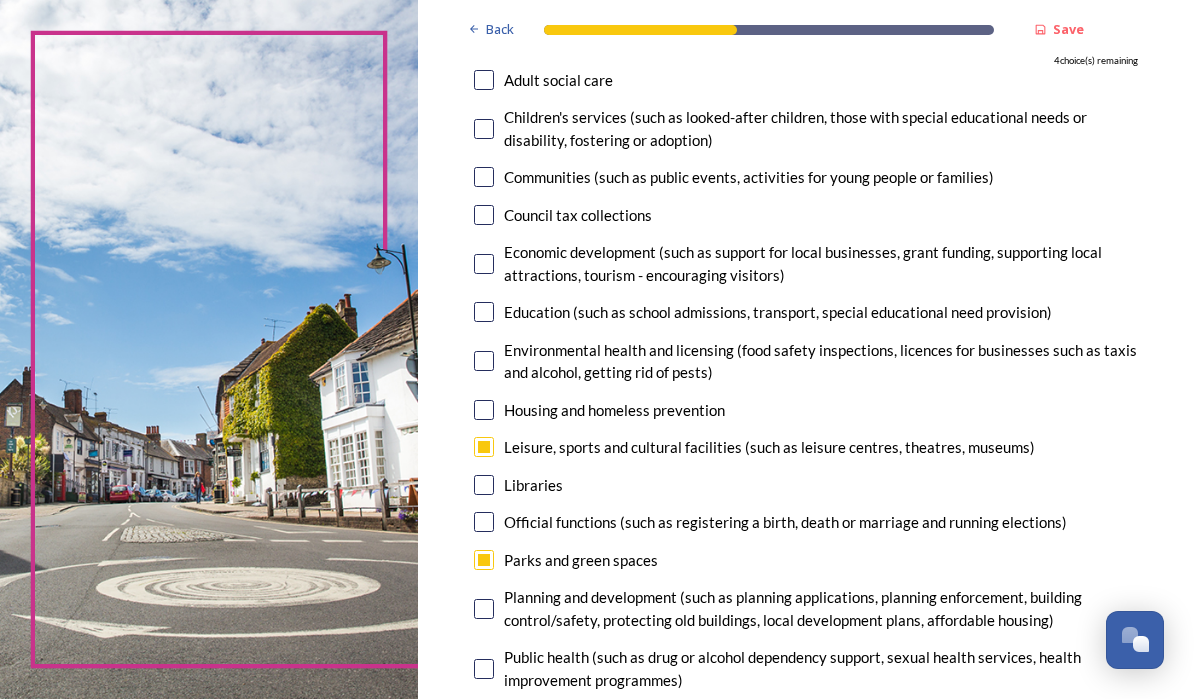 checkbox on "true" 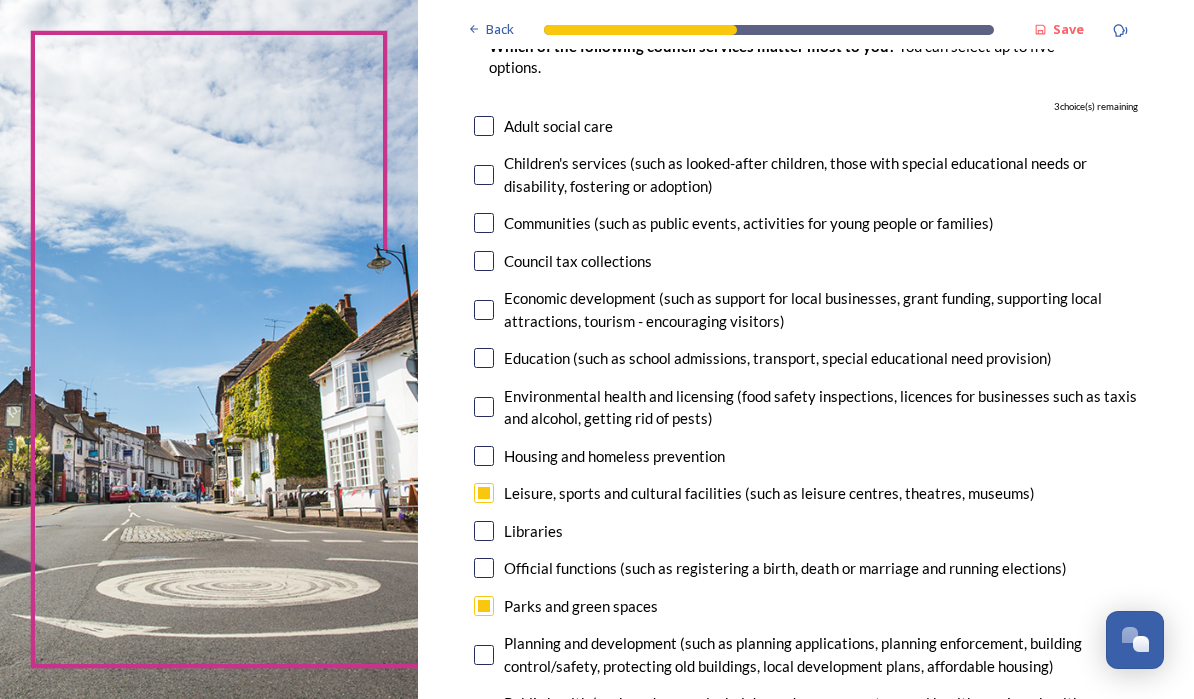 scroll, scrollTop: 193, scrollLeft: 0, axis: vertical 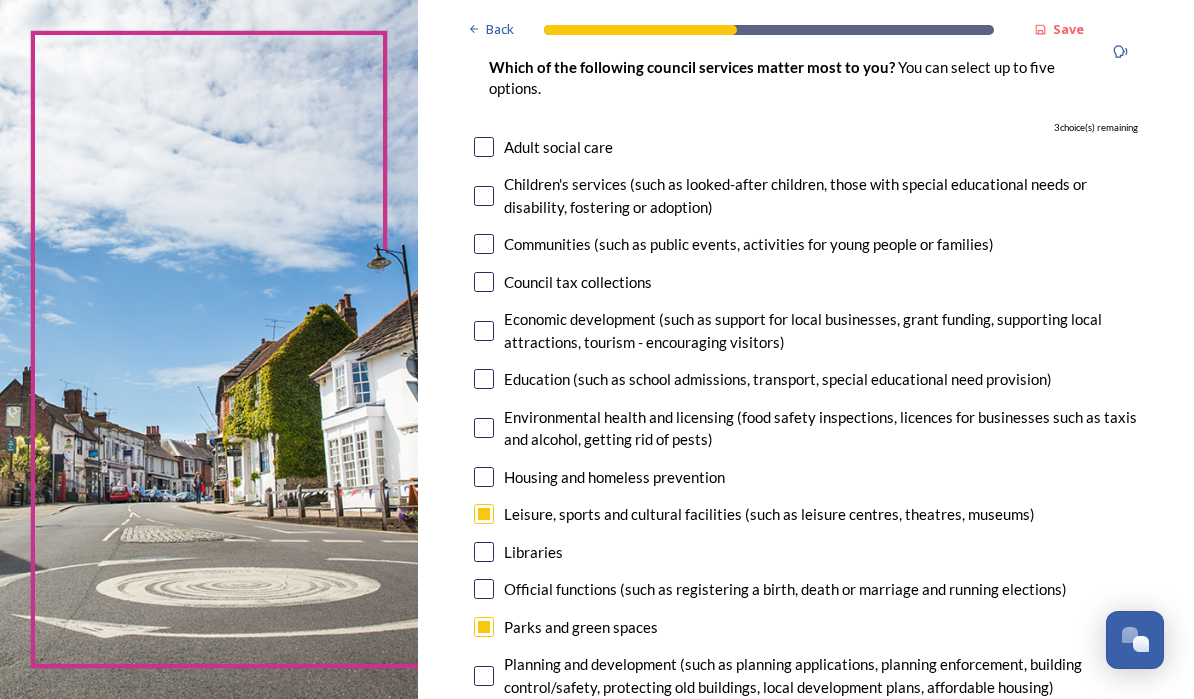 click on "Education (such as school admissions, transport, special educational need provision)" at bounding box center [778, 379] 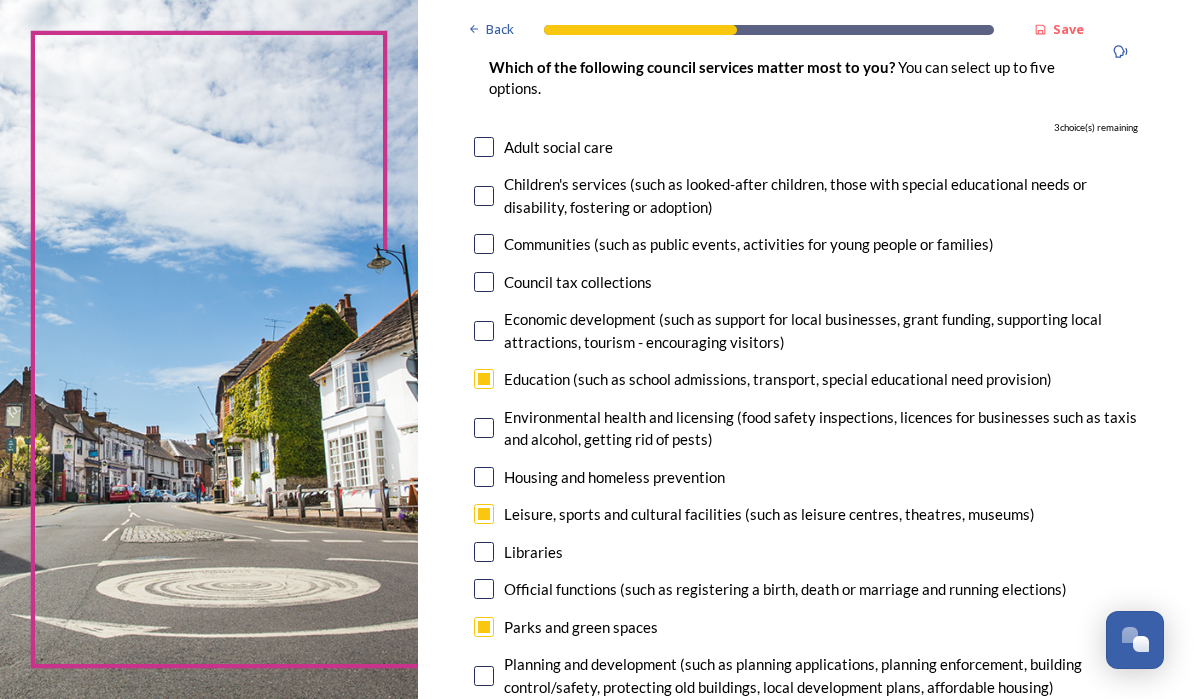 checkbox on "true" 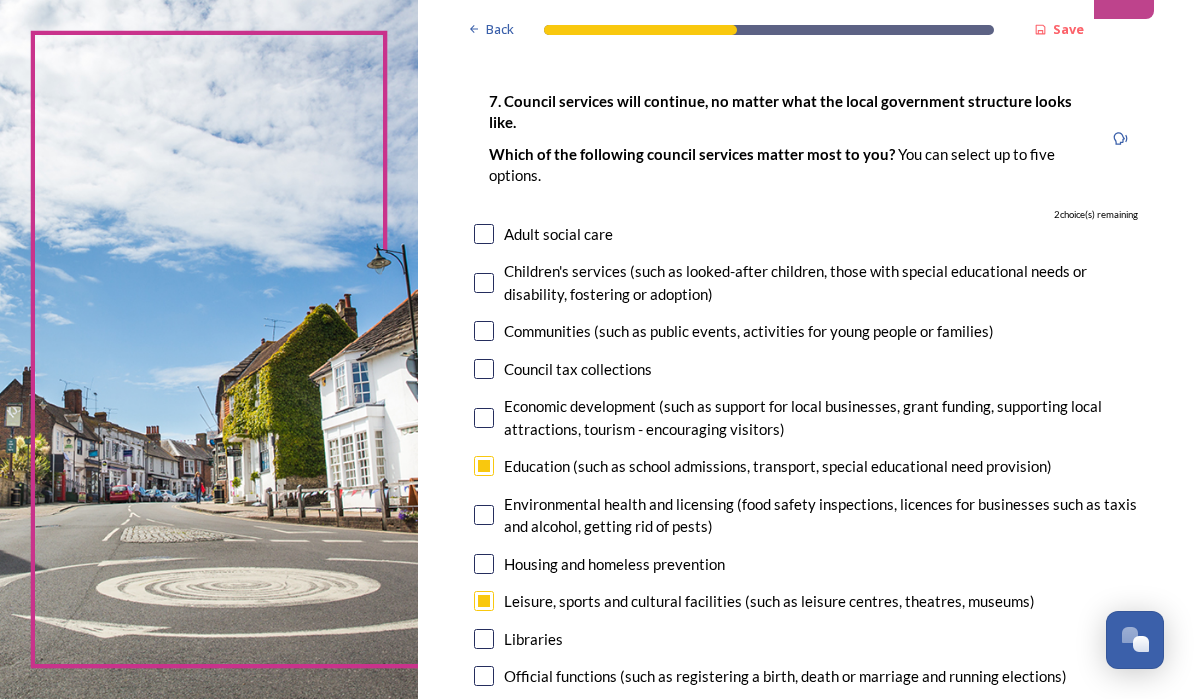 scroll, scrollTop: 101, scrollLeft: 0, axis: vertical 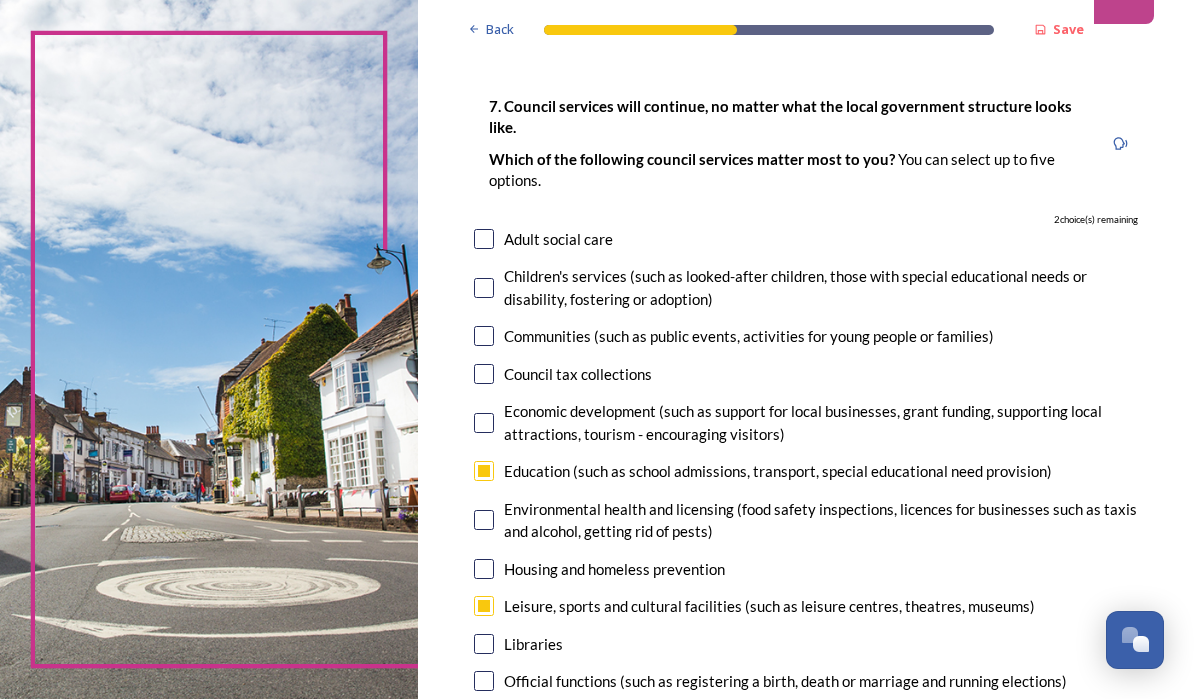 click on "Children's services (such as looked-after children, those with special educational needs or disability, fostering or adoption)" at bounding box center (821, 287) 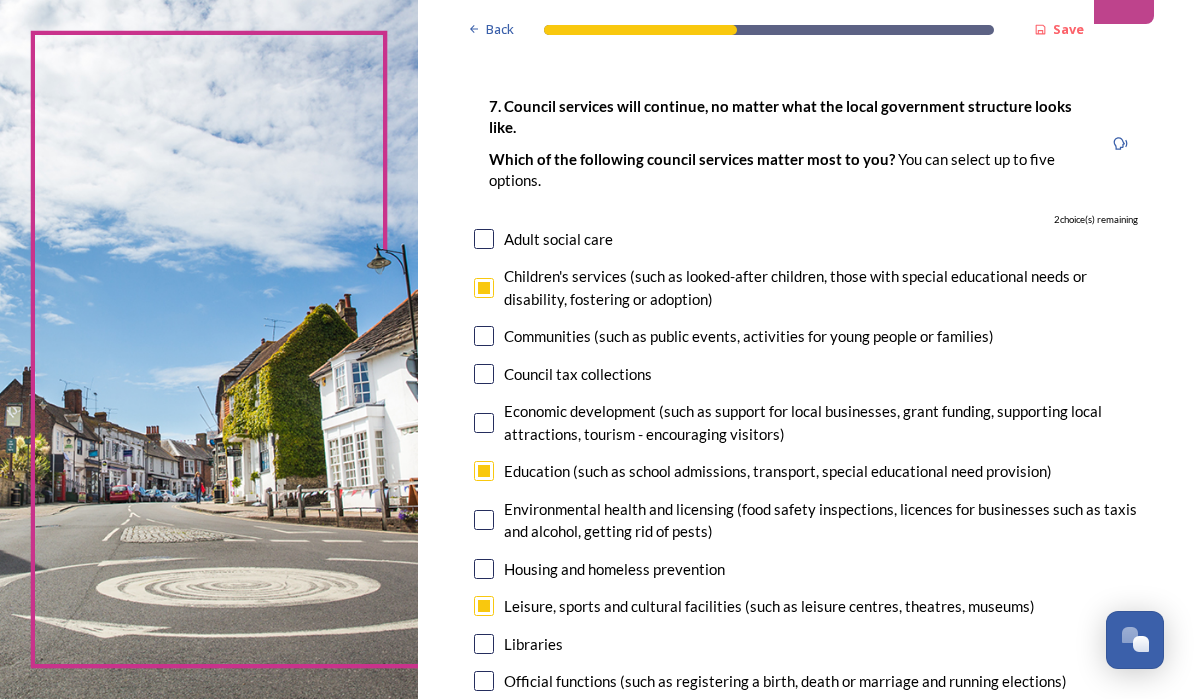 checkbox on "true" 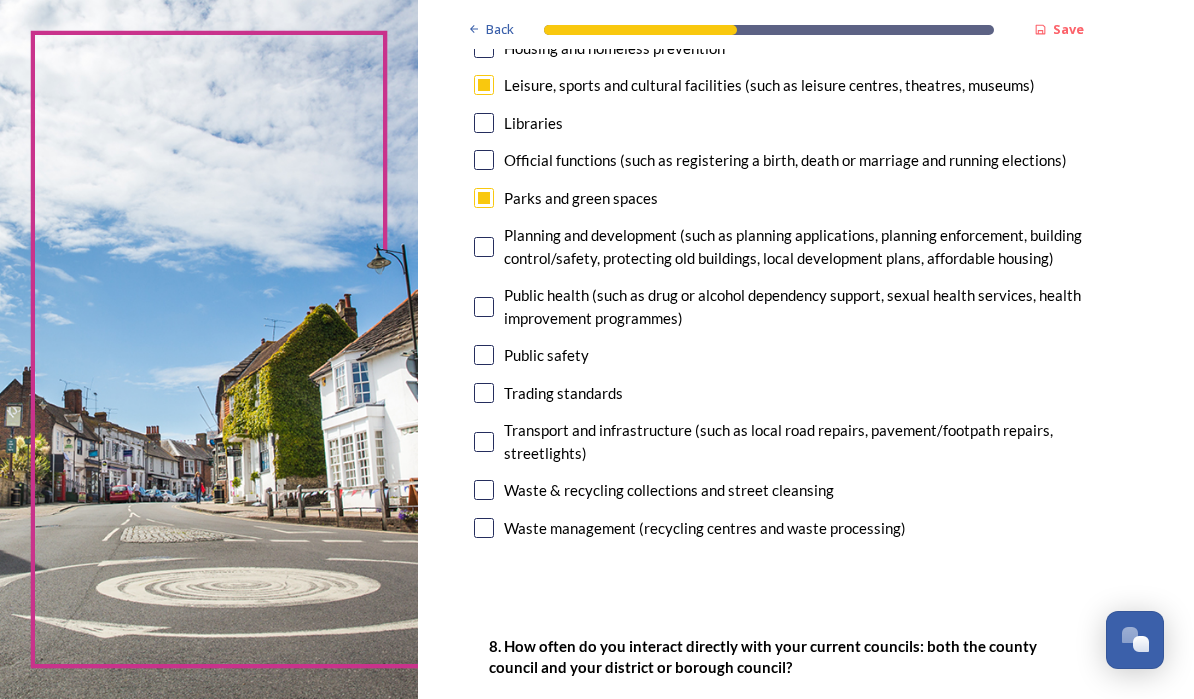 scroll, scrollTop: 621, scrollLeft: 0, axis: vertical 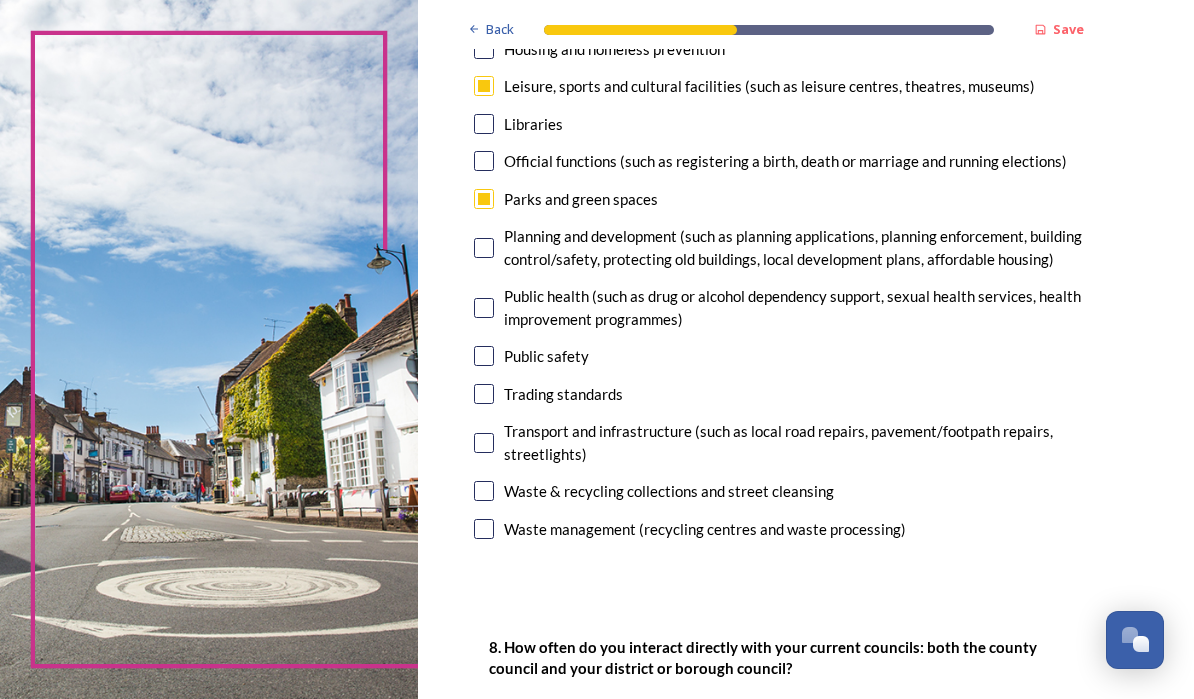 click on "Public health (such as drug or alcohol dependency support, sexual health services, health improvement programmes)" at bounding box center [821, 307] 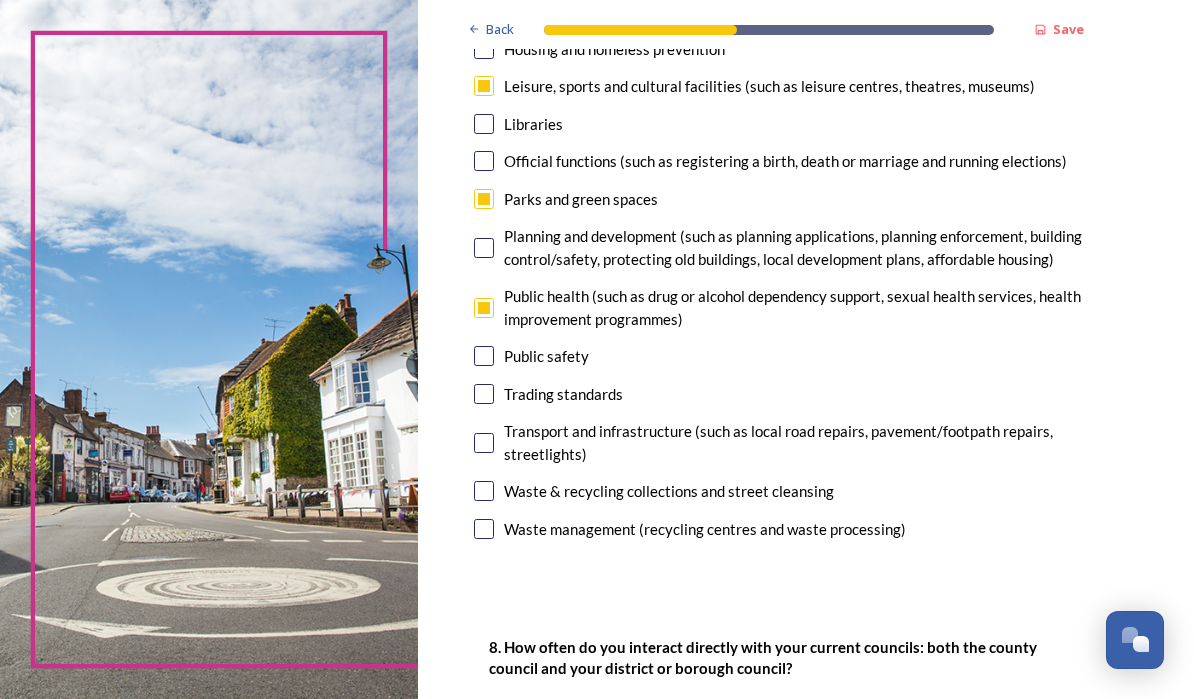 checkbox on "true" 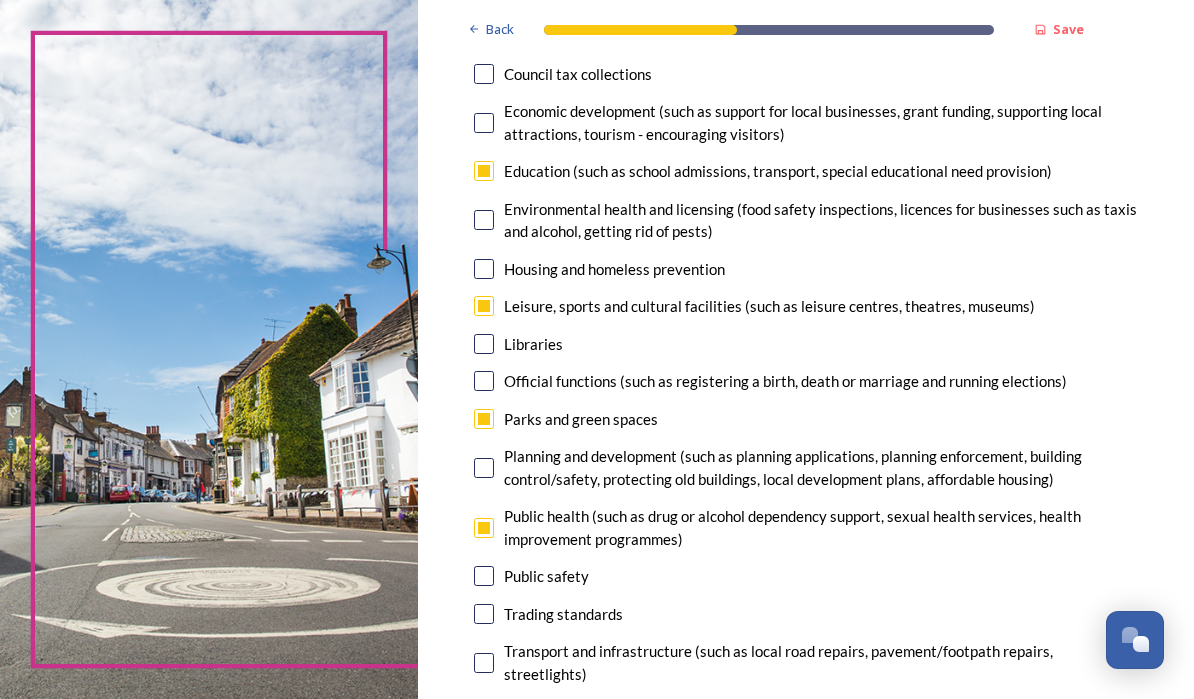 scroll, scrollTop: 353, scrollLeft: 0, axis: vertical 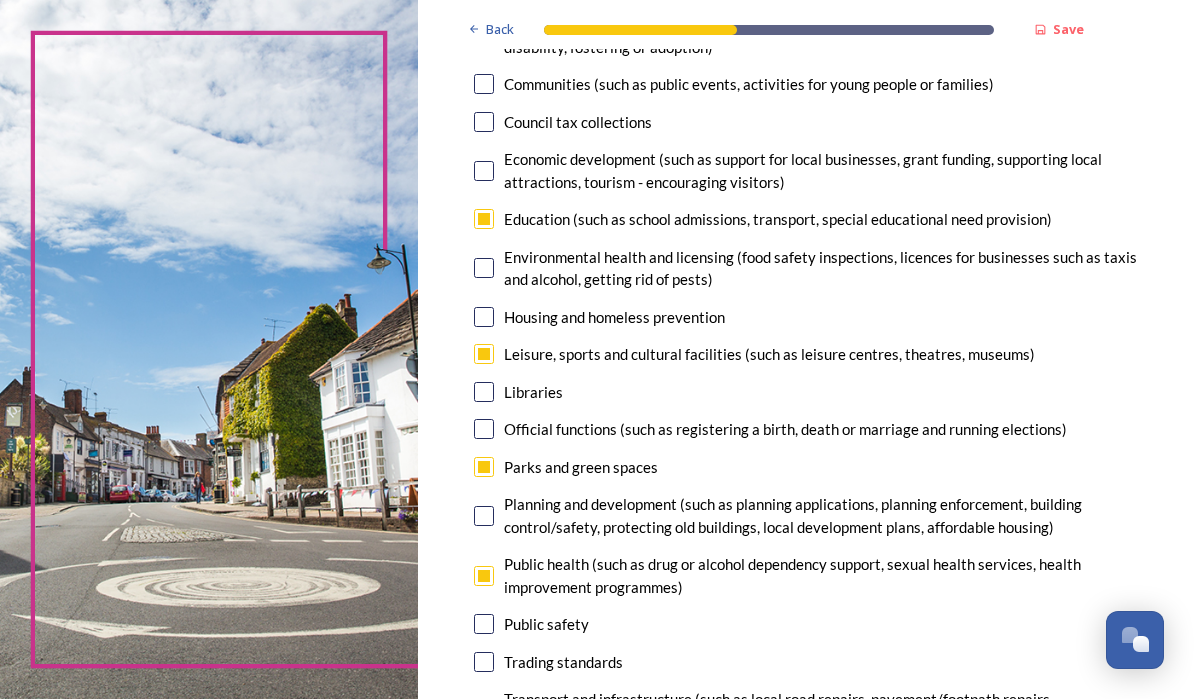 click on "Libraries" at bounding box center [533, 392] 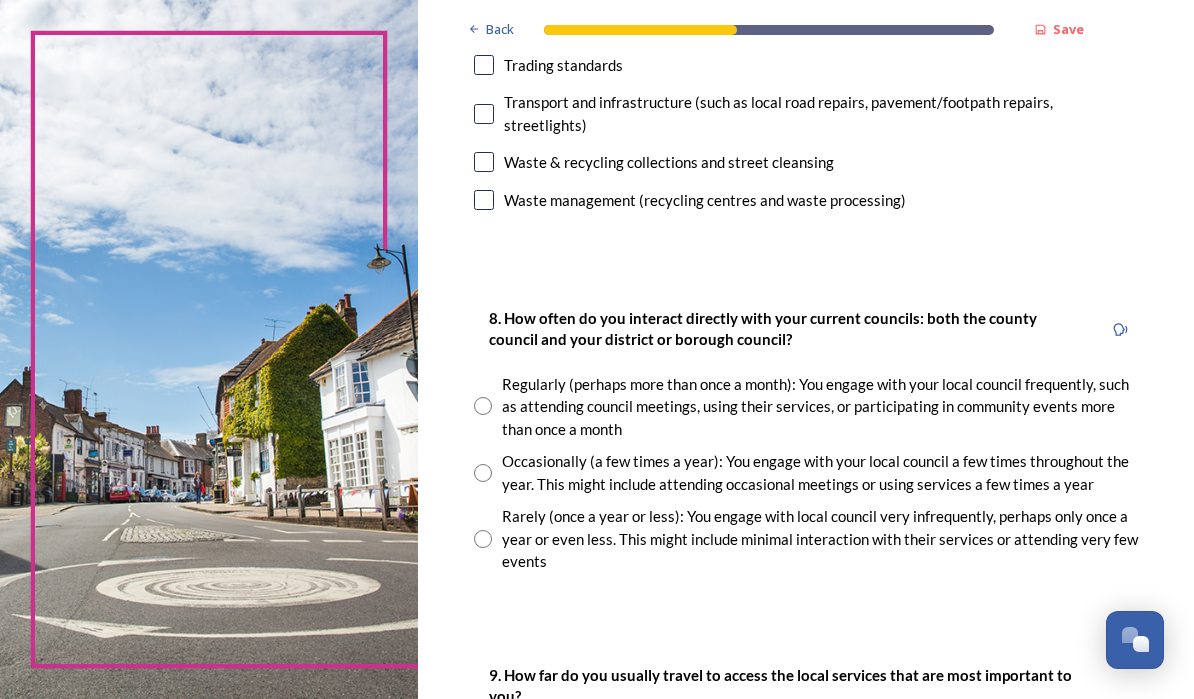 scroll, scrollTop: 955, scrollLeft: 0, axis: vertical 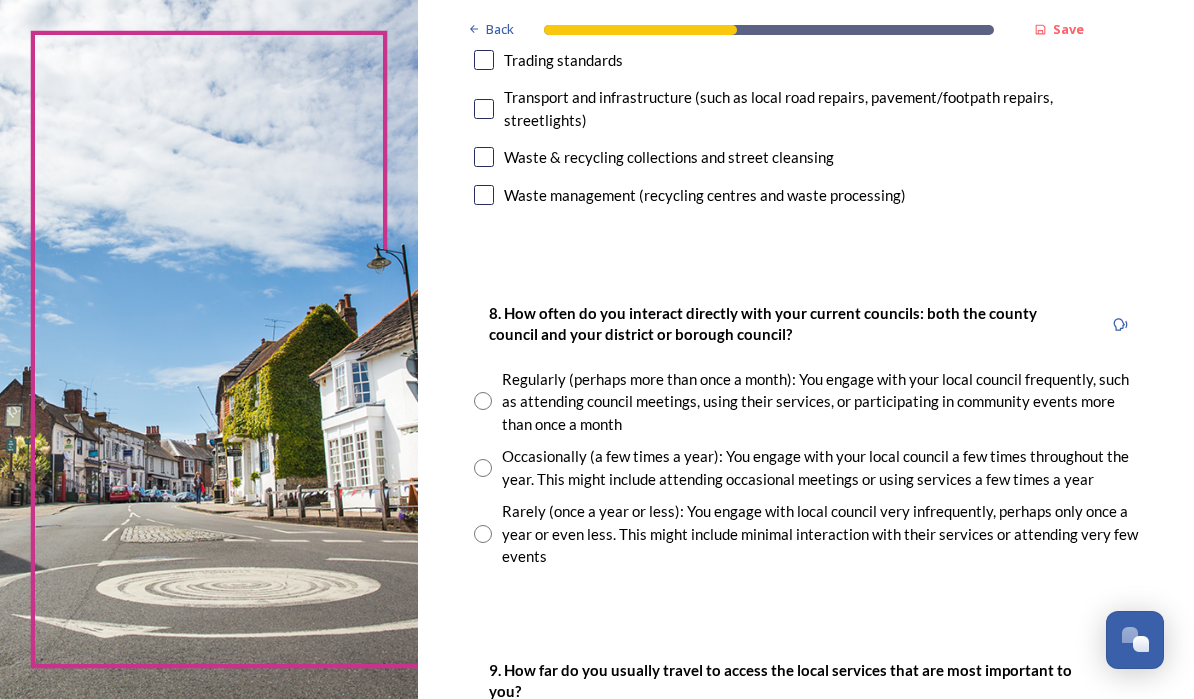 click on "Rarely (once a year or less): You engage with local council very infrequently, perhaps only once a year or even less. This might include minimal interaction with their services or attending very few events" at bounding box center (820, 534) 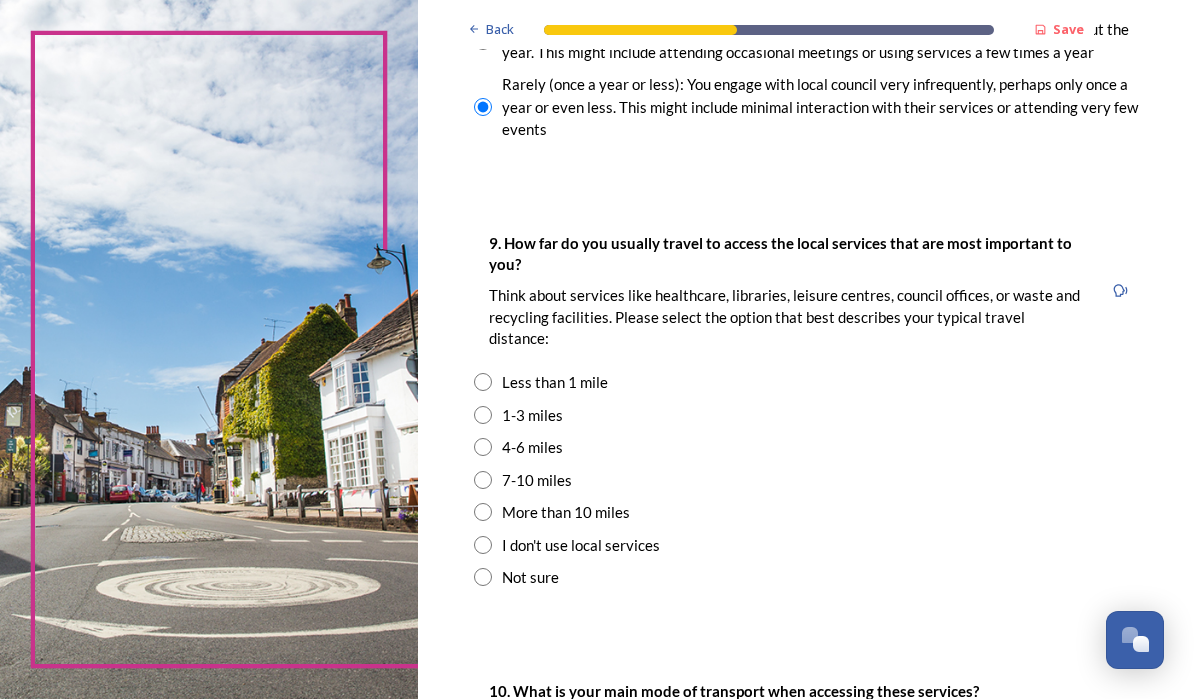 scroll, scrollTop: 1383, scrollLeft: 0, axis: vertical 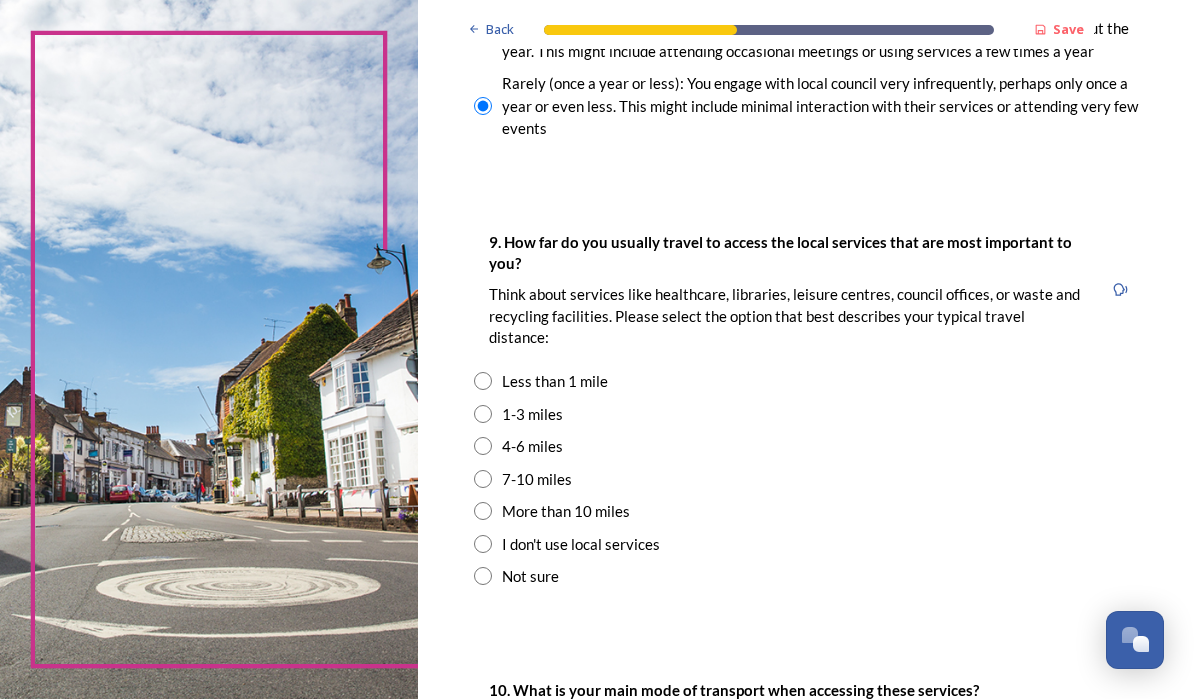 click on "Less than 1 mile" at bounding box center (555, 381) 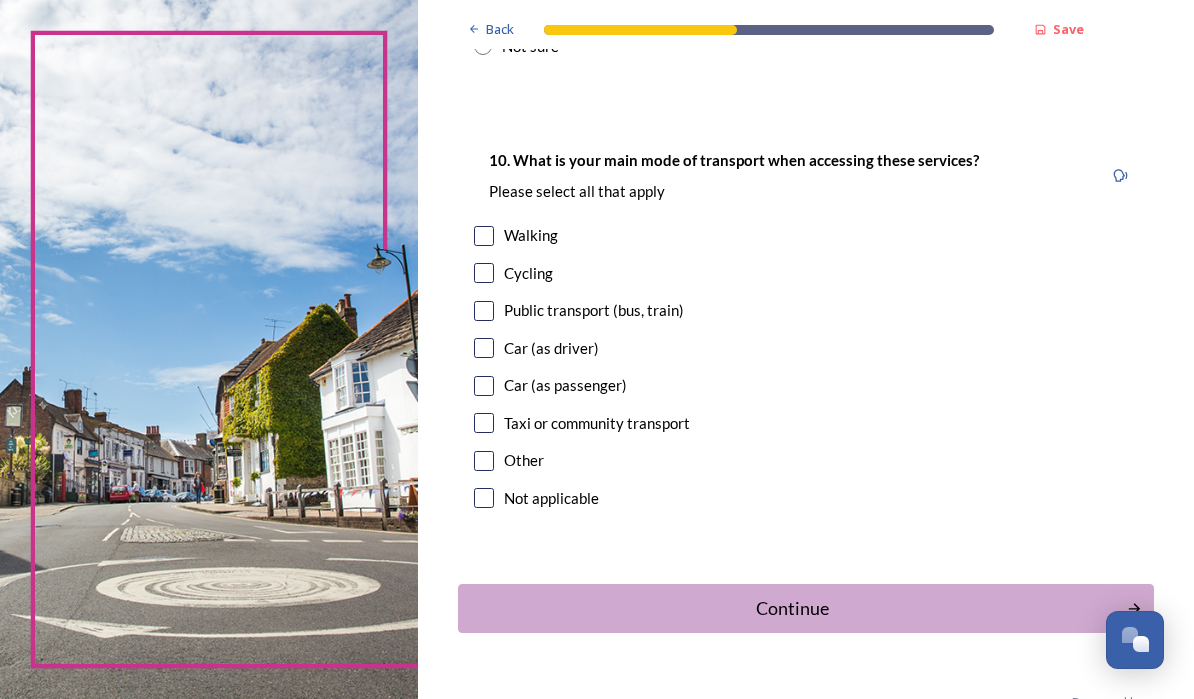 scroll, scrollTop: 1913, scrollLeft: 0, axis: vertical 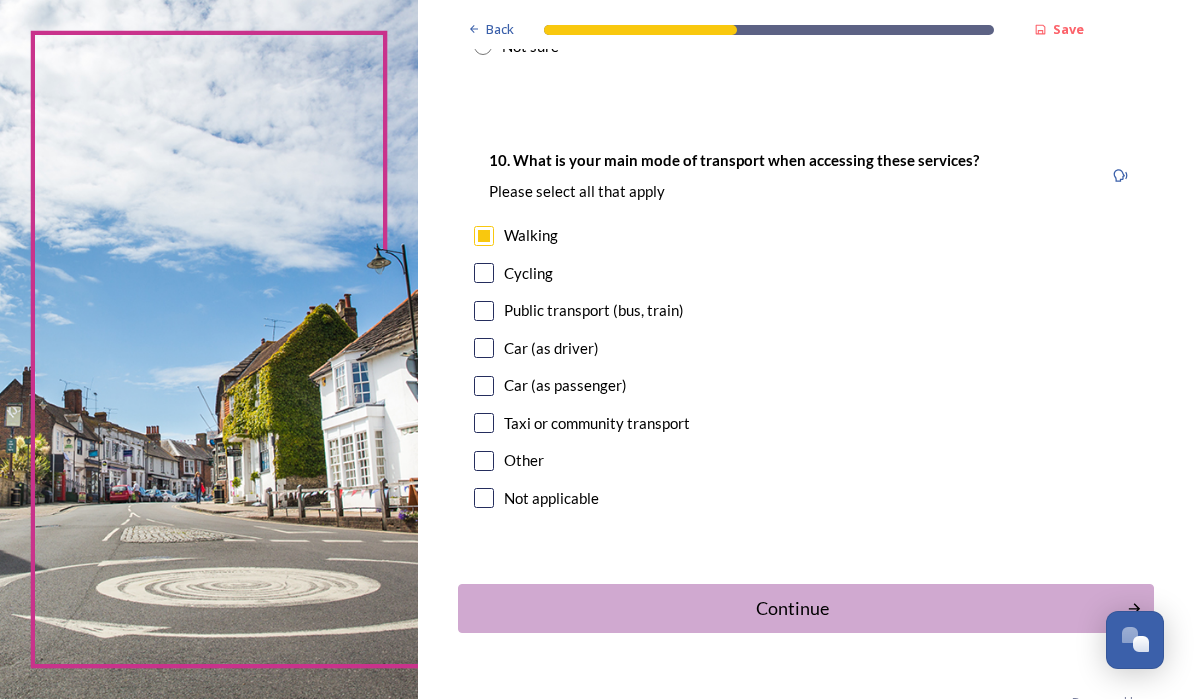 checkbox on "true" 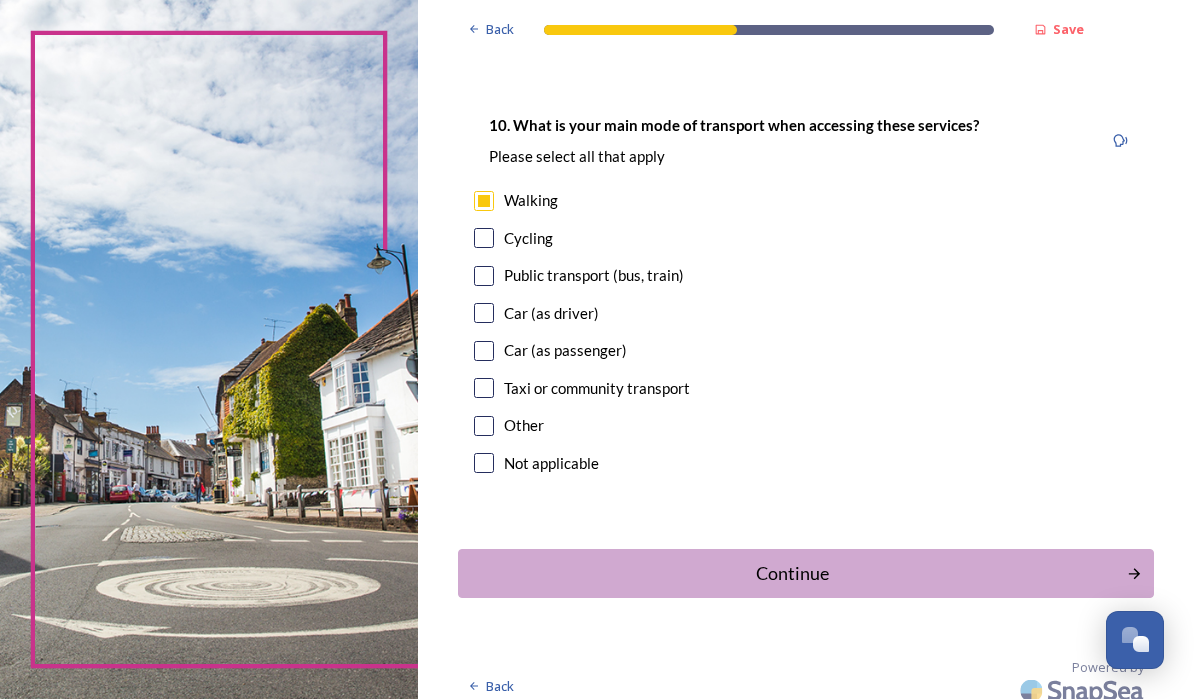 scroll, scrollTop: 1960, scrollLeft: 0, axis: vertical 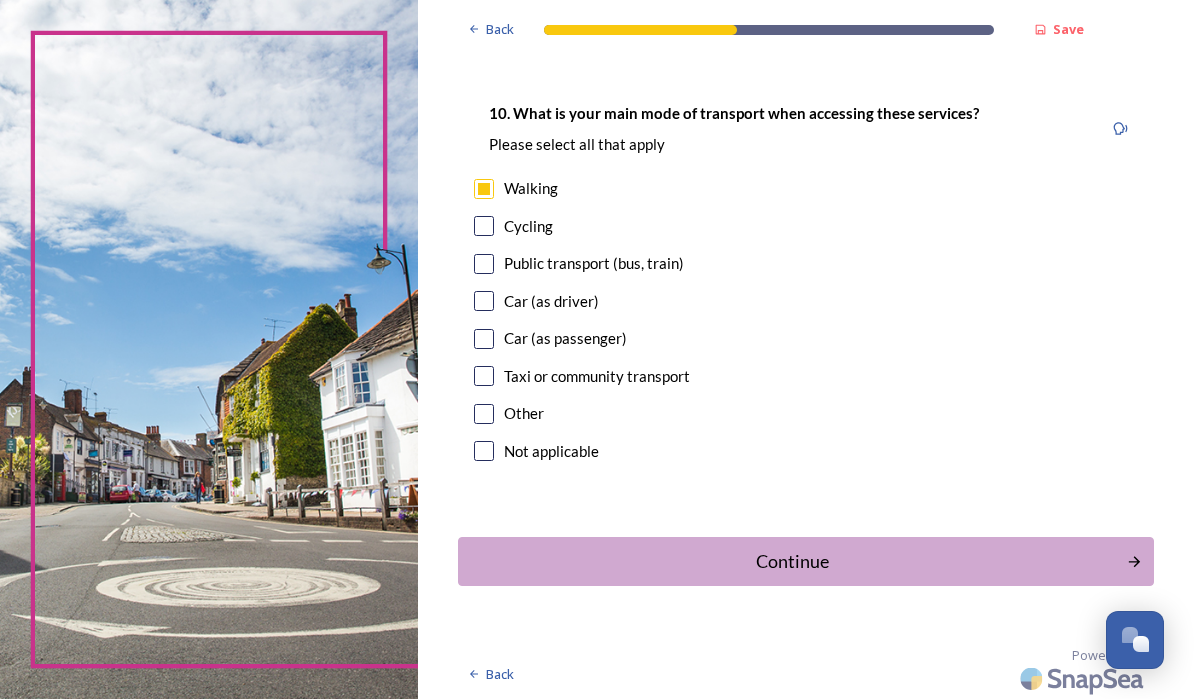 click on "Continue" at bounding box center (792, 561) 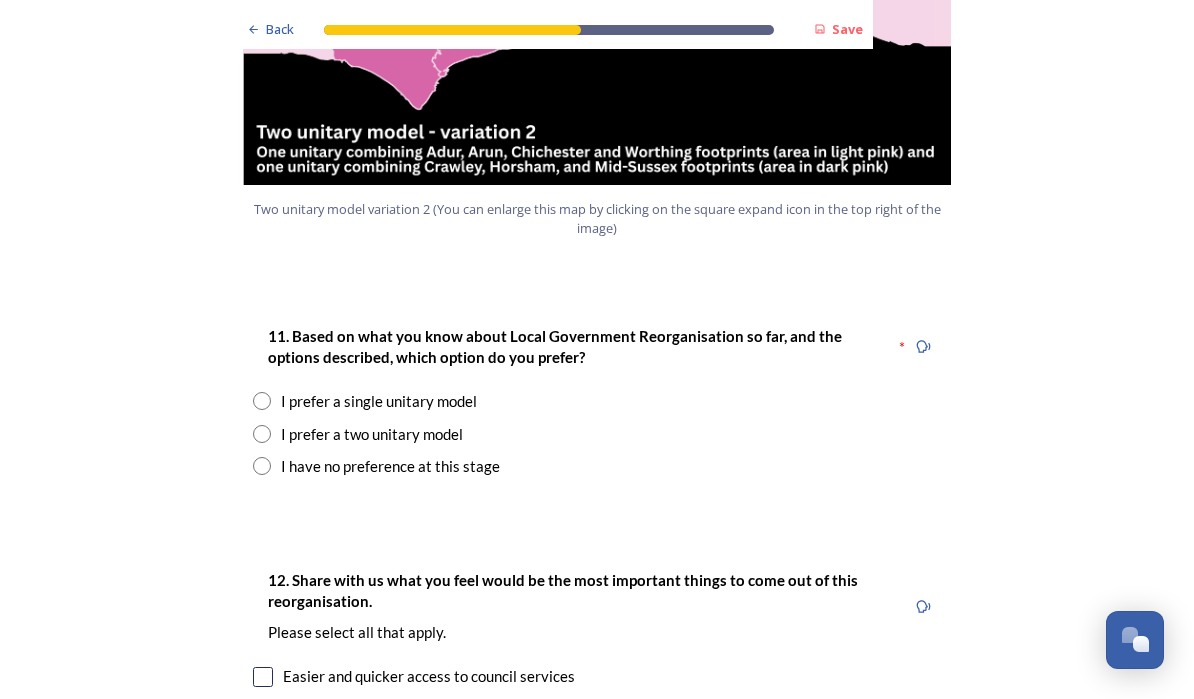 scroll, scrollTop: 2476, scrollLeft: 0, axis: vertical 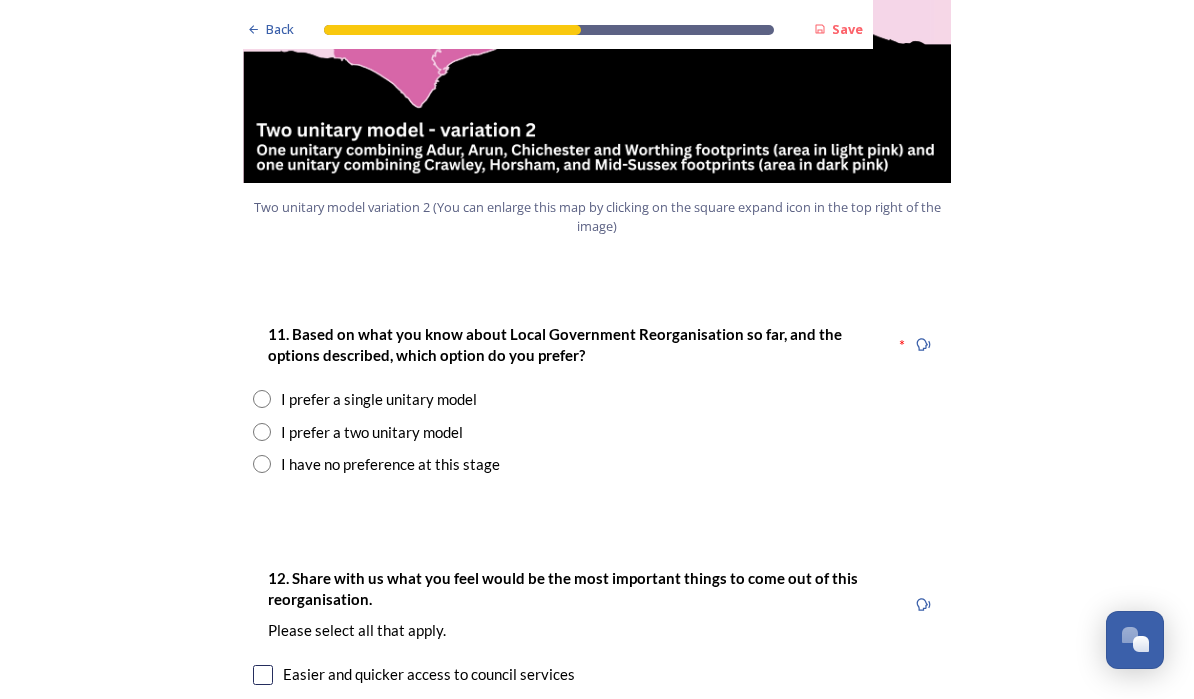 click on "I prefer a two unitary model" at bounding box center [372, 432] 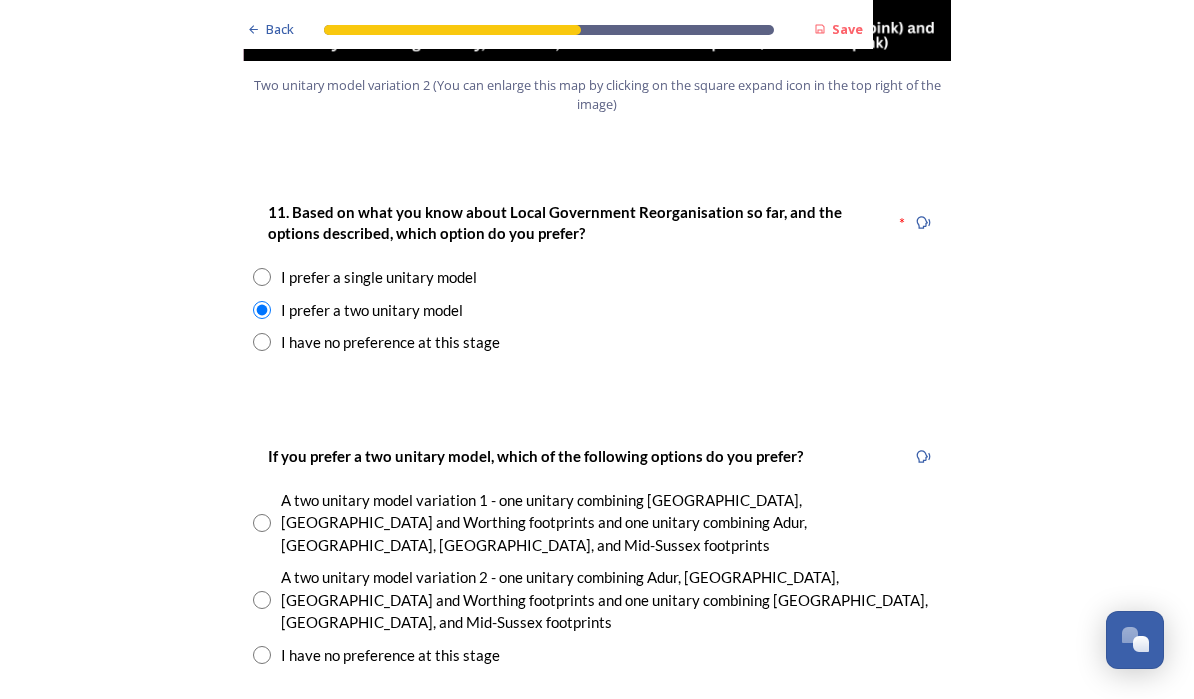 scroll, scrollTop: 2599, scrollLeft: 0, axis: vertical 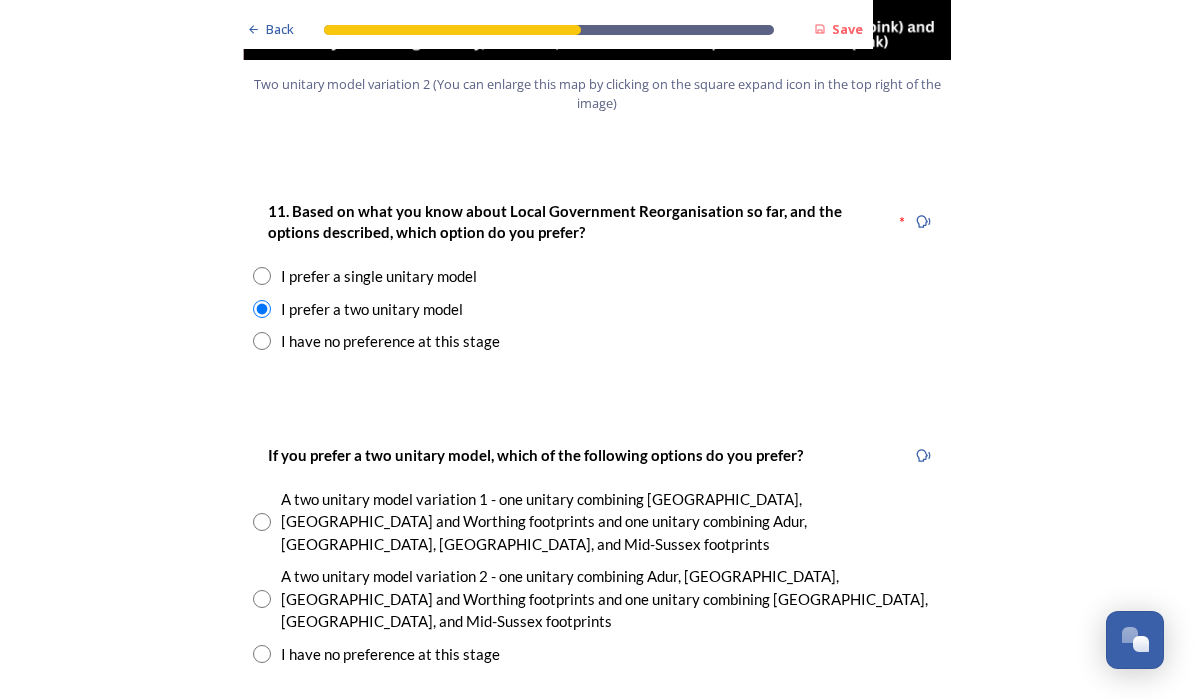 click on "A two unitary model variation 1 - one unitary combining Arun, Chichester and Worthing footprints and one unitary combining Adur, Crawley, Horsham, and Mid-Sussex footprints" at bounding box center [611, 522] 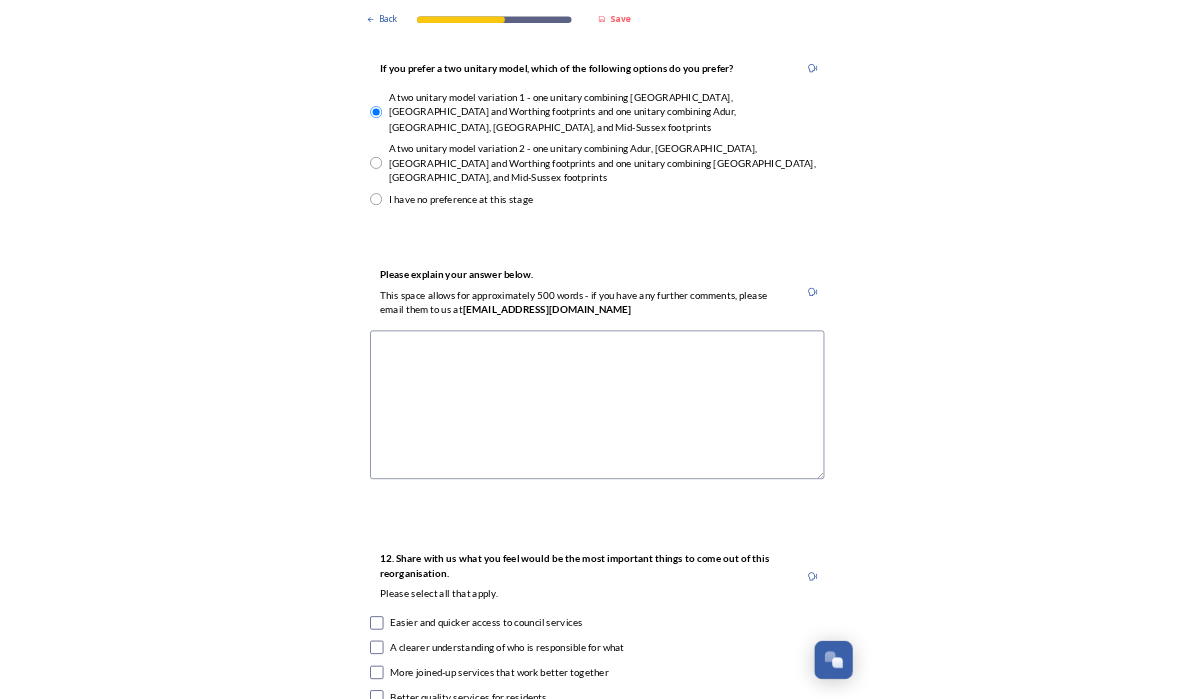 scroll, scrollTop: 2951, scrollLeft: 0, axis: vertical 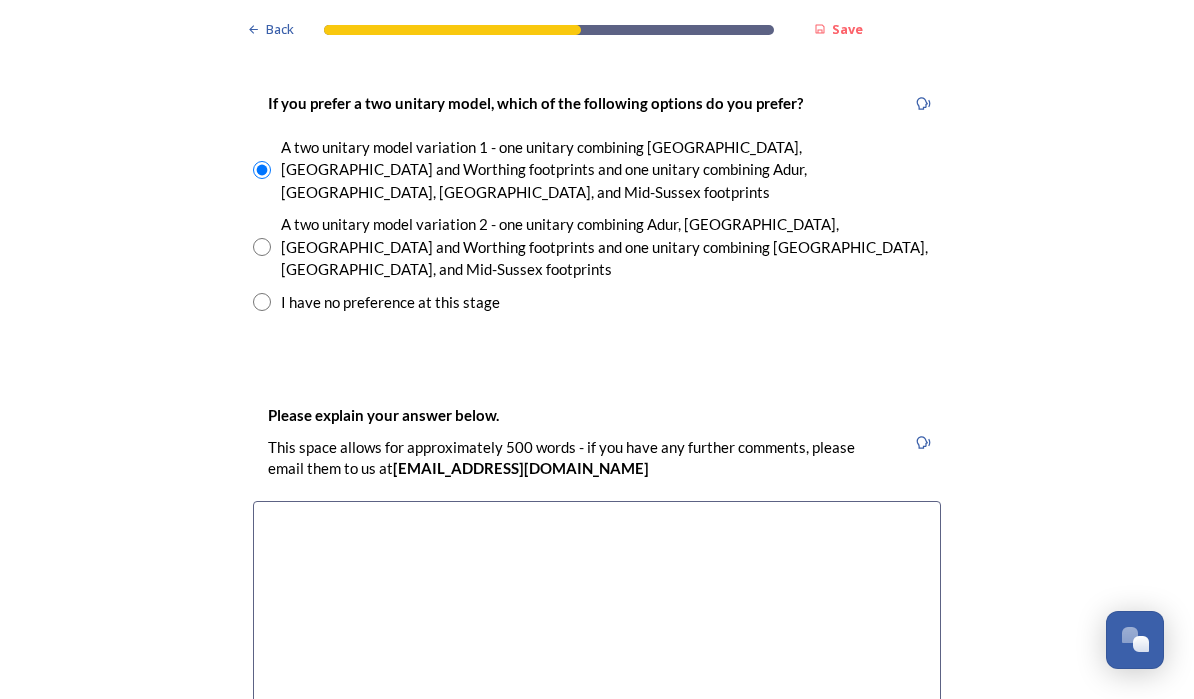 click at bounding box center (597, 613) 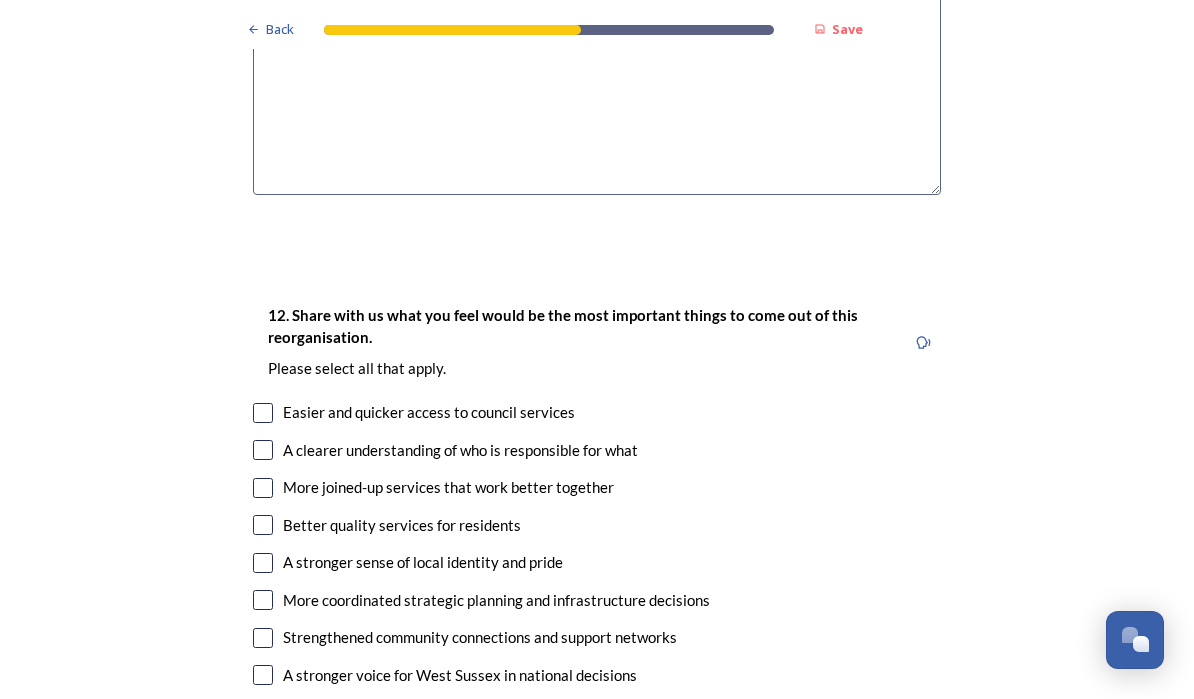 scroll, scrollTop: 3479, scrollLeft: 0, axis: vertical 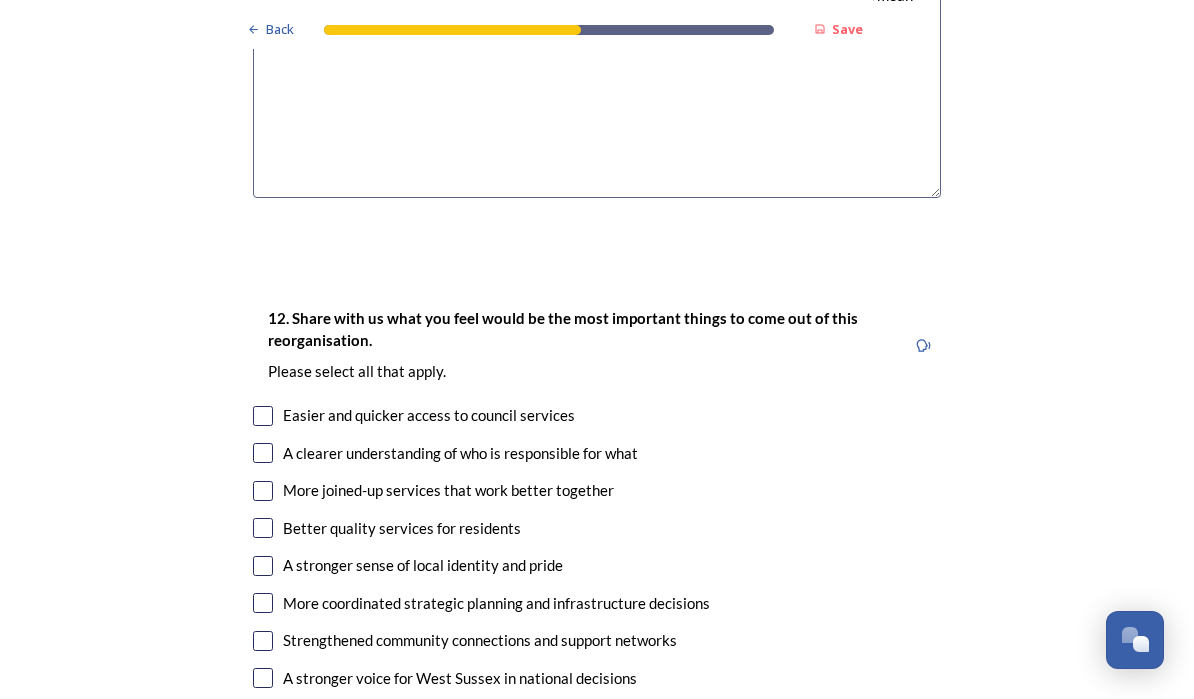 type on "I think some segregation it’s important. If people have issues, having one singular entity could mean longer wait times, miscommunication etc etc." 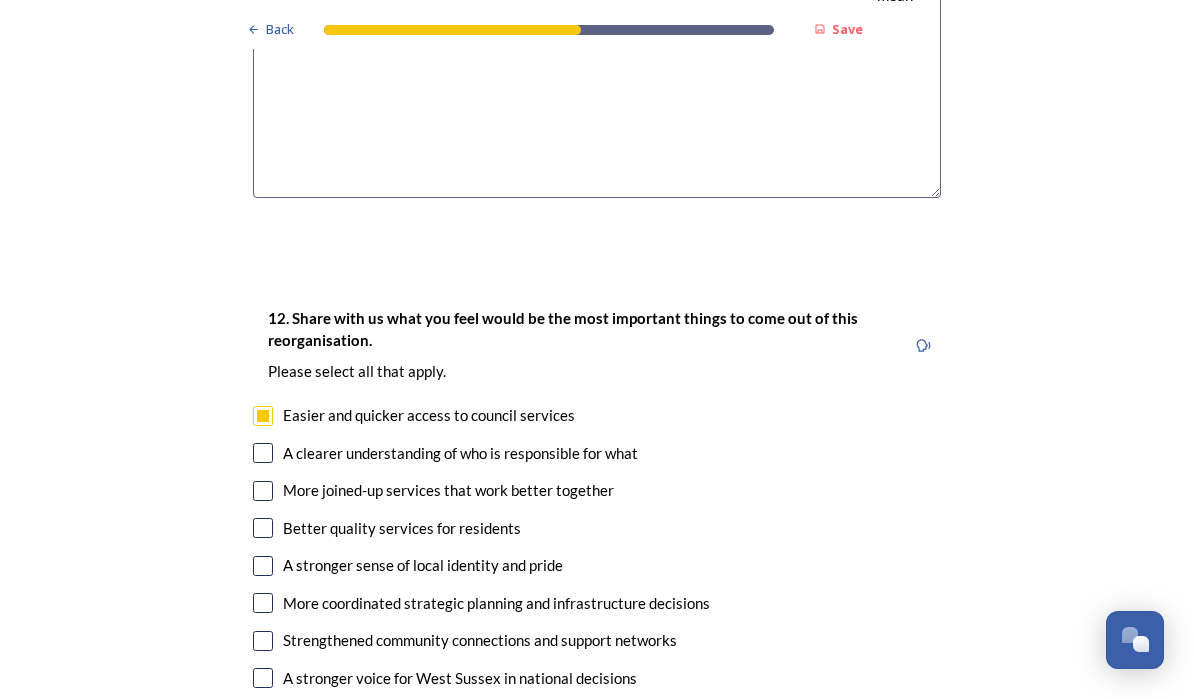click at bounding box center [263, 753] 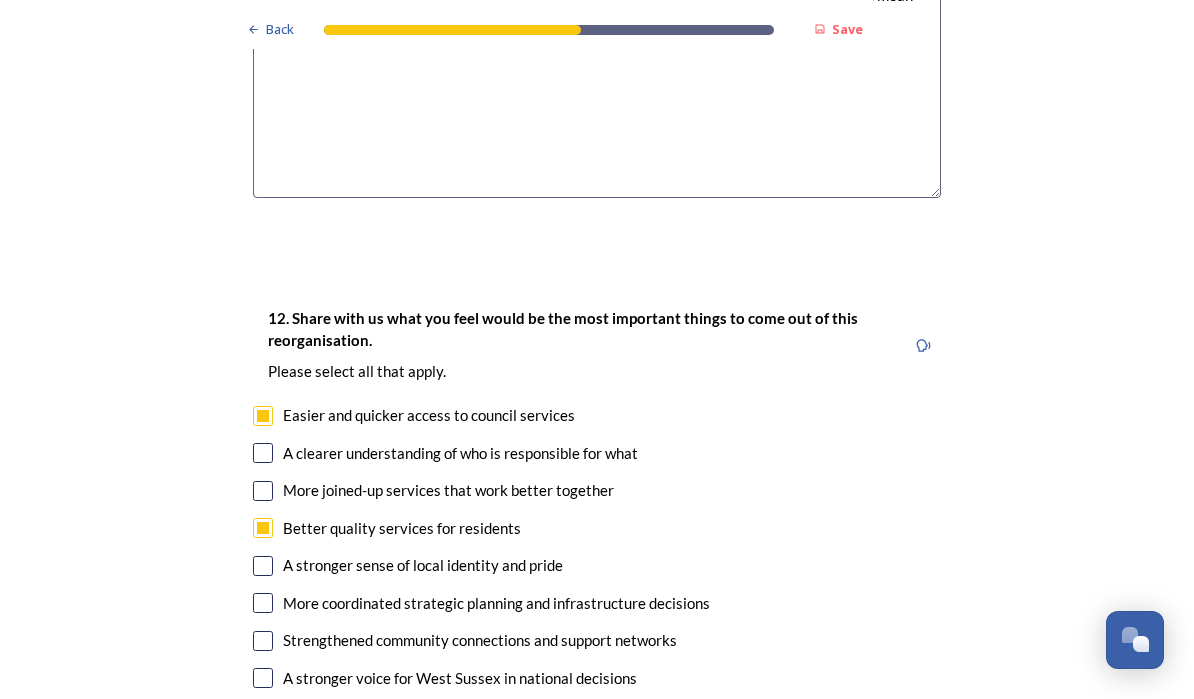 click at bounding box center (263, 566) 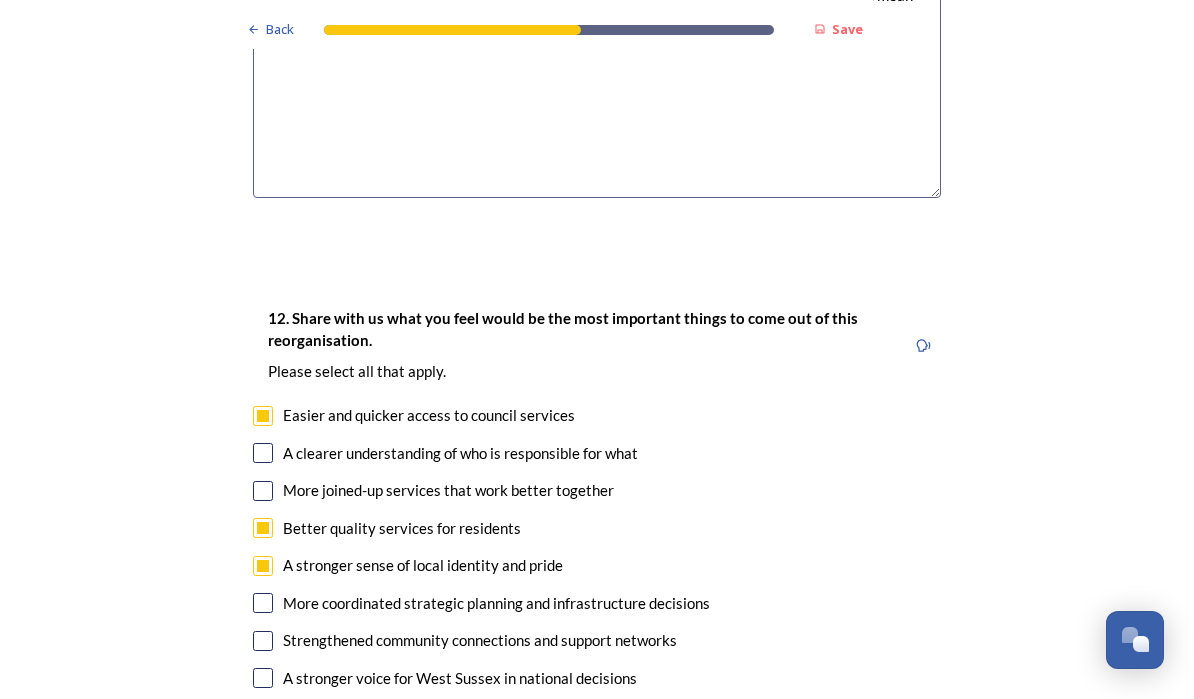 click at bounding box center [263, 603] 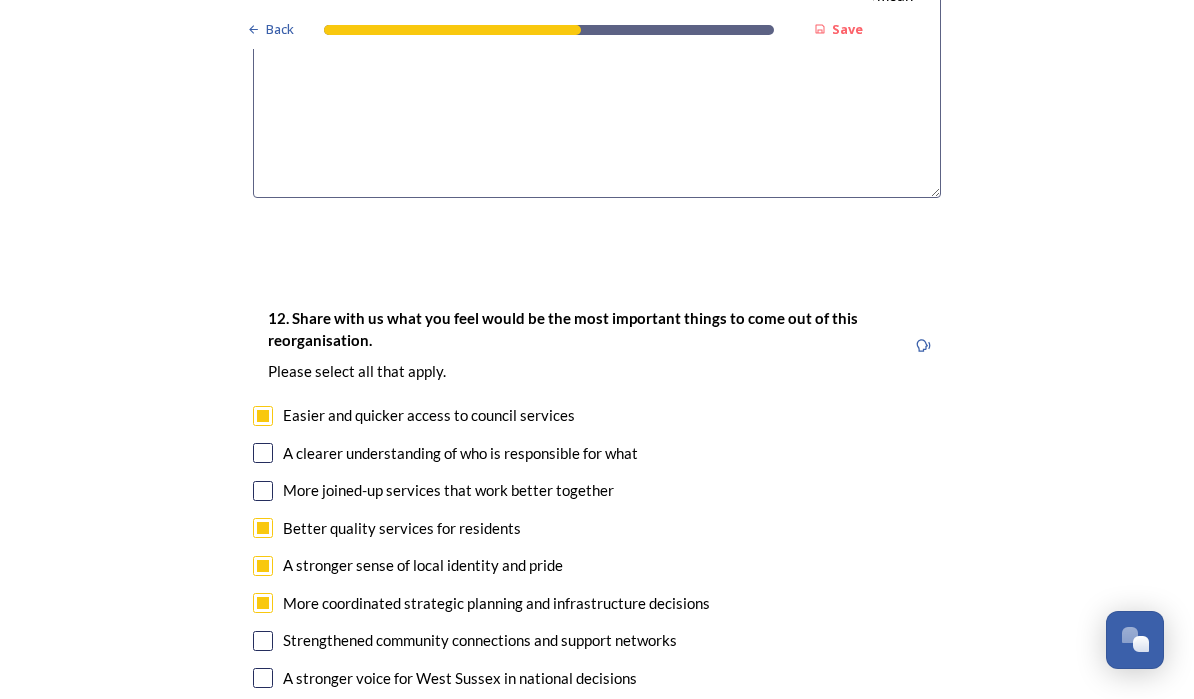 click at bounding box center (263, 678) 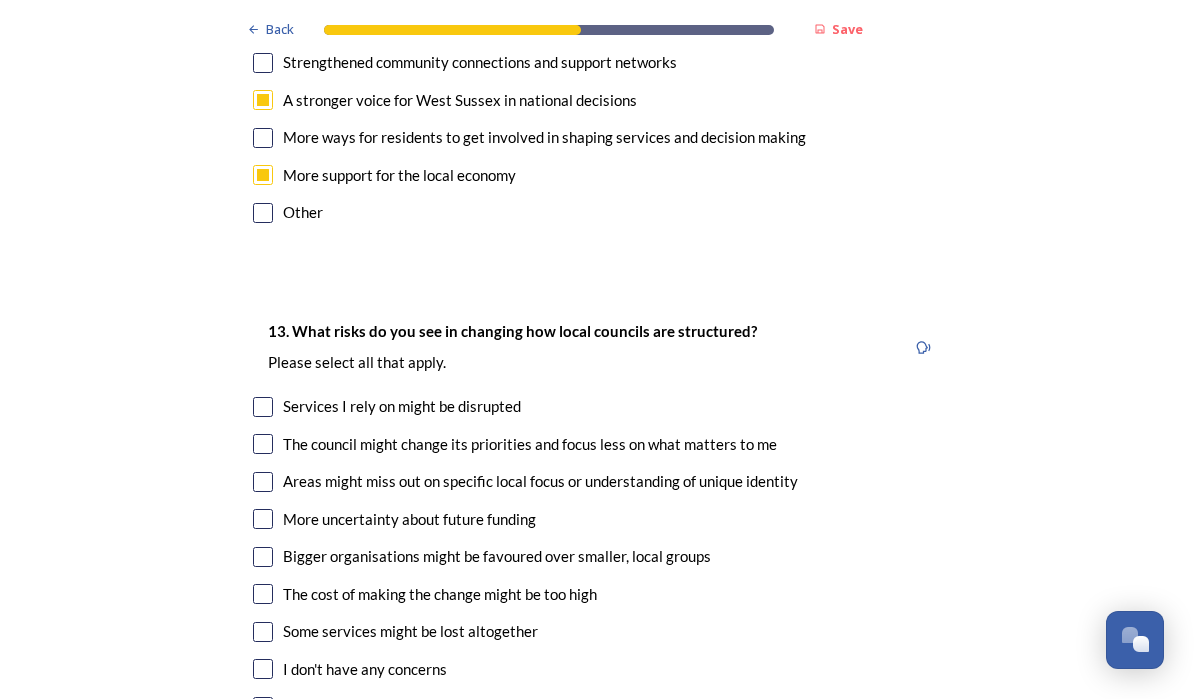 scroll, scrollTop: 4063, scrollLeft: 0, axis: vertical 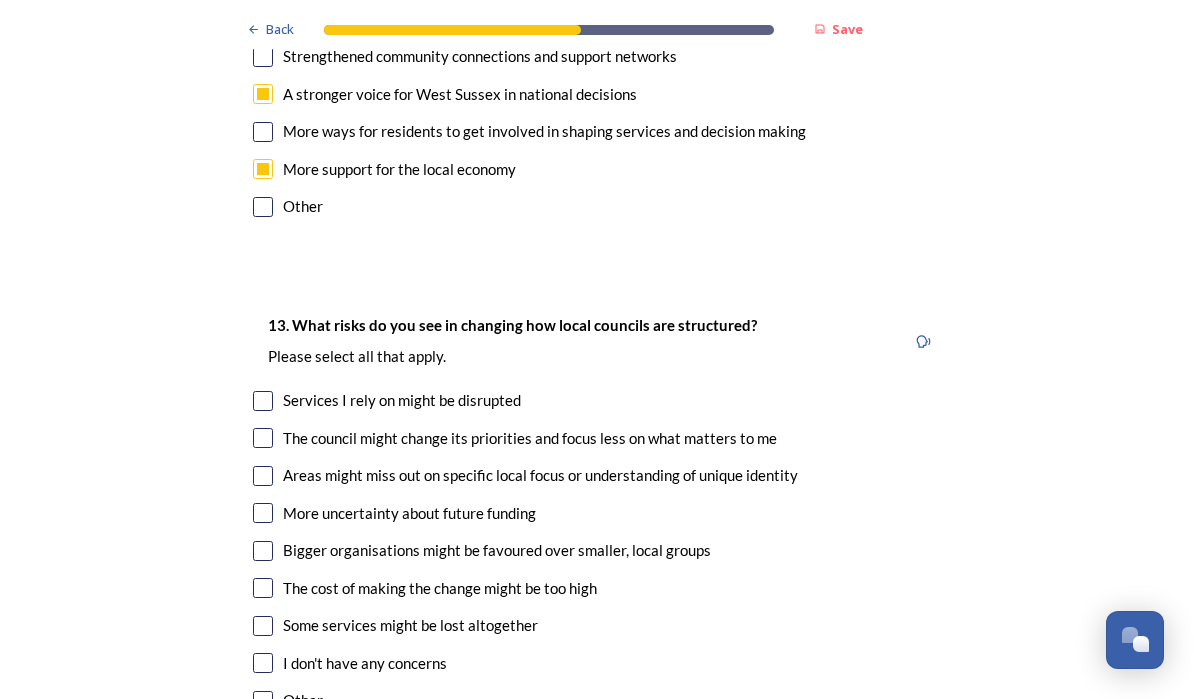 click on "Services I rely on might be disrupted" at bounding box center (402, 400) 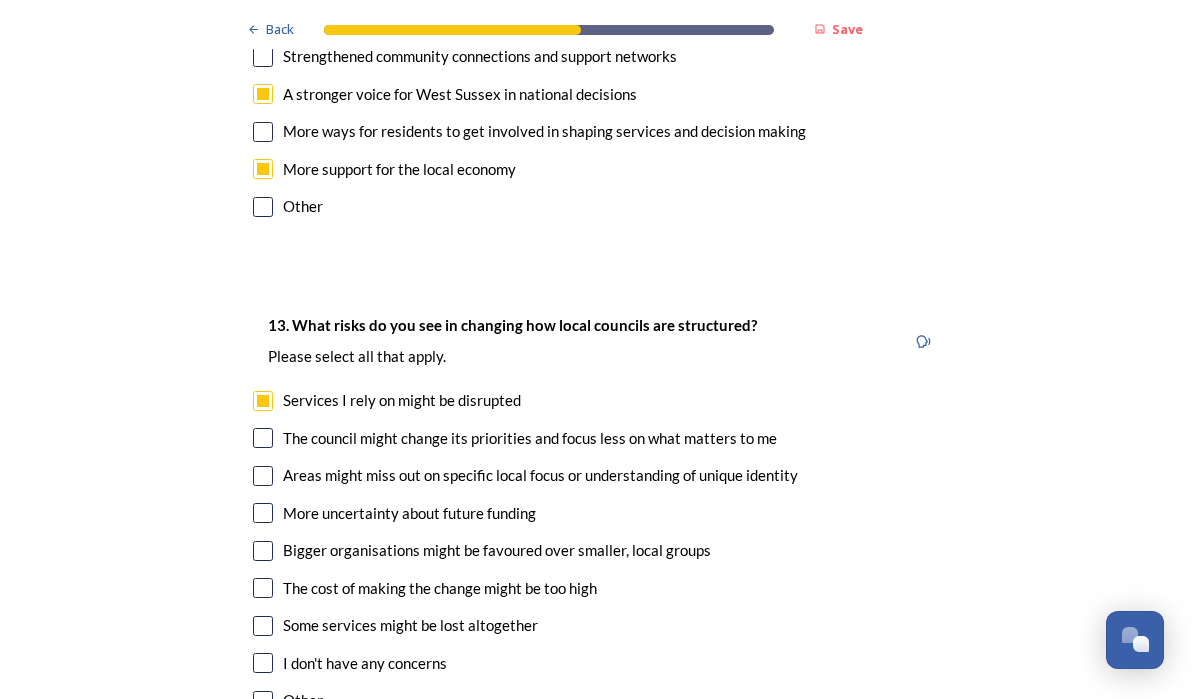 checkbox on "true" 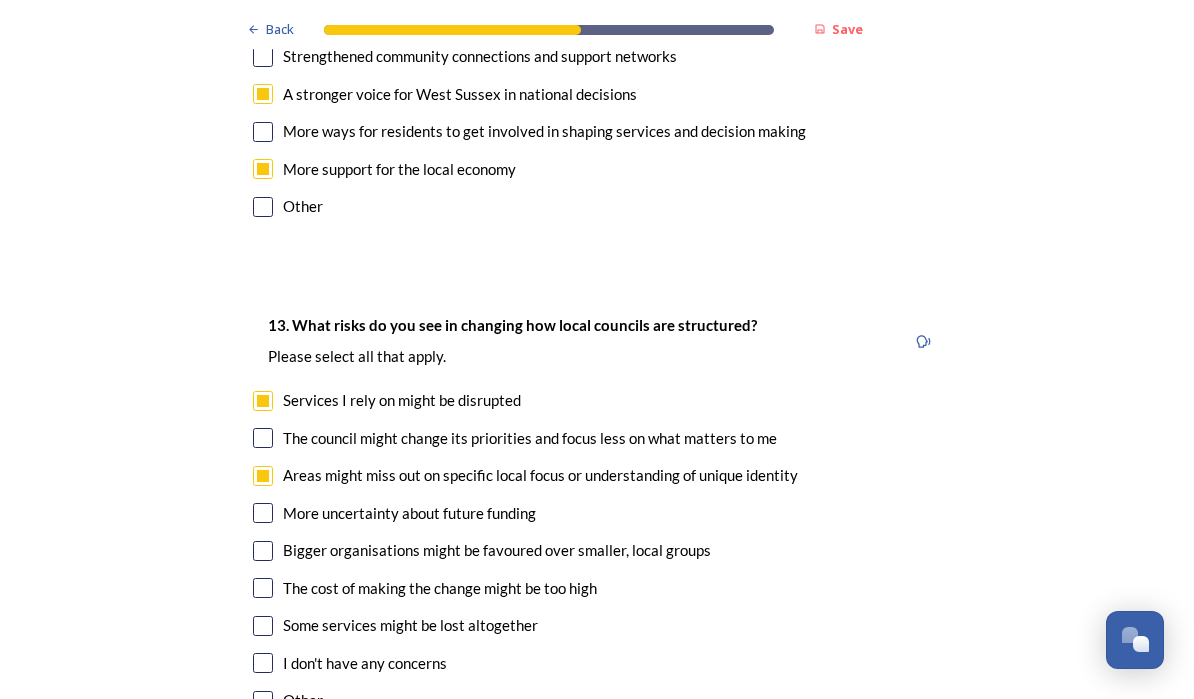 checkbox on "true" 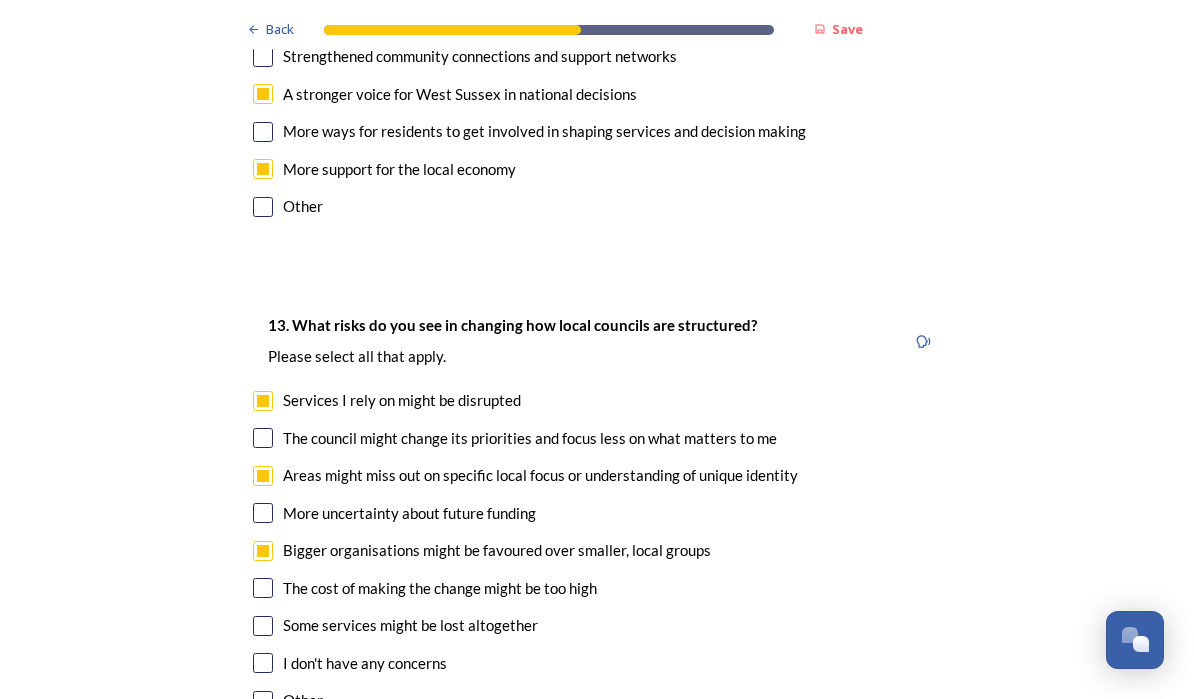 checkbox on "true" 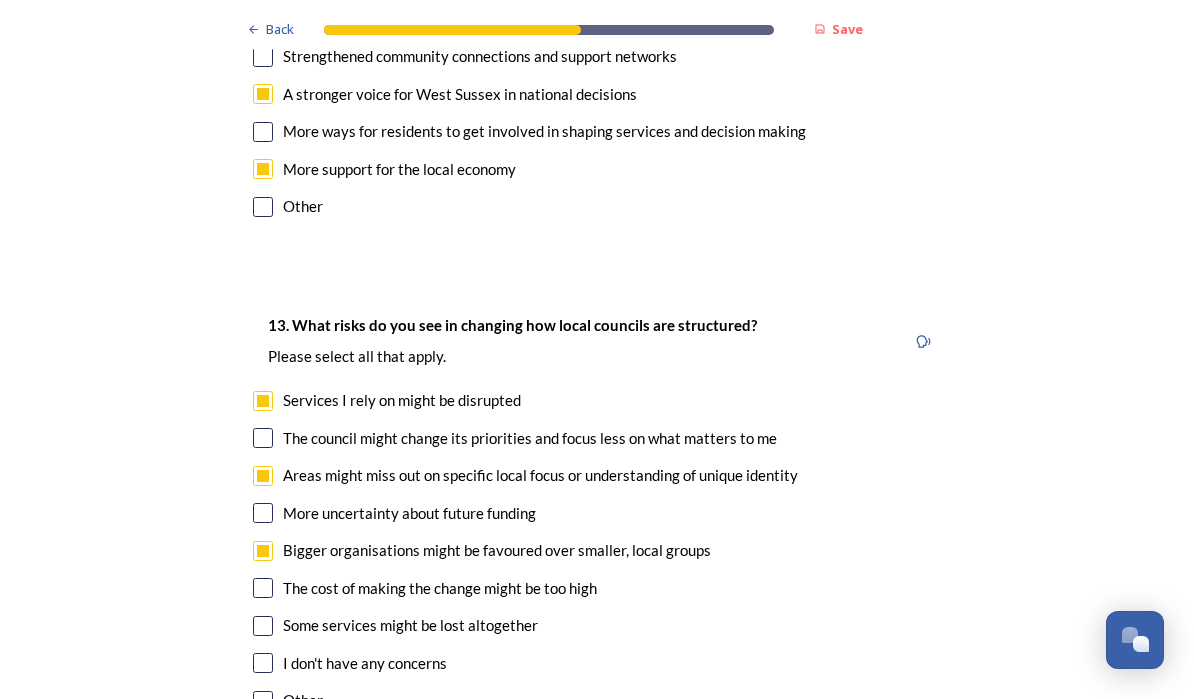 click on "The cost of making the change might be too high" at bounding box center (440, 588) 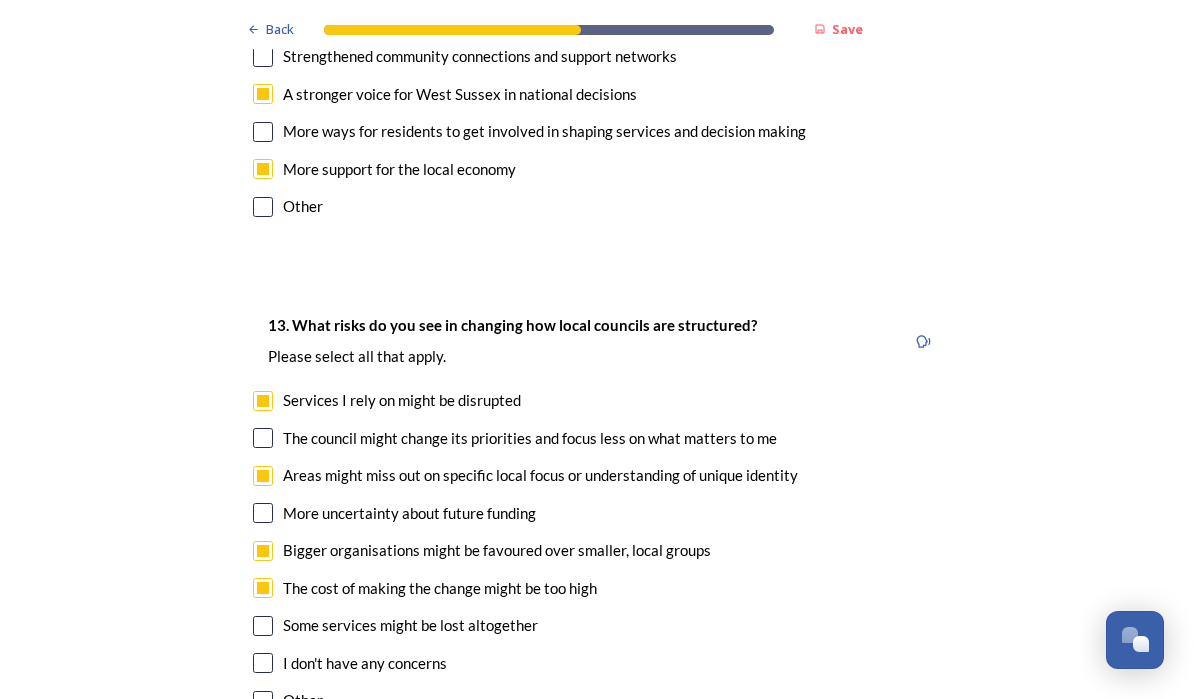 checkbox on "true" 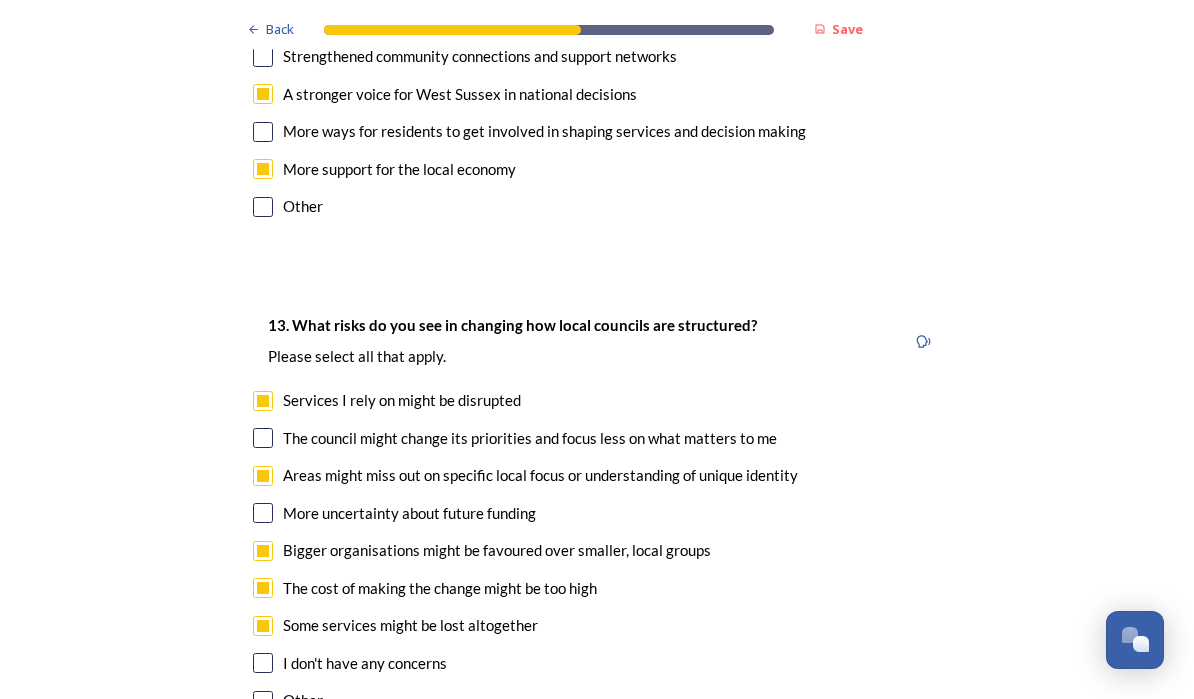 checkbox on "true" 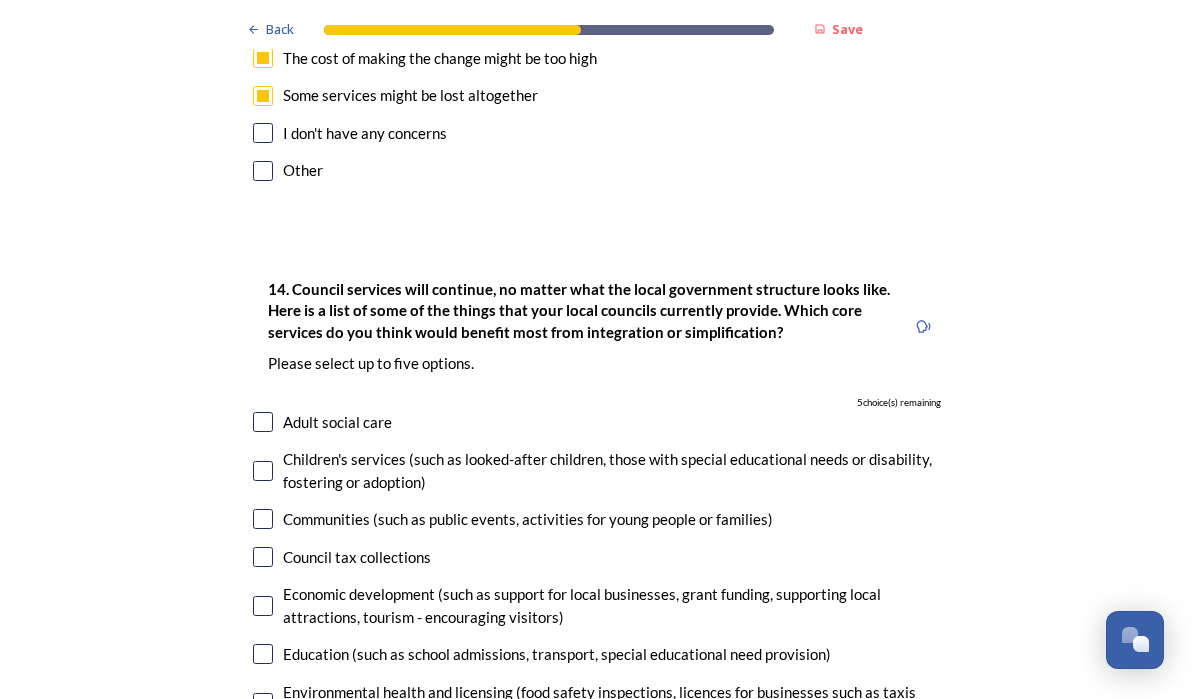 scroll, scrollTop: 4590, scrollLeft: 0, axis: vertical 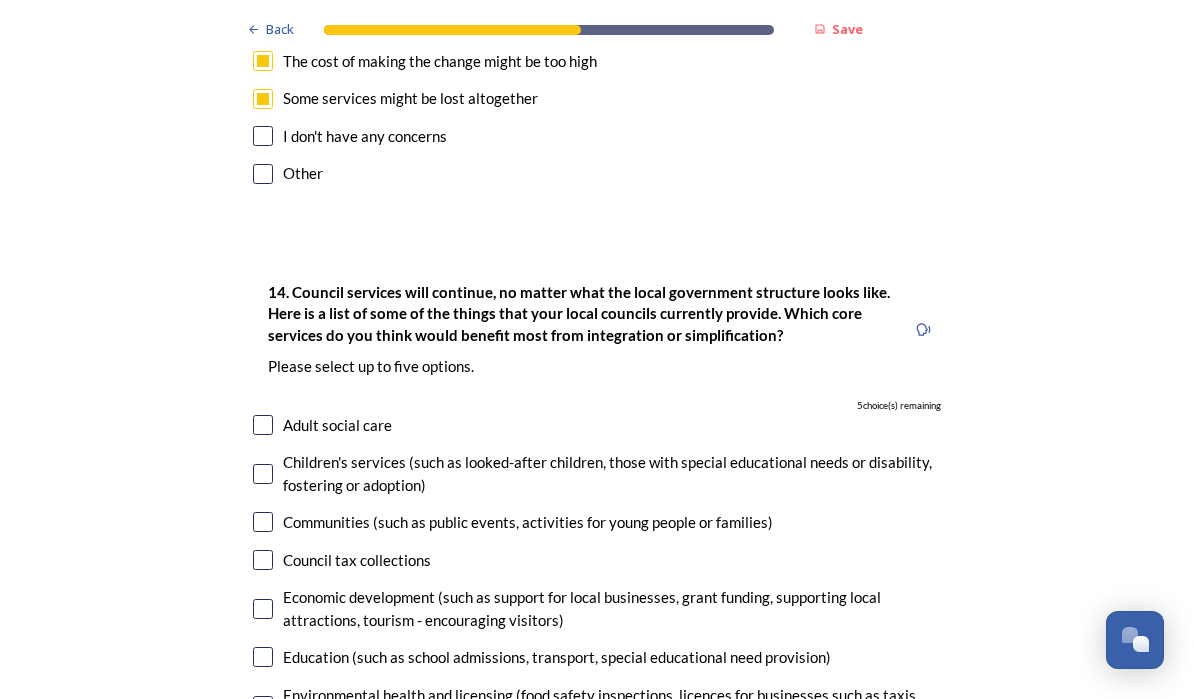 click on "Adult social care" at bounding box center (337, 425) 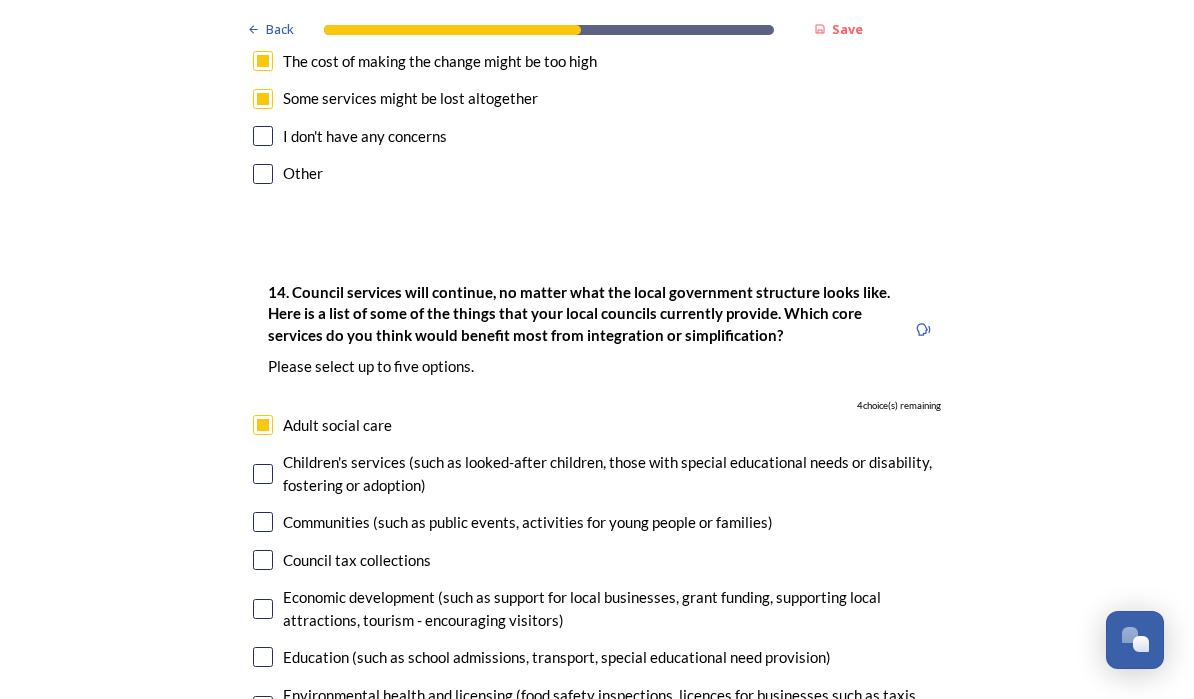 click on "Adult social care" at bounding box center [337, 425] 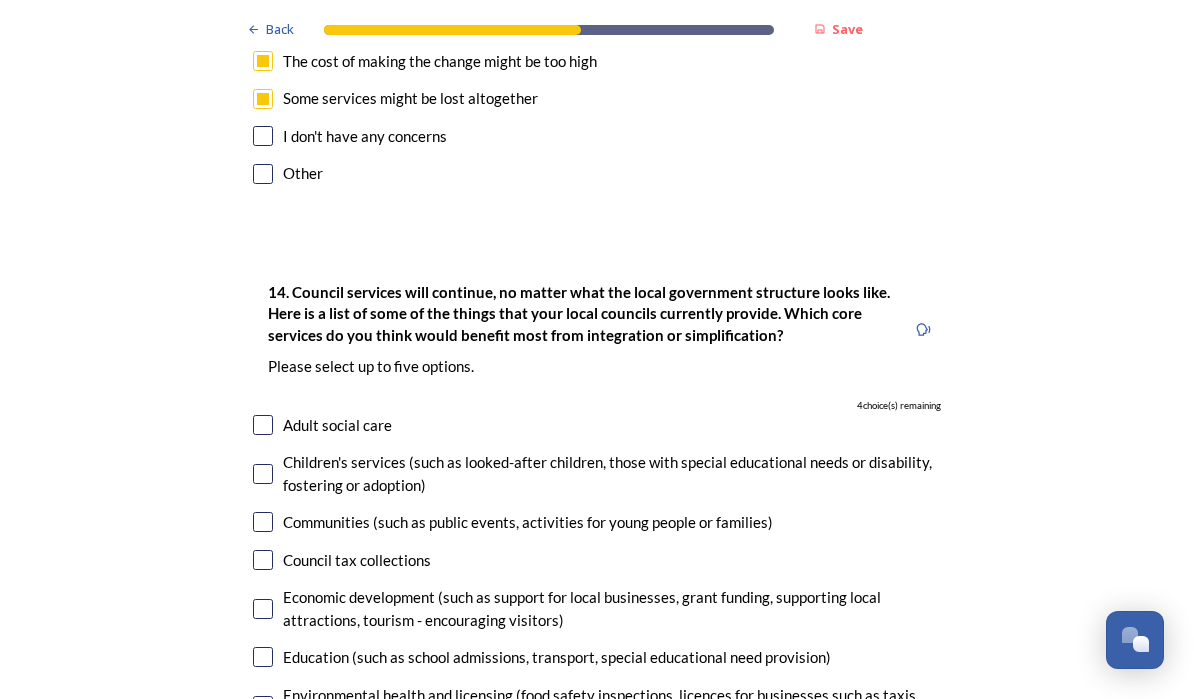checkbox on "false" 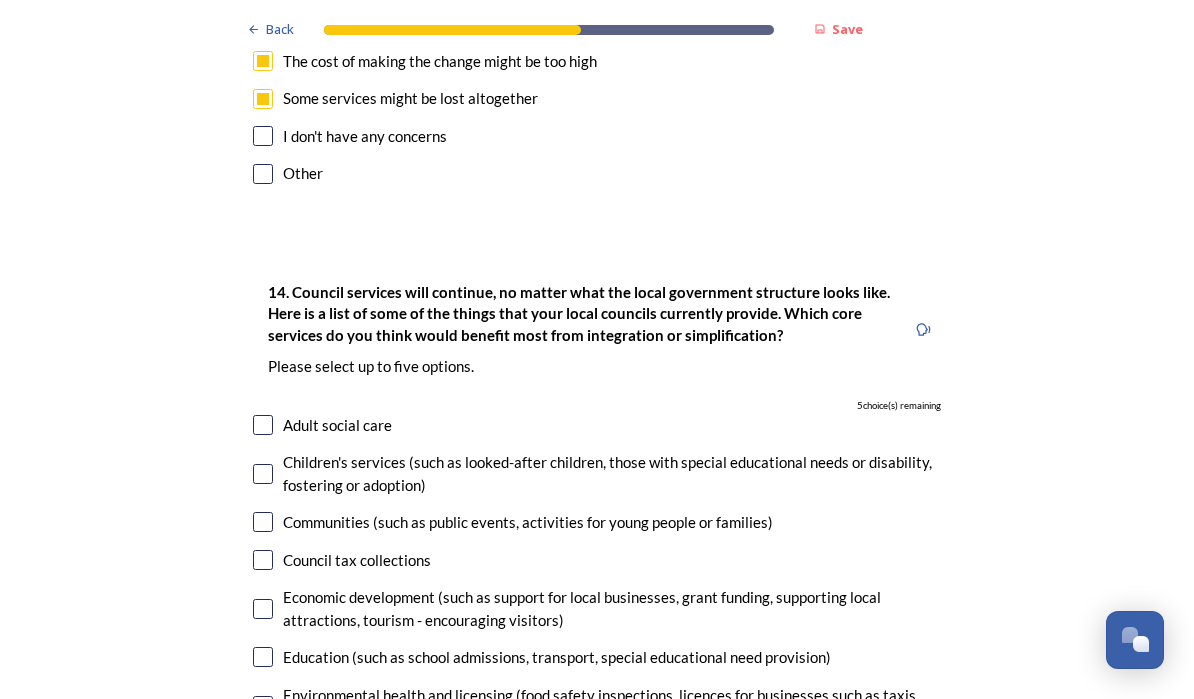 click on "Children's services (such as looked-after children, those with special educational needs or disability, fostering or adoption)" at bounding box center [612, 473] 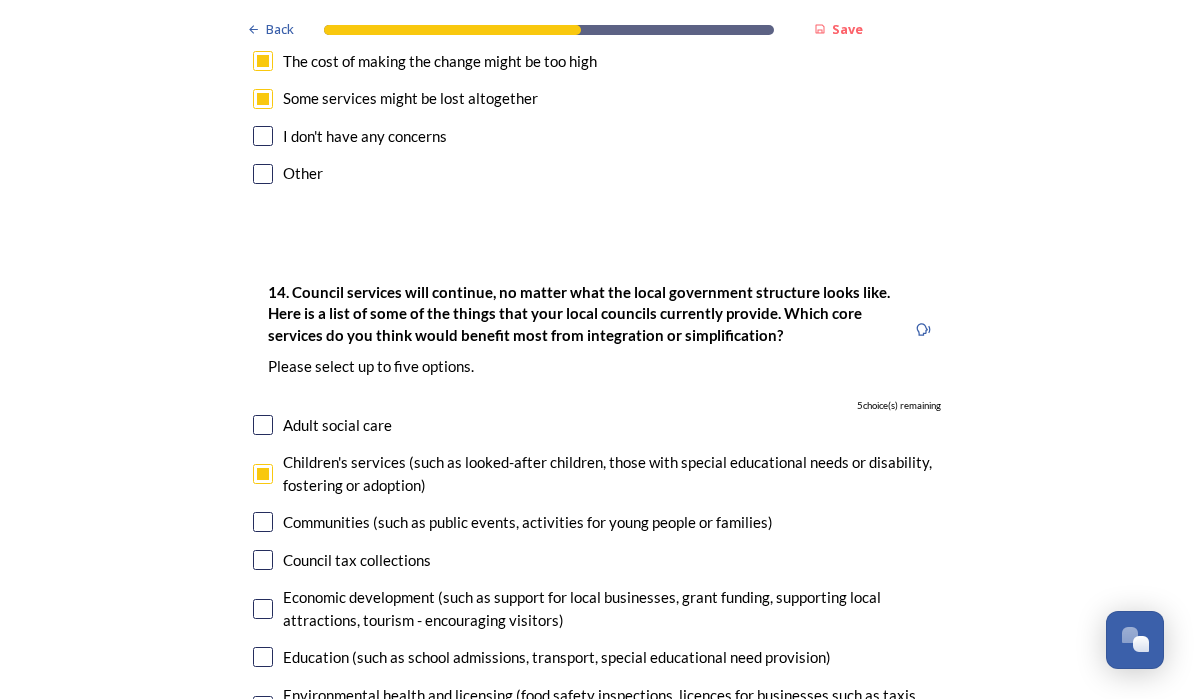 checkbox on "true" 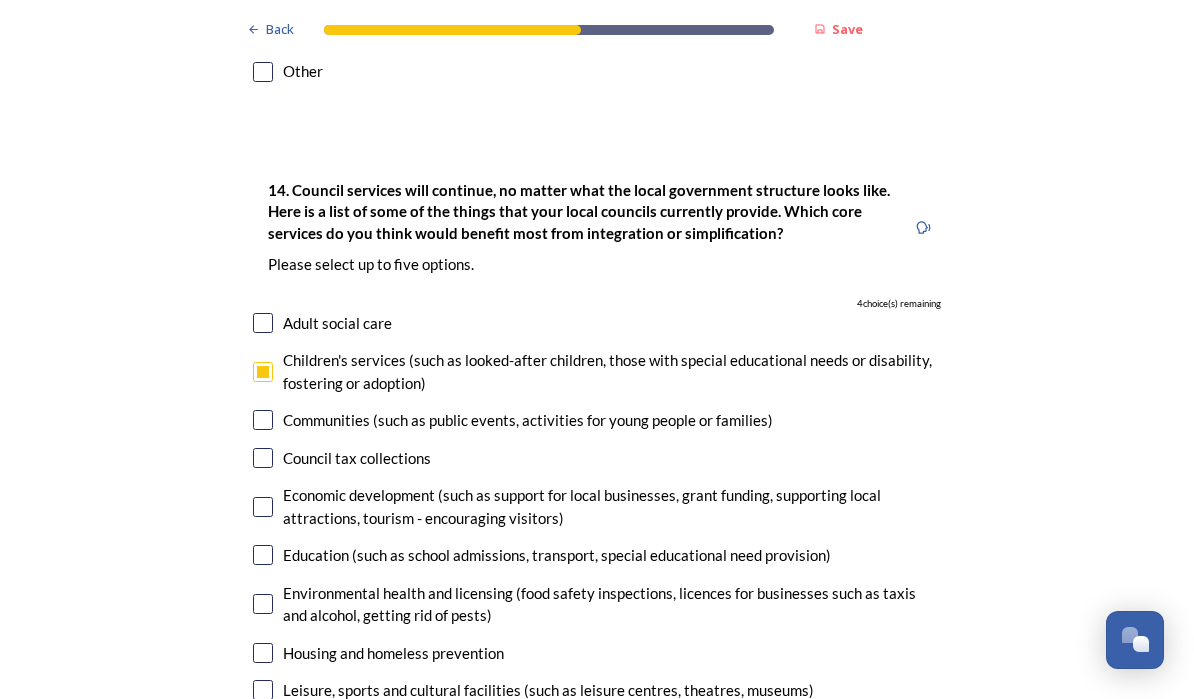 scroll, scrollTop: 4719, scrollLeft: 0, axis: vertical 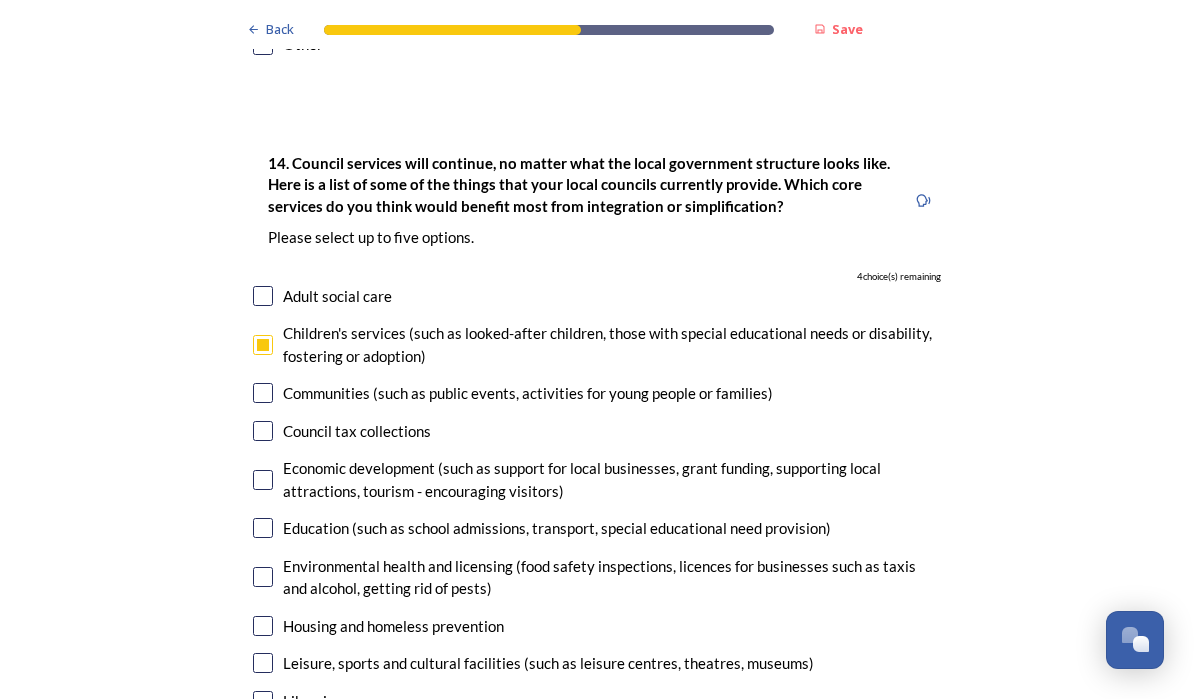 click on "Council tax collections" at bounding box center [357, 431] 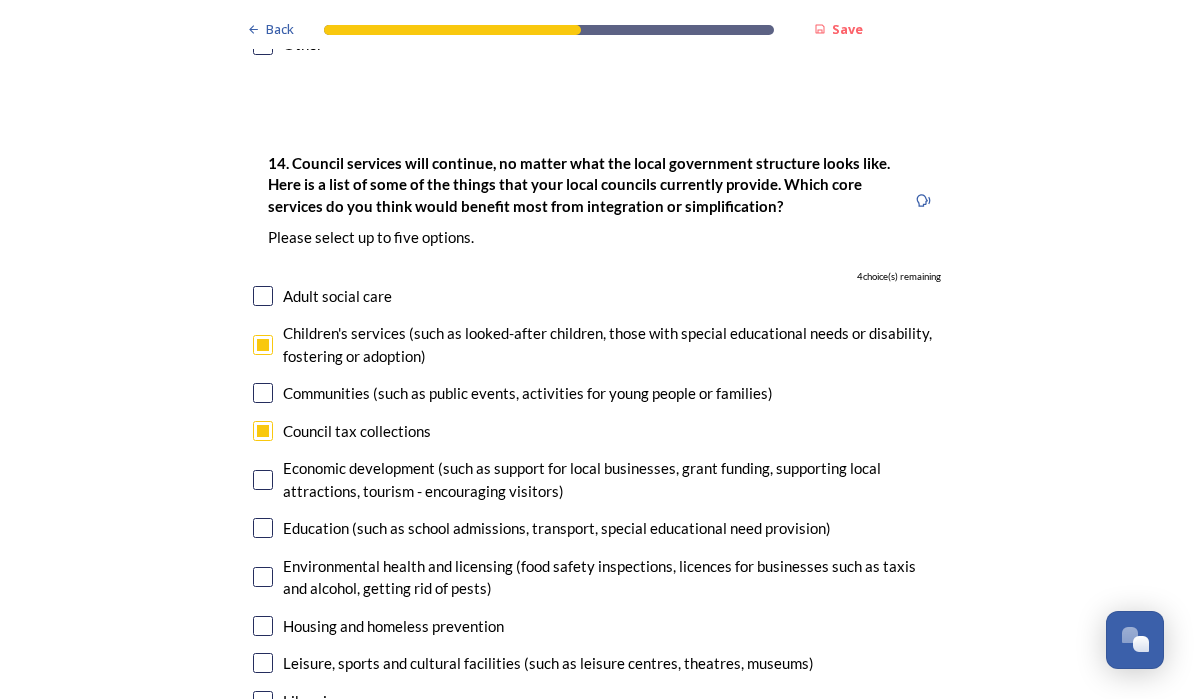 checkbox on "true" 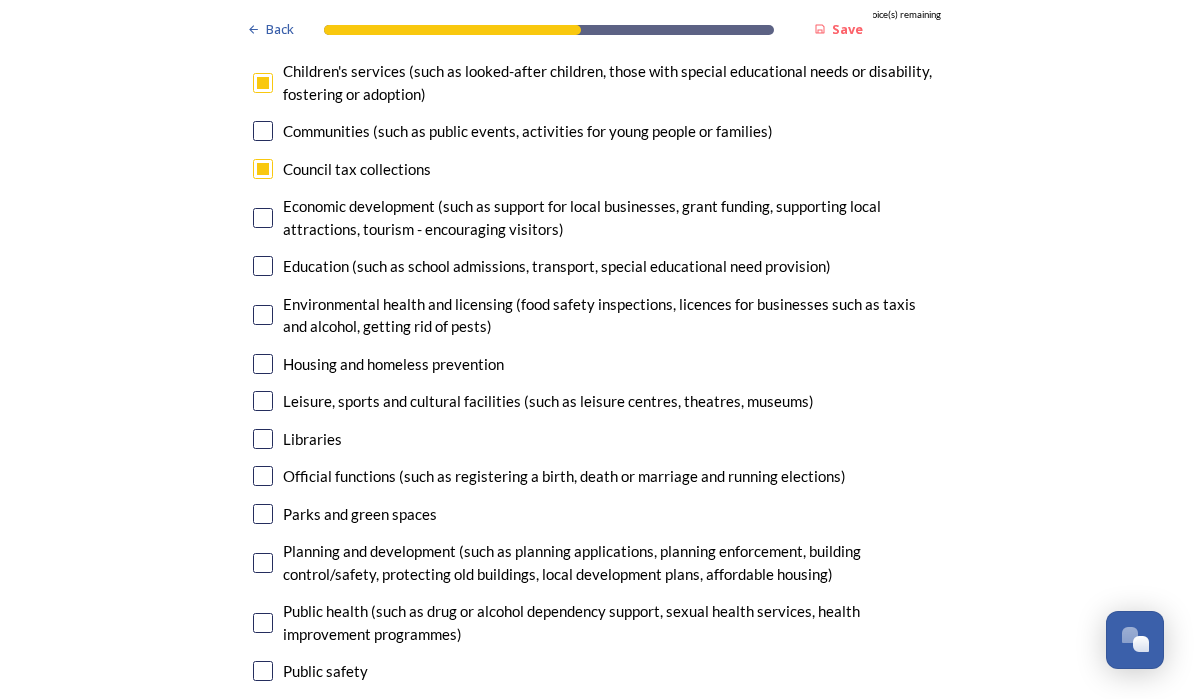 scroll, scrollTop: 4980, scrollLeft: 0, axis: vertical 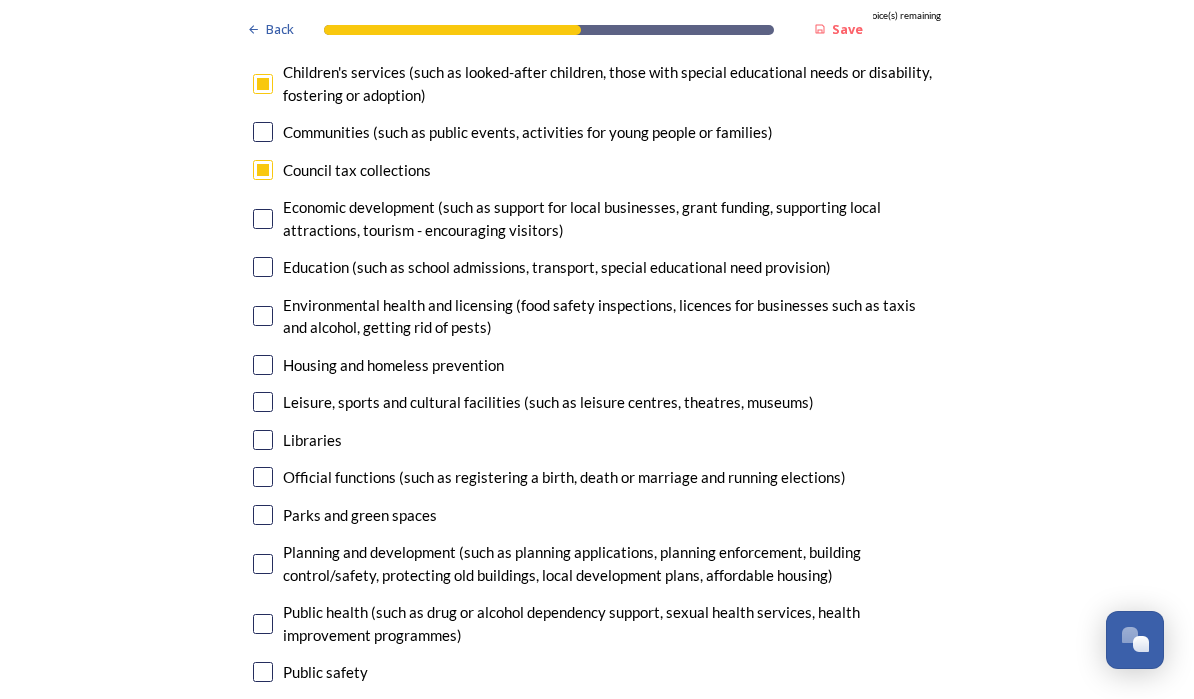 click on "Planning and development (such as planning applications, planning enforcement, building control/safety, protecting old buildings, local development plans, affordable housing)" at bounding box center [612, 563] 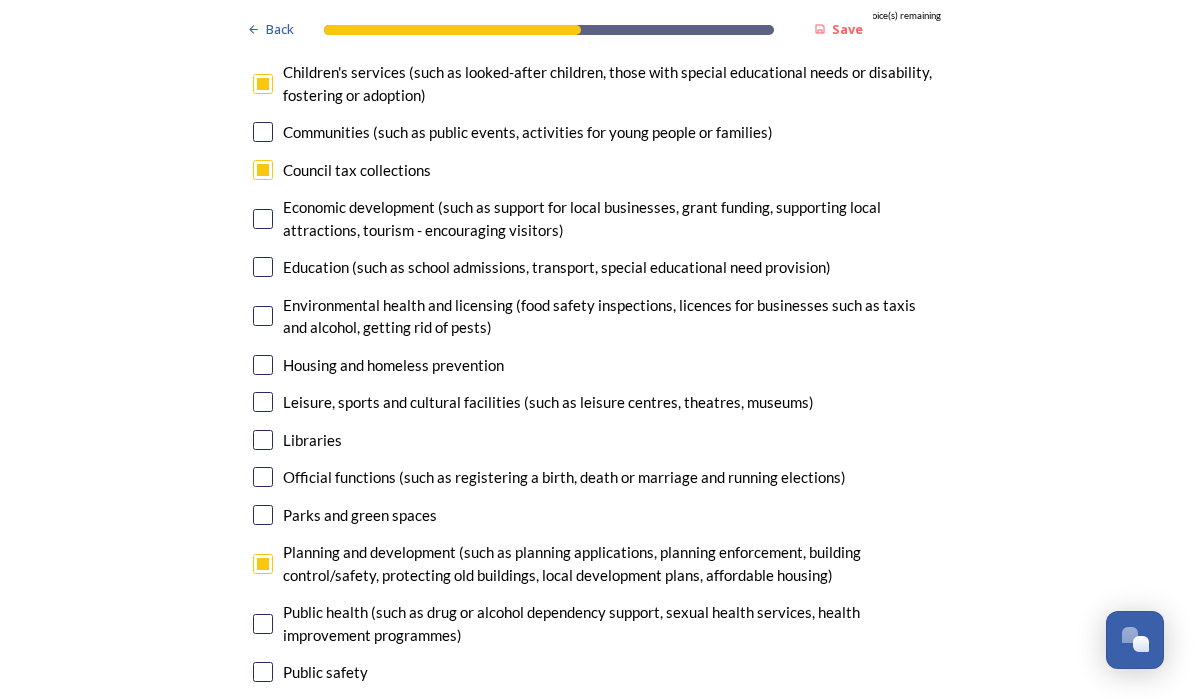 checkbox on "true" 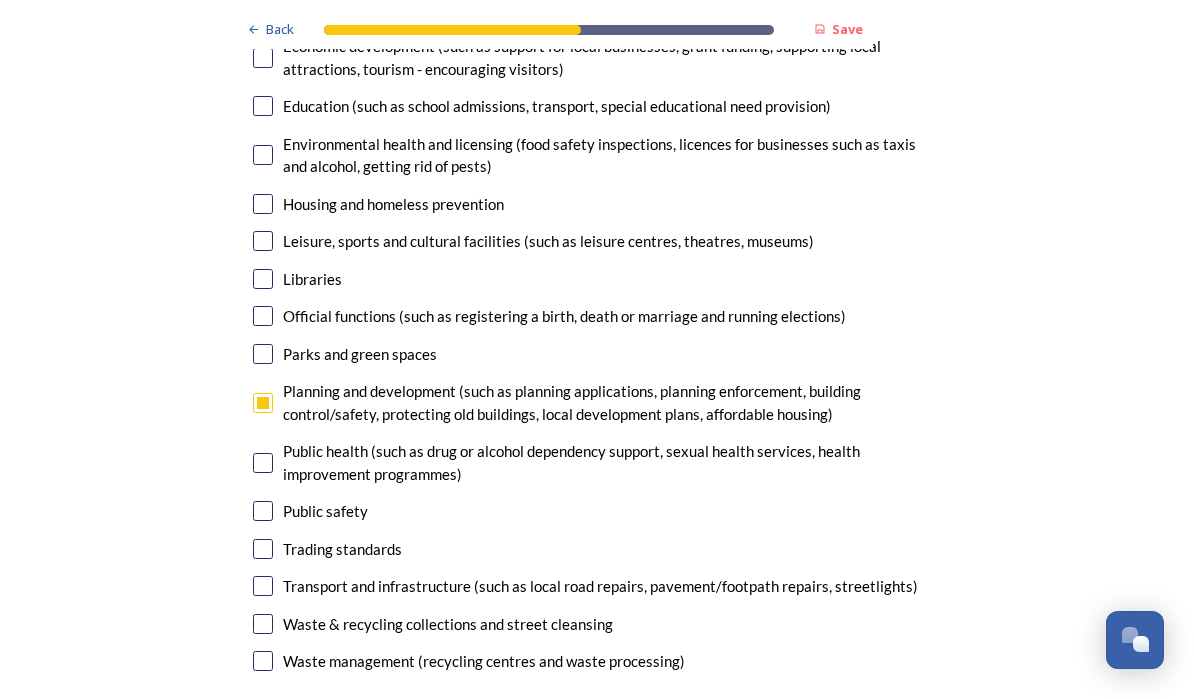 scroll, scrollTop: 5143, scrollLeft: 0, axis: vertical 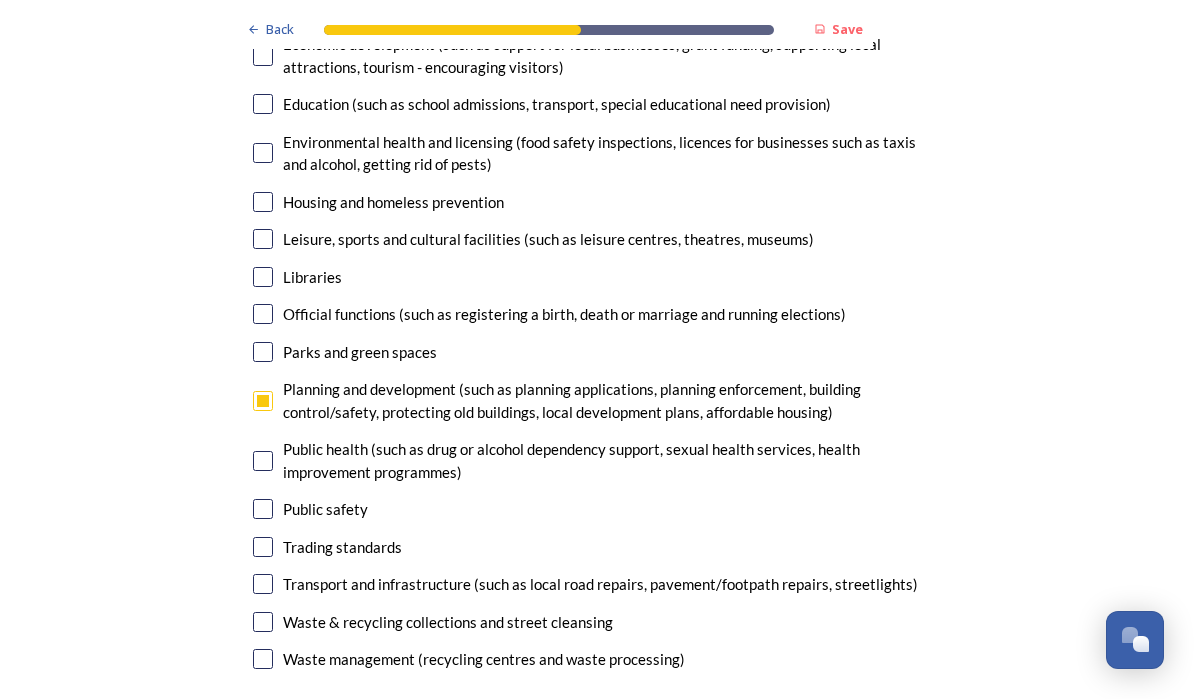click on "Transport and infrastructure (such as local road repairs, pavement/footpath repairs, streetlights)" at bounding box center (600, 584) 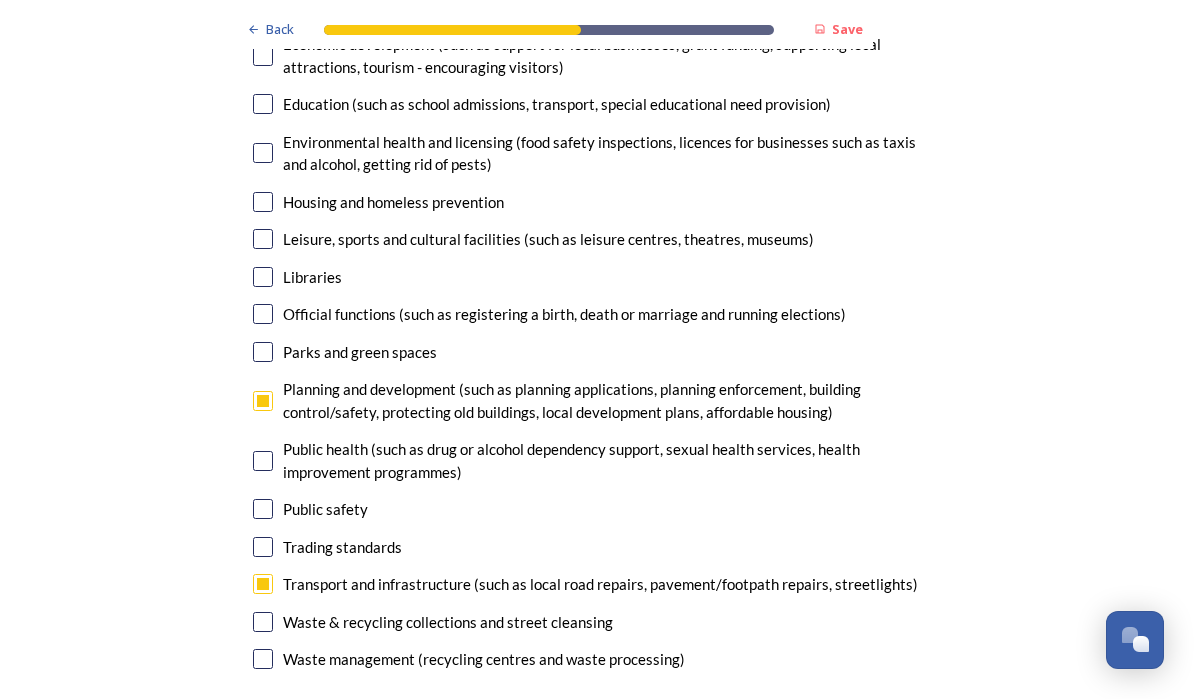 checkbox on "true" 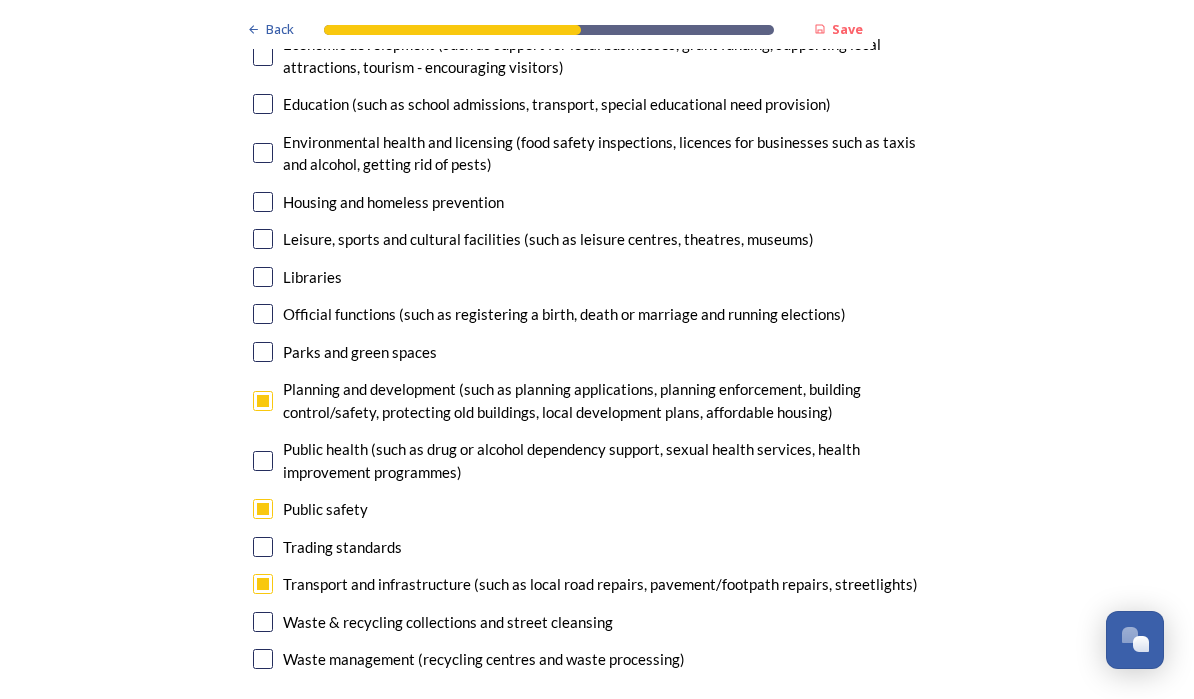 checkbox on "true" 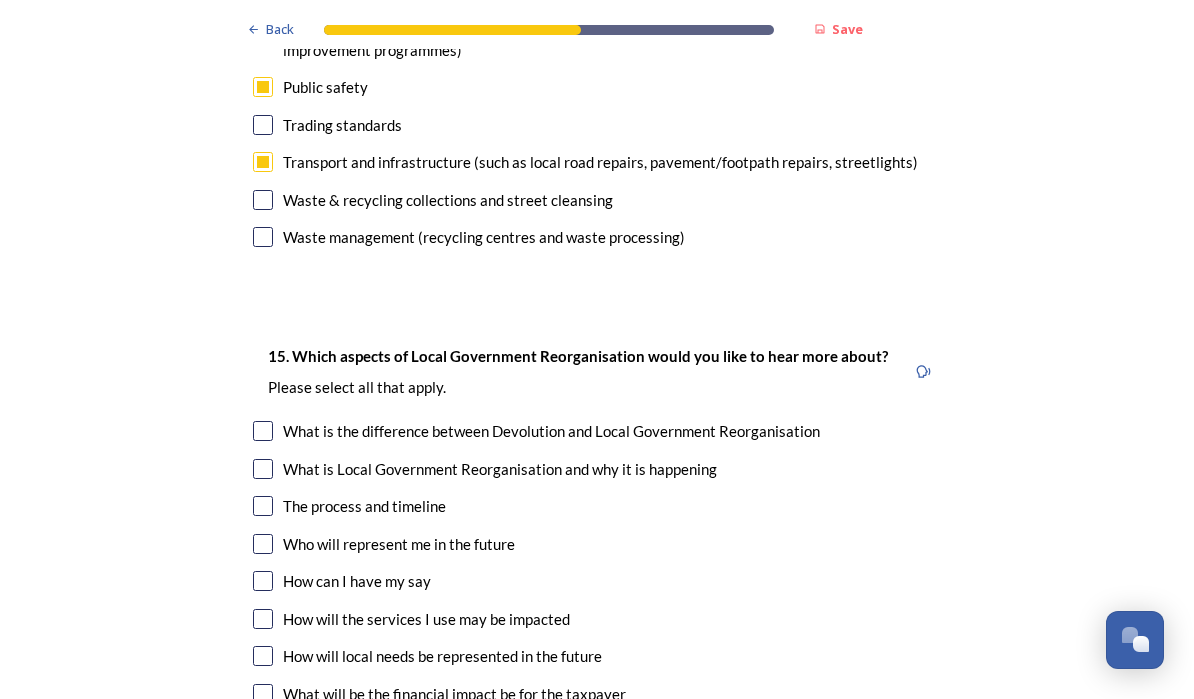 scroll, scrollTop: 5572, scrollLeft: 0, axis: vertical 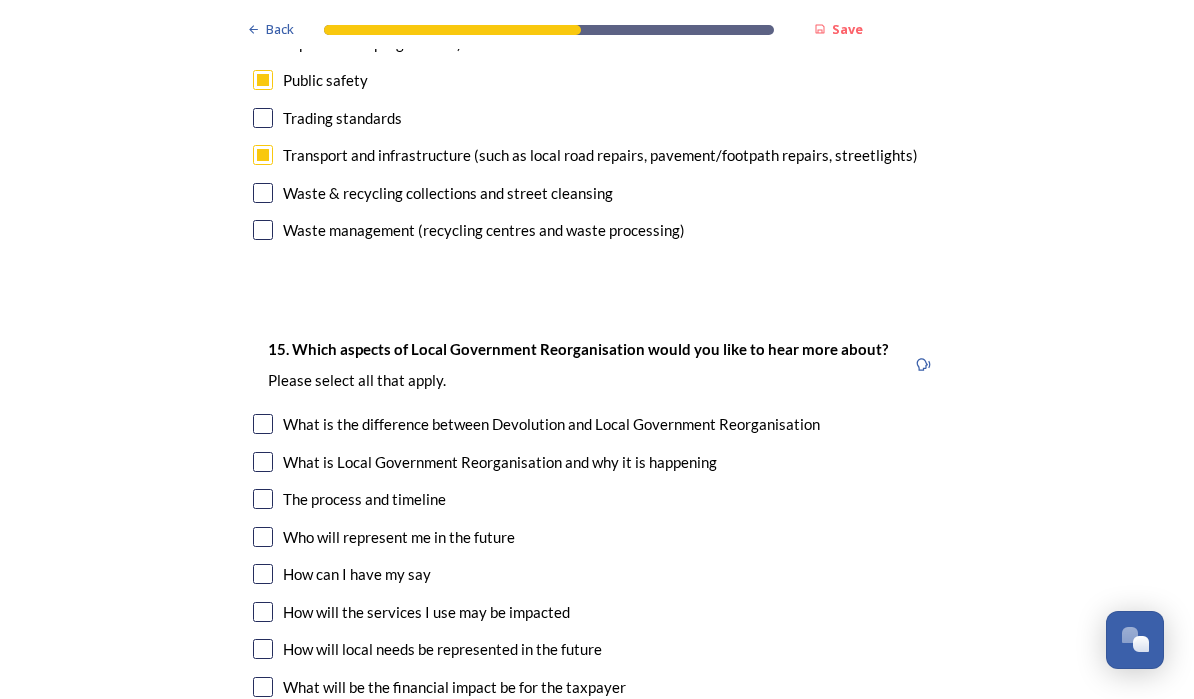 click on "What is the difference between Devolution and Local Government Reorganisation" at bounding box center (551, 424) 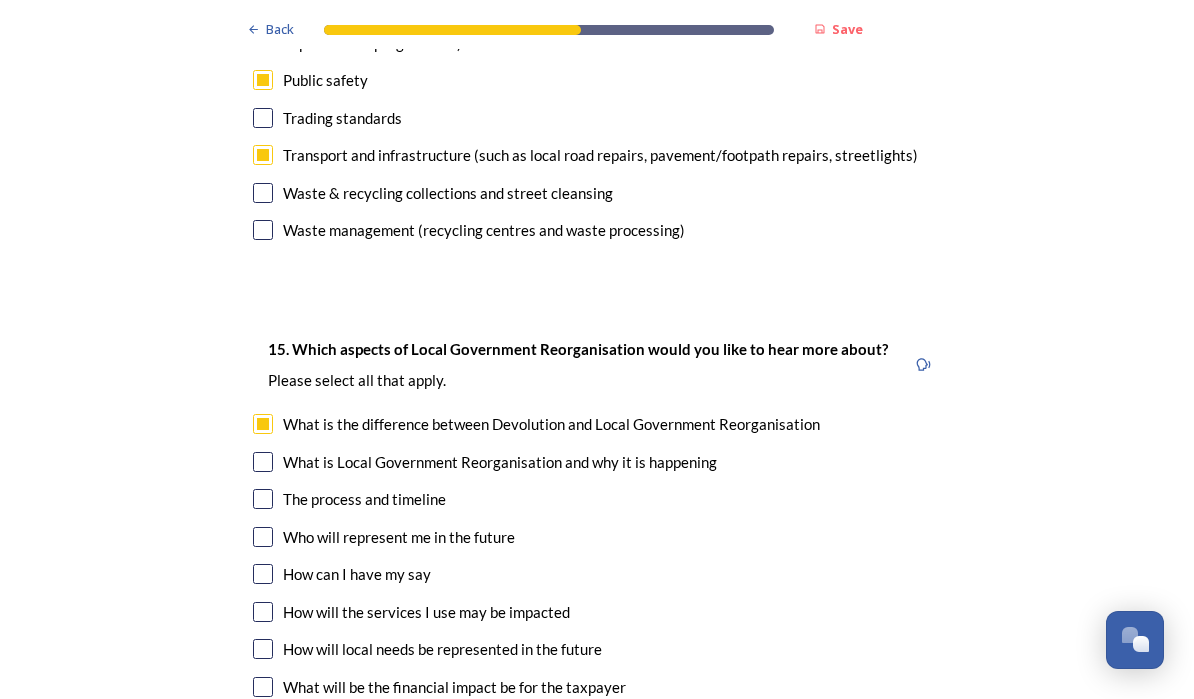 checkbox on "true" 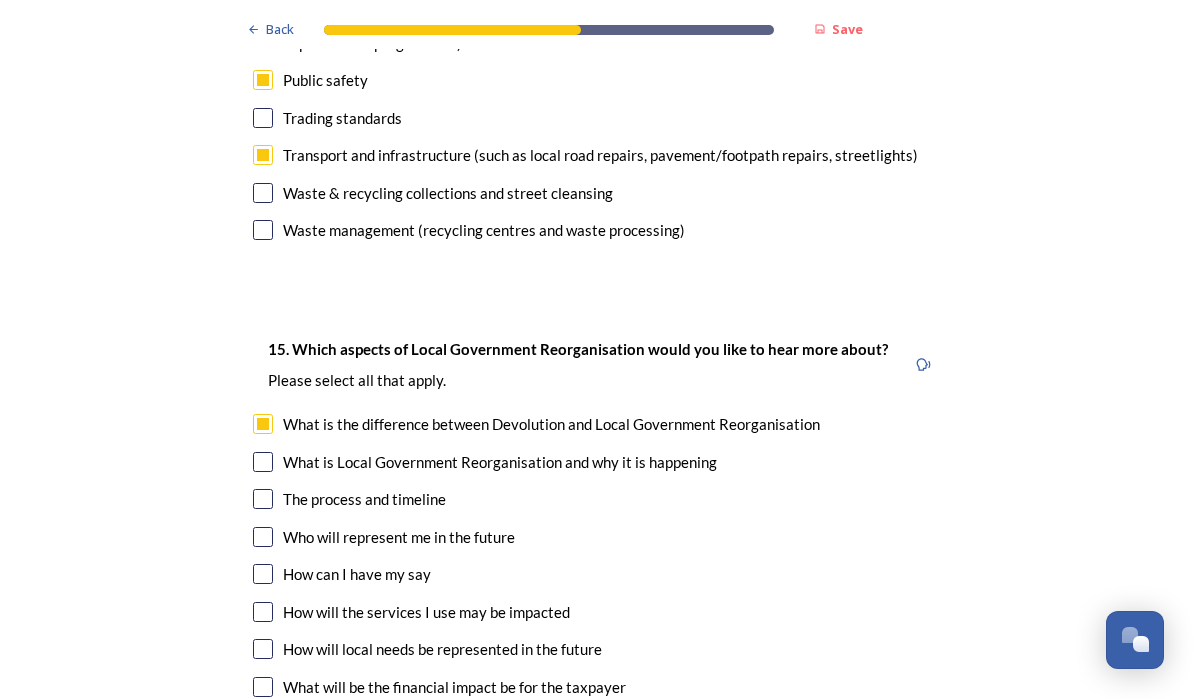 click on "What will be the financial impact be for the taxpayer" at bounding box center (454, 687) 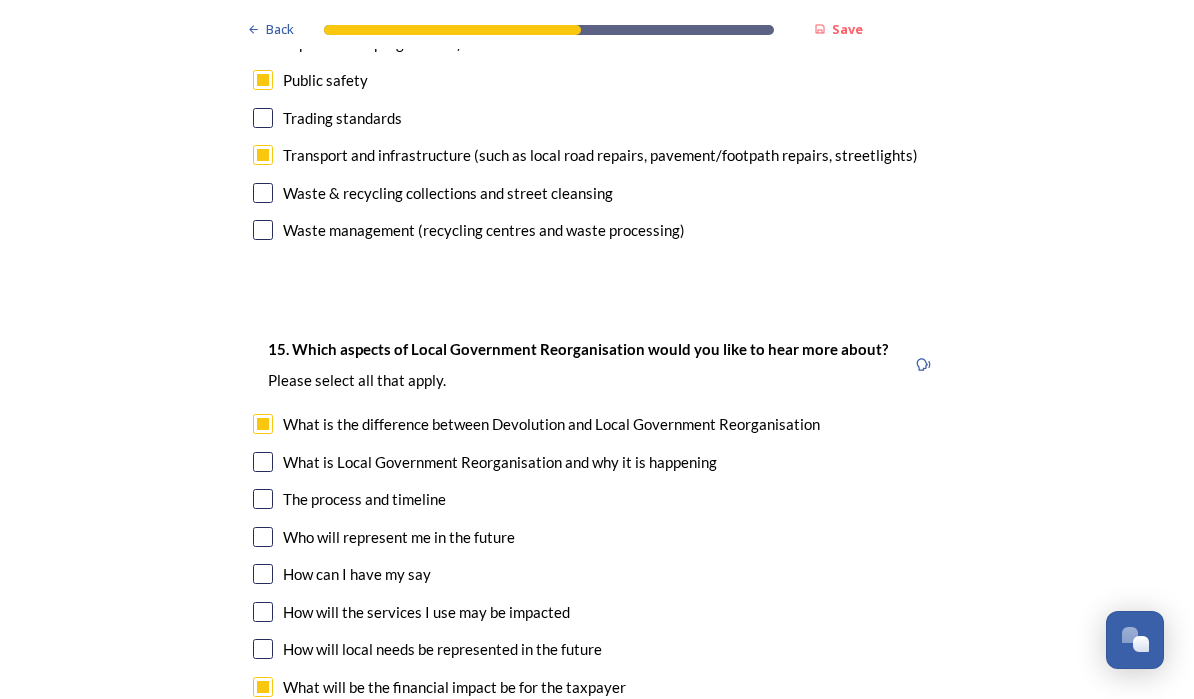 checkbox on "true" 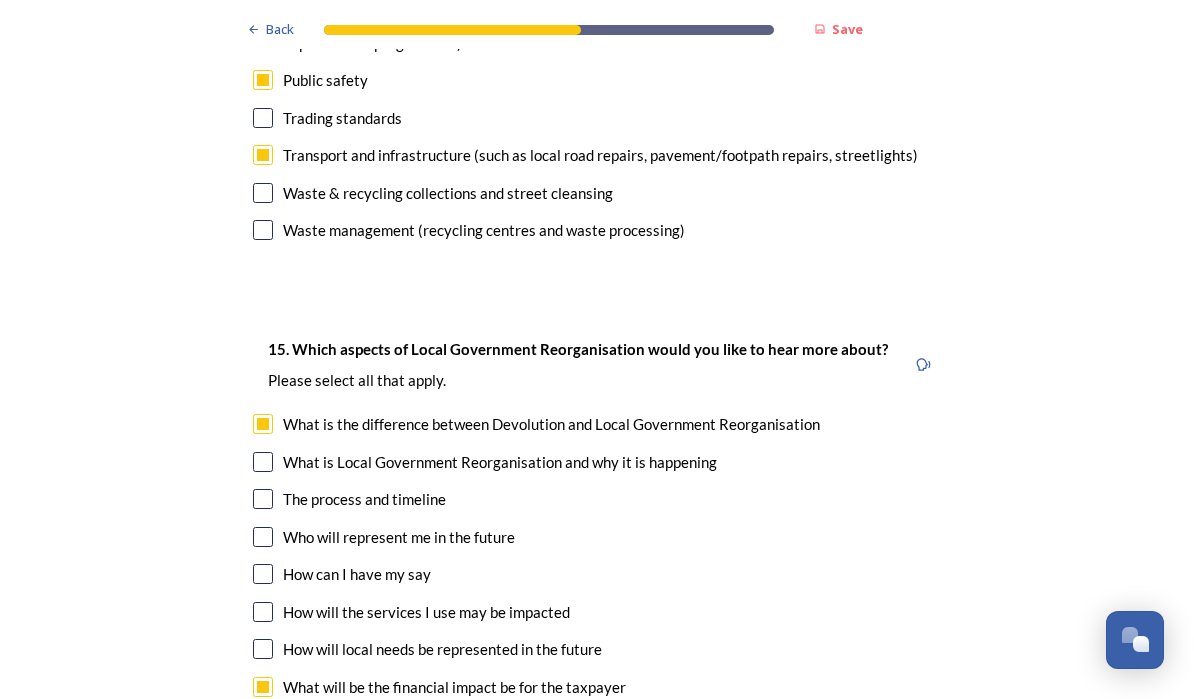 click on "How will this benefit me and my community" at bounding box center (424, 724) 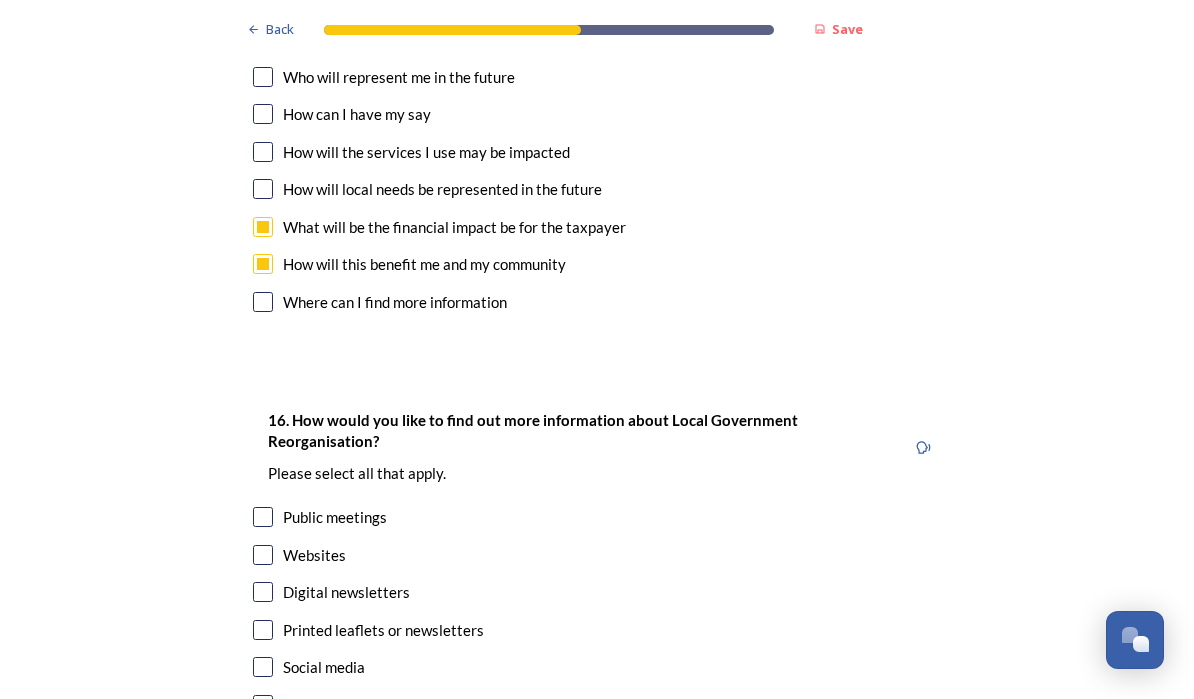scroll, scrollTop: 6039, scrollLeft: 0, axis: vertical 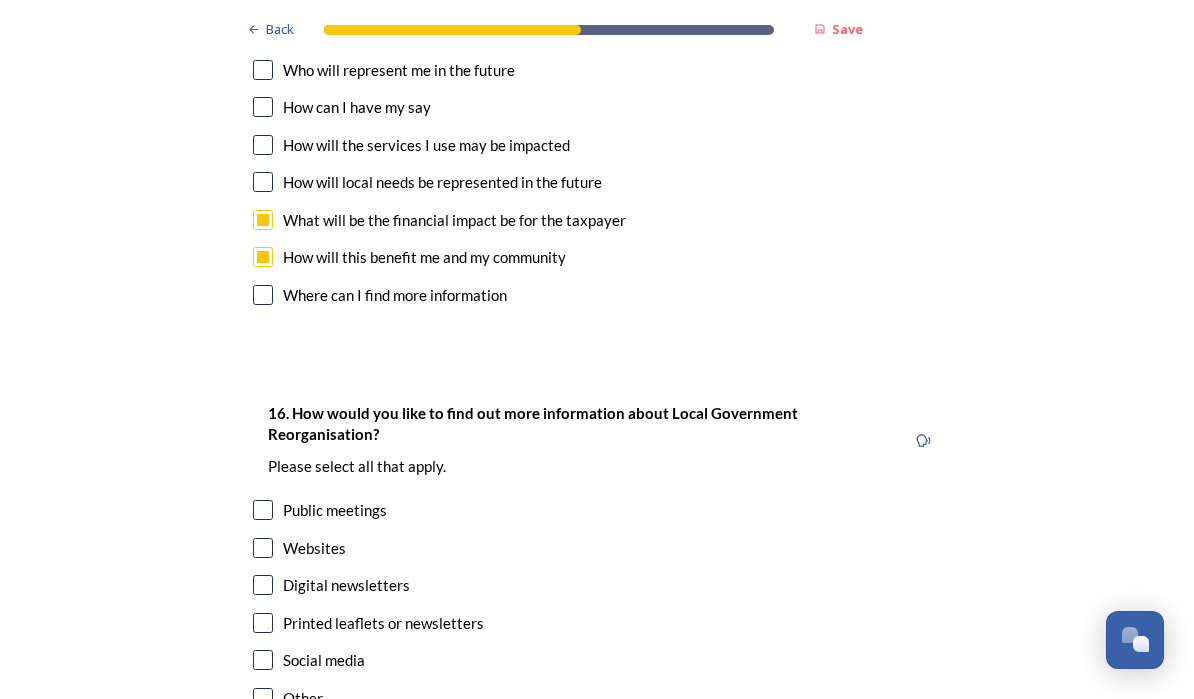 click at bounding box center [263, 510] 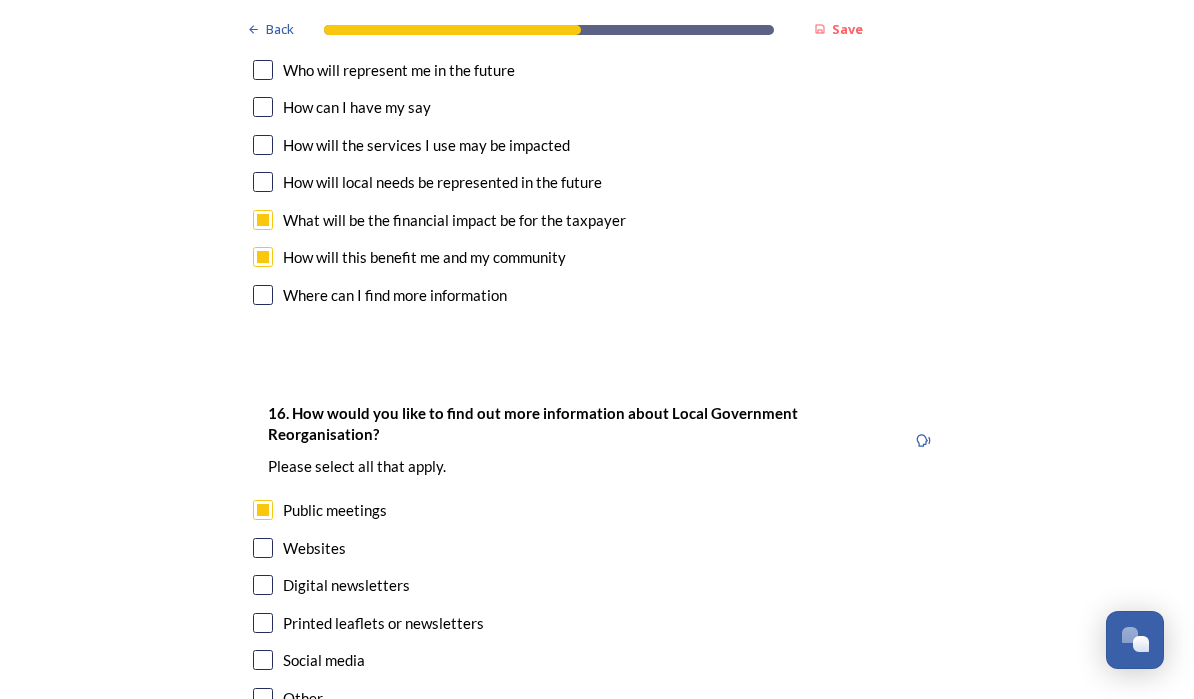 click at bounding box center (263, 548) 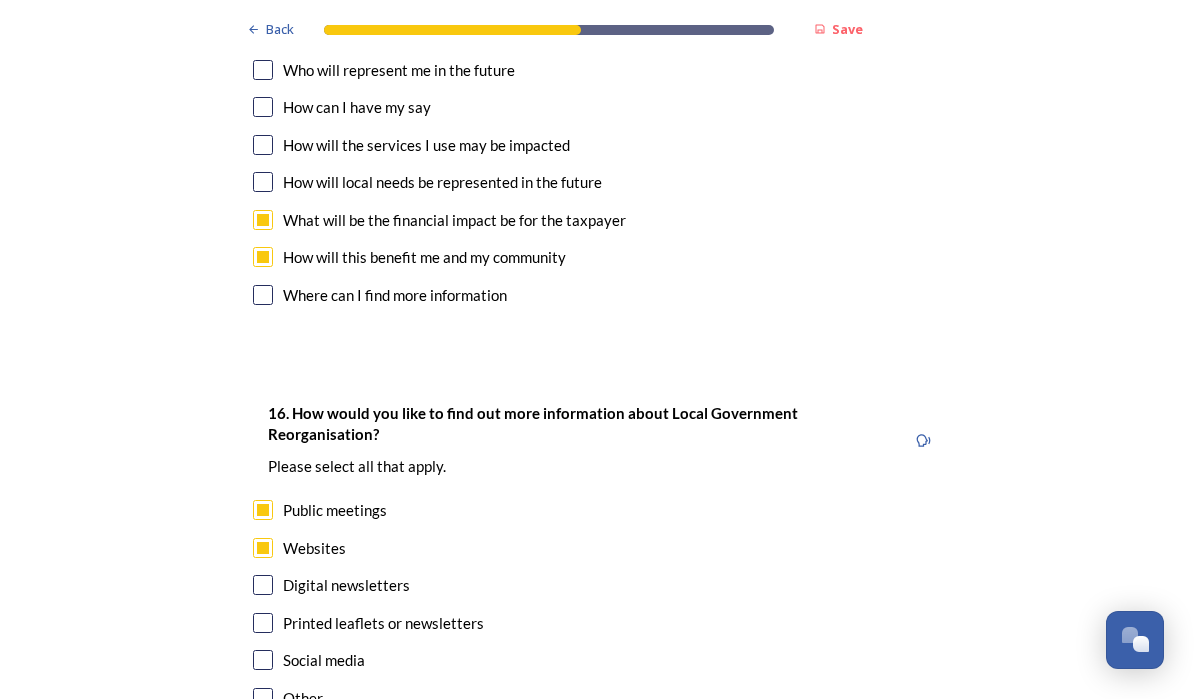 click on "Social media" at bounding box center [324, 660] 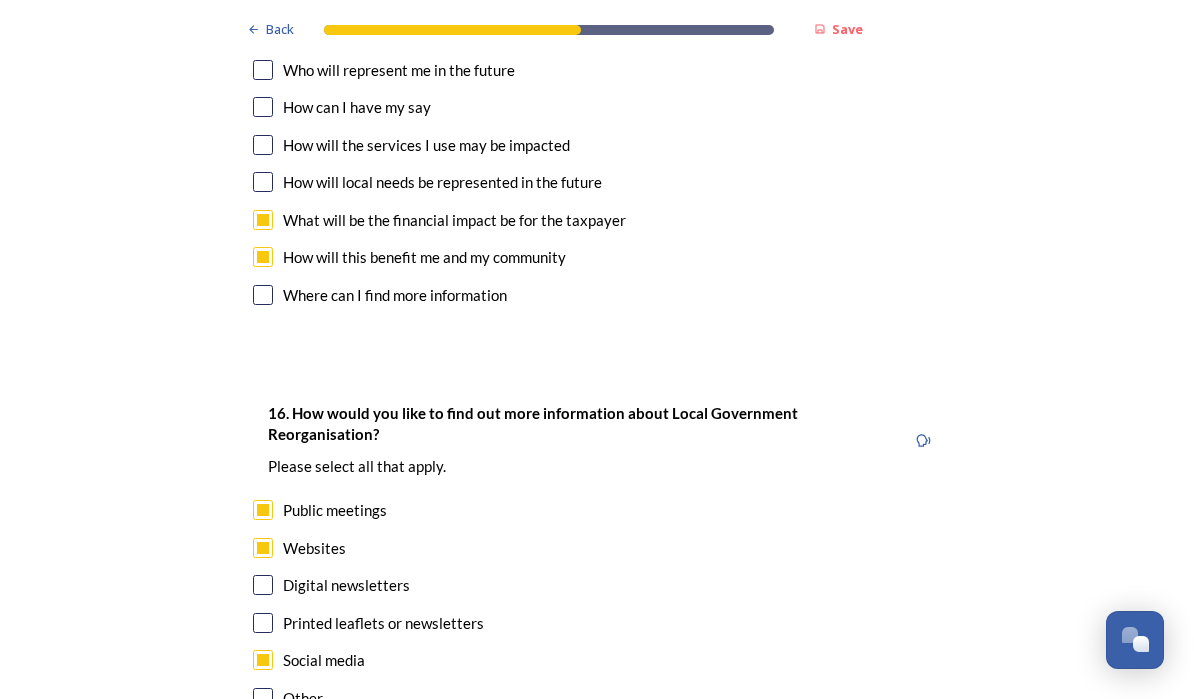 checkbox on "true" 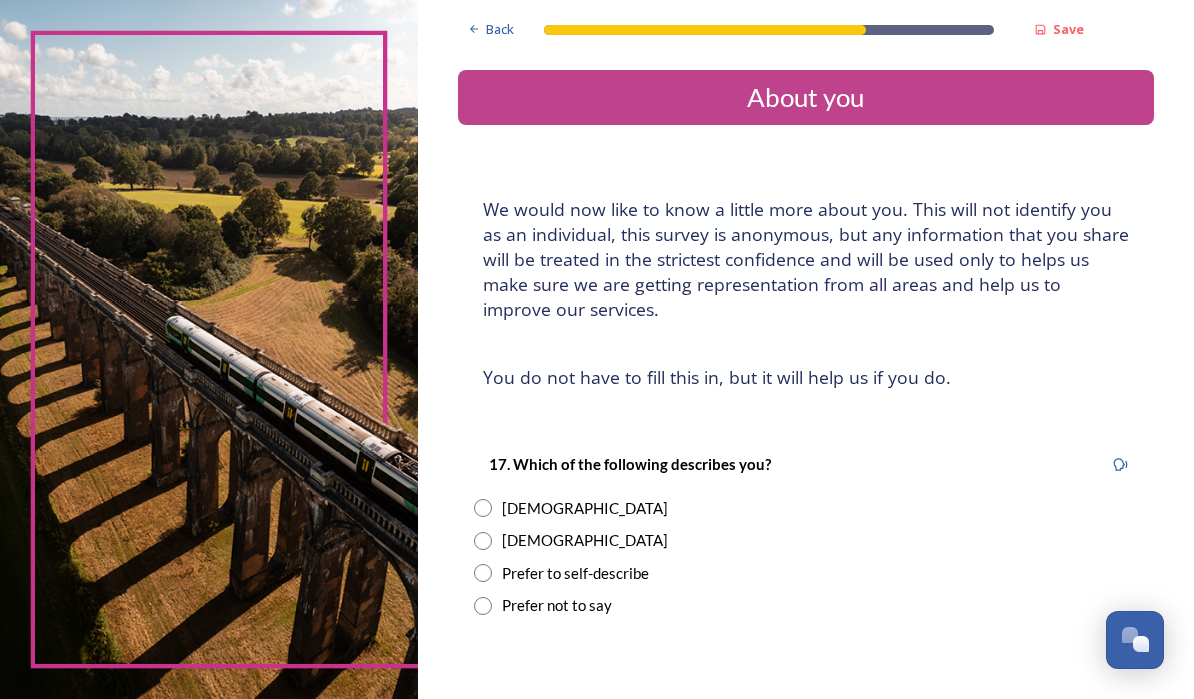 click at bounding box center [483, 508] 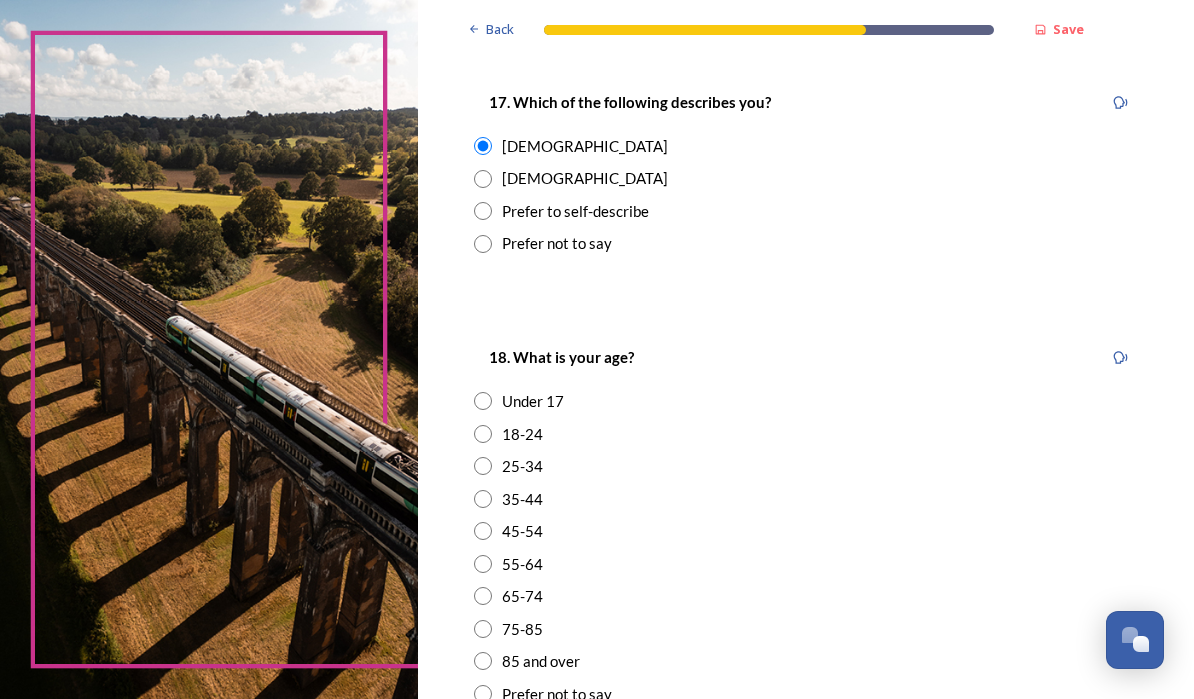 scroll, scrollTop: 407, scrollLeft: 0, axis: vertical 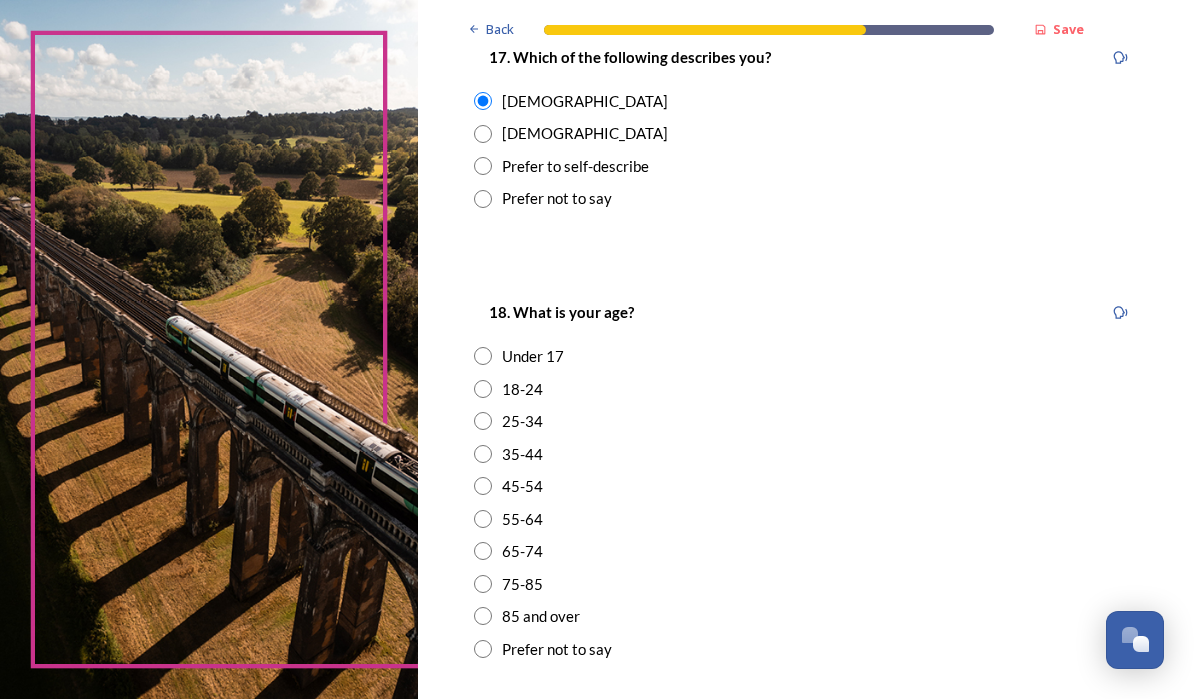 click at bounding box center (483, 421) 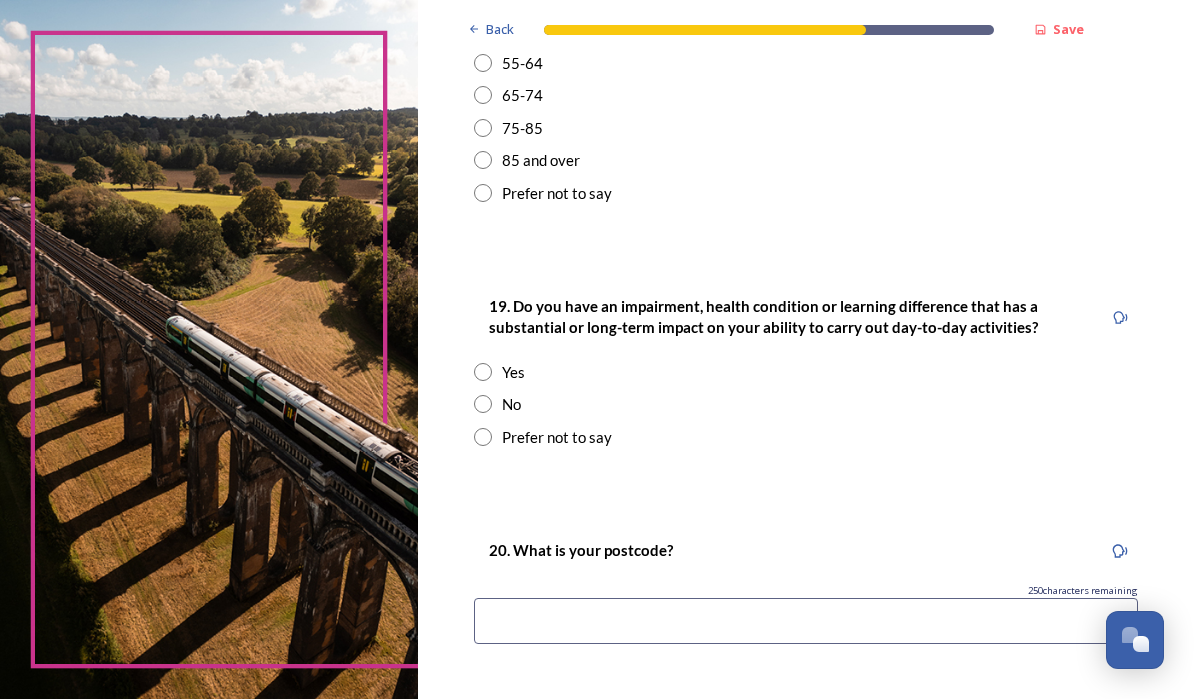 scroll, scrollTop: 874, scrollLeft: 0, axis: vertical 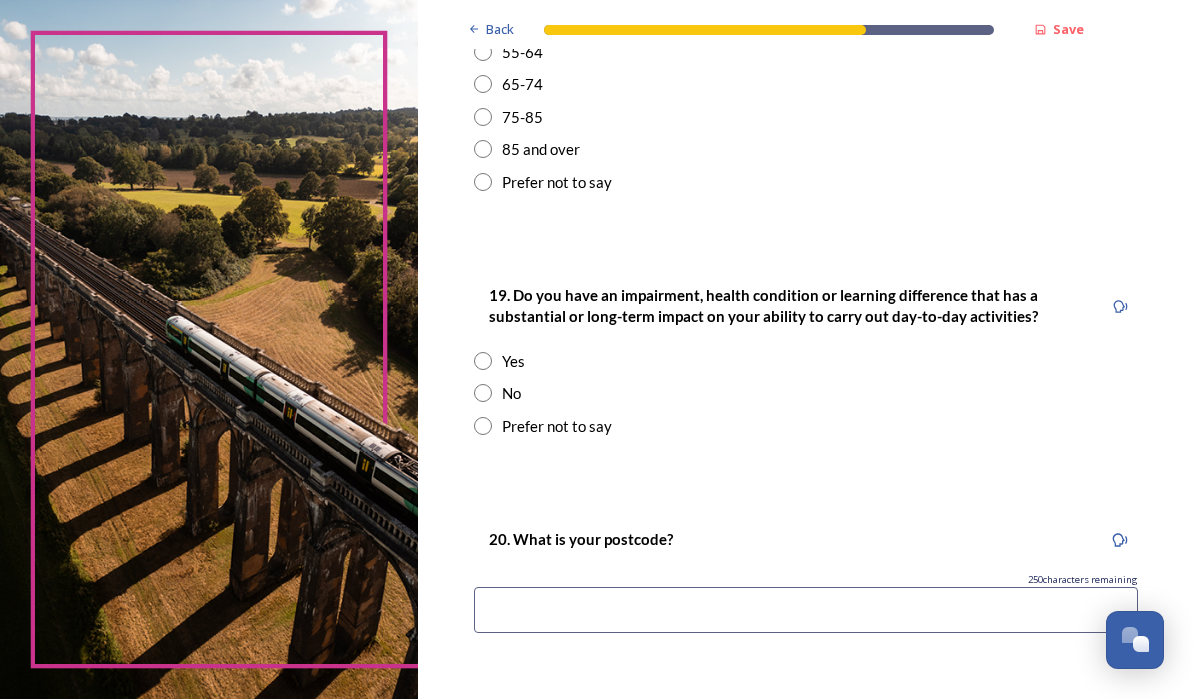 click at bounding box center [483, 393] 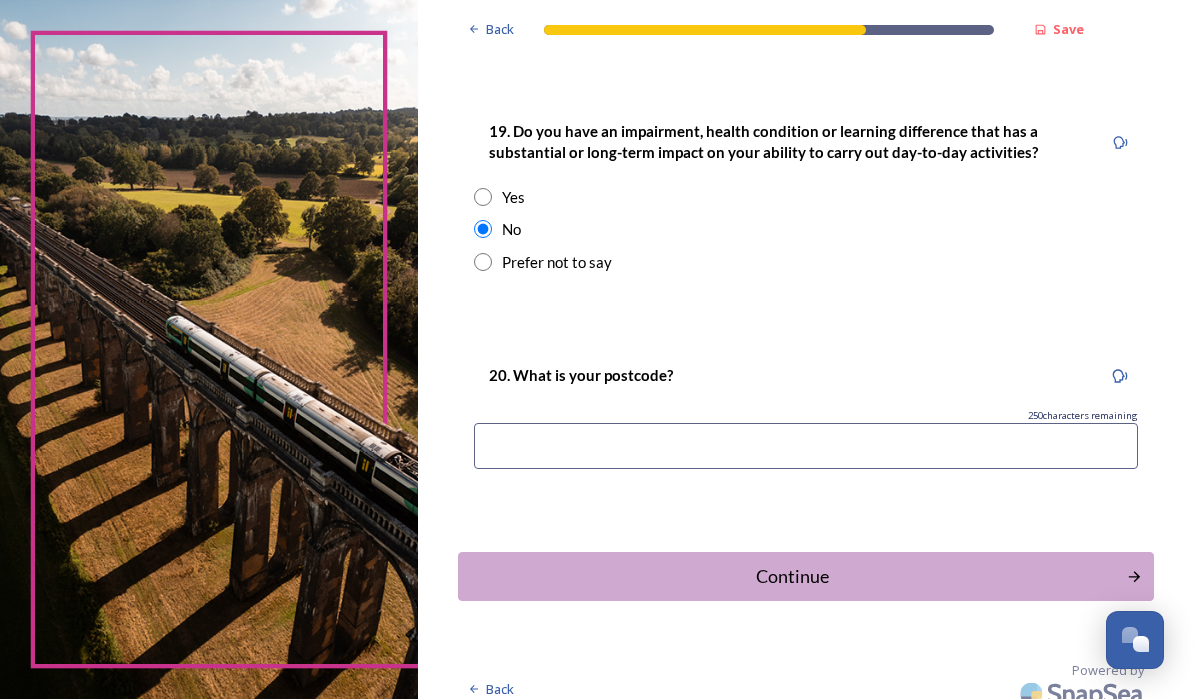 scroll, scrollTop: 1037, scrollLeft: 0, axis: vertical 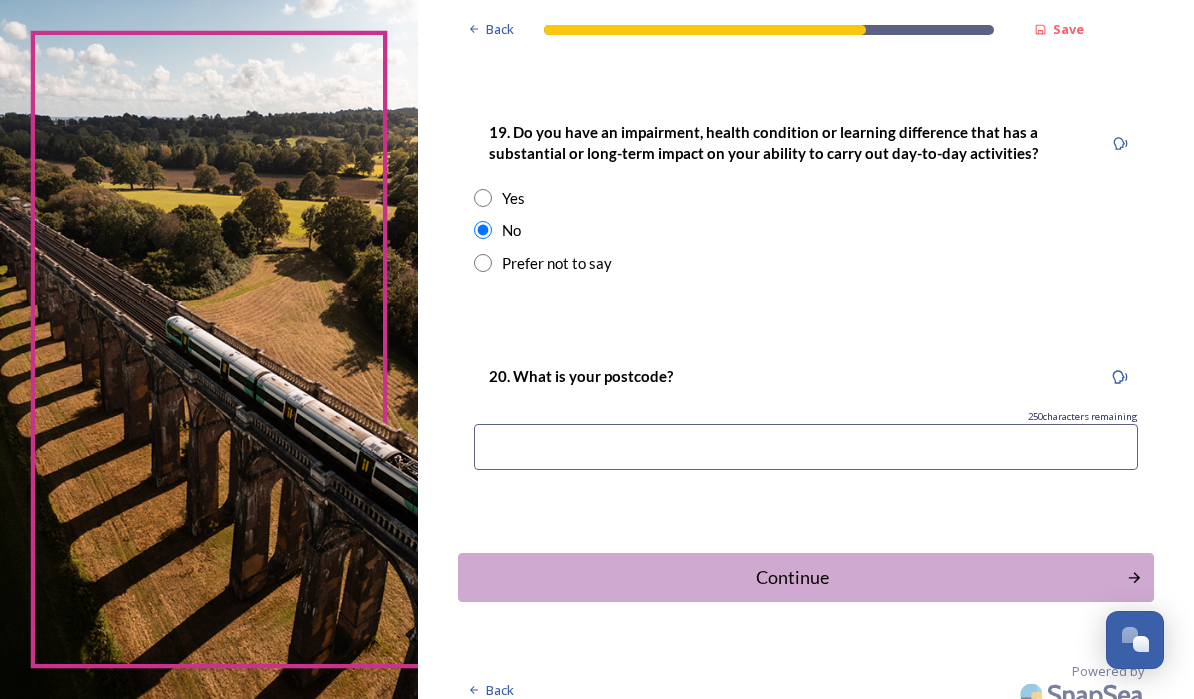 click at bounding box center [806, 447] 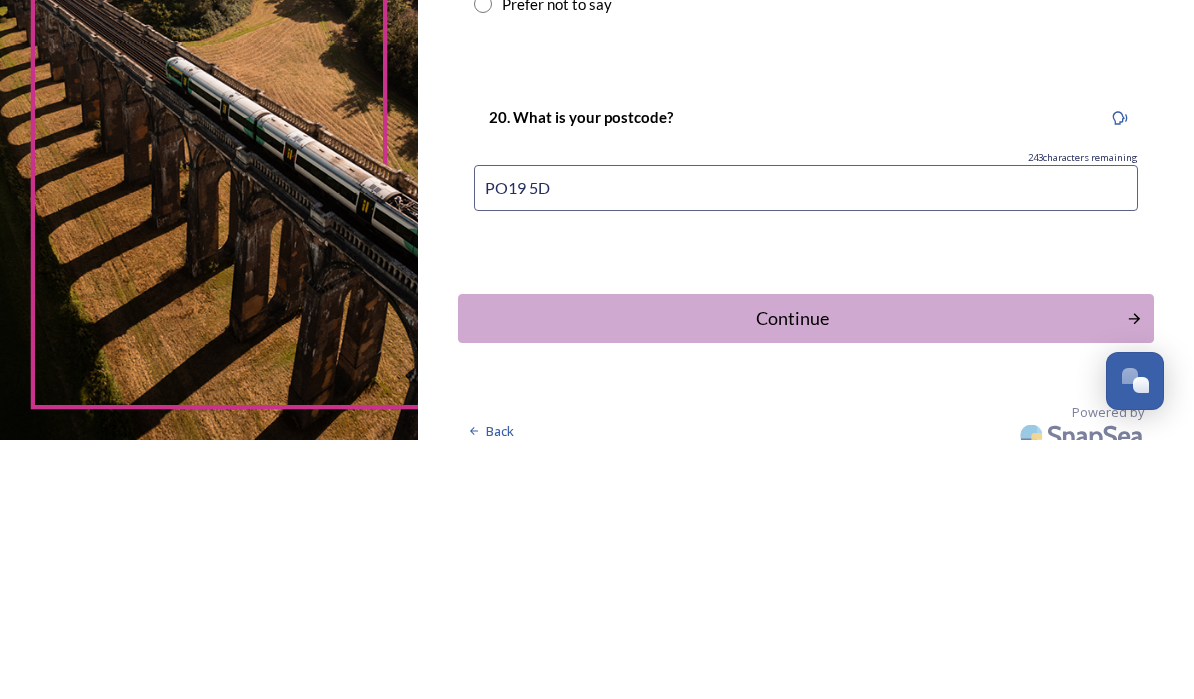type on "PO19 5DG" 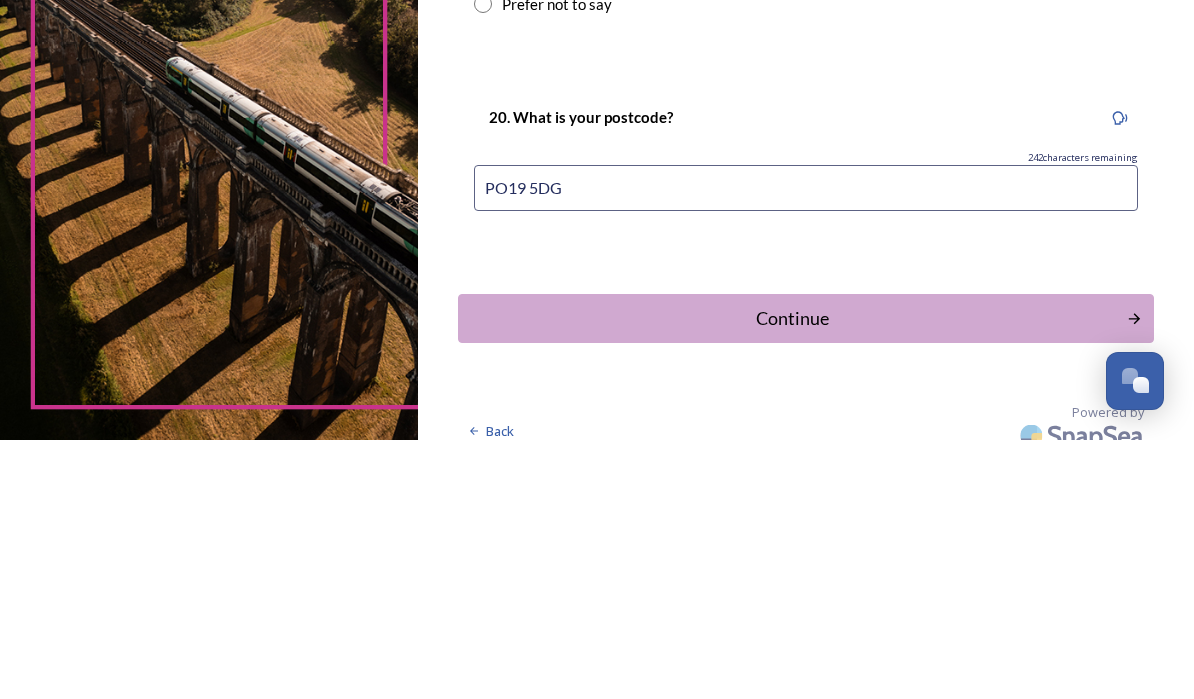 click on "Continue" at bounding box center (792, 577) 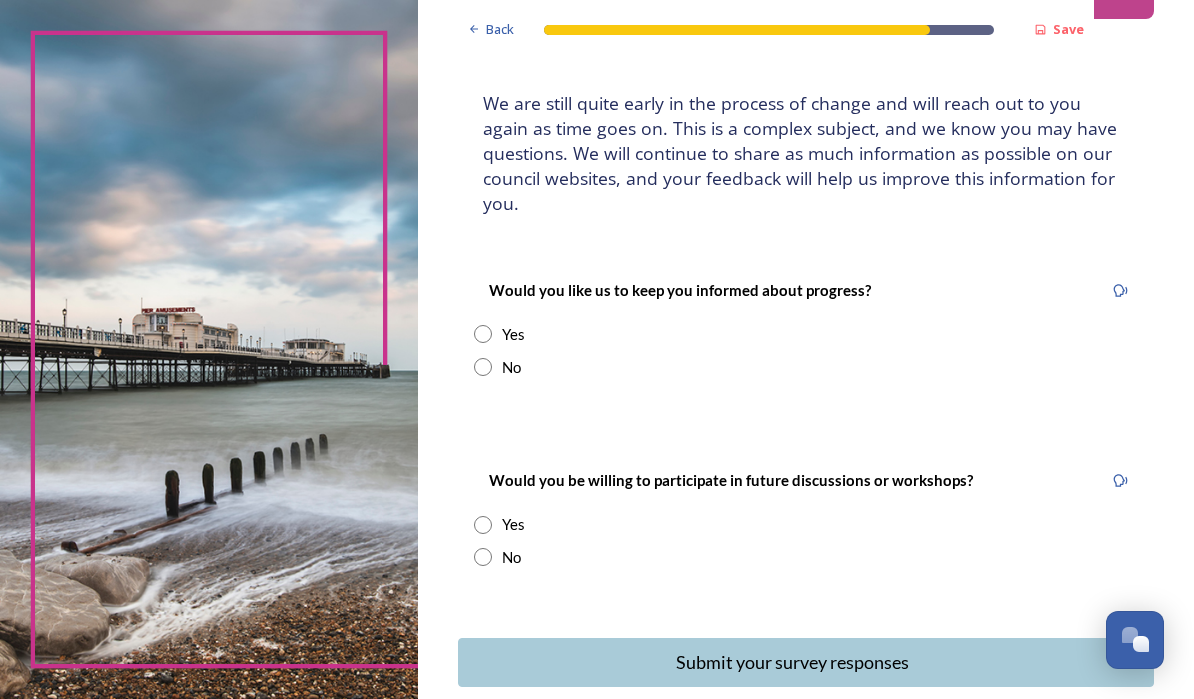 scroll, scrollTop: 108, scrollLeft: 0, axis: vertical 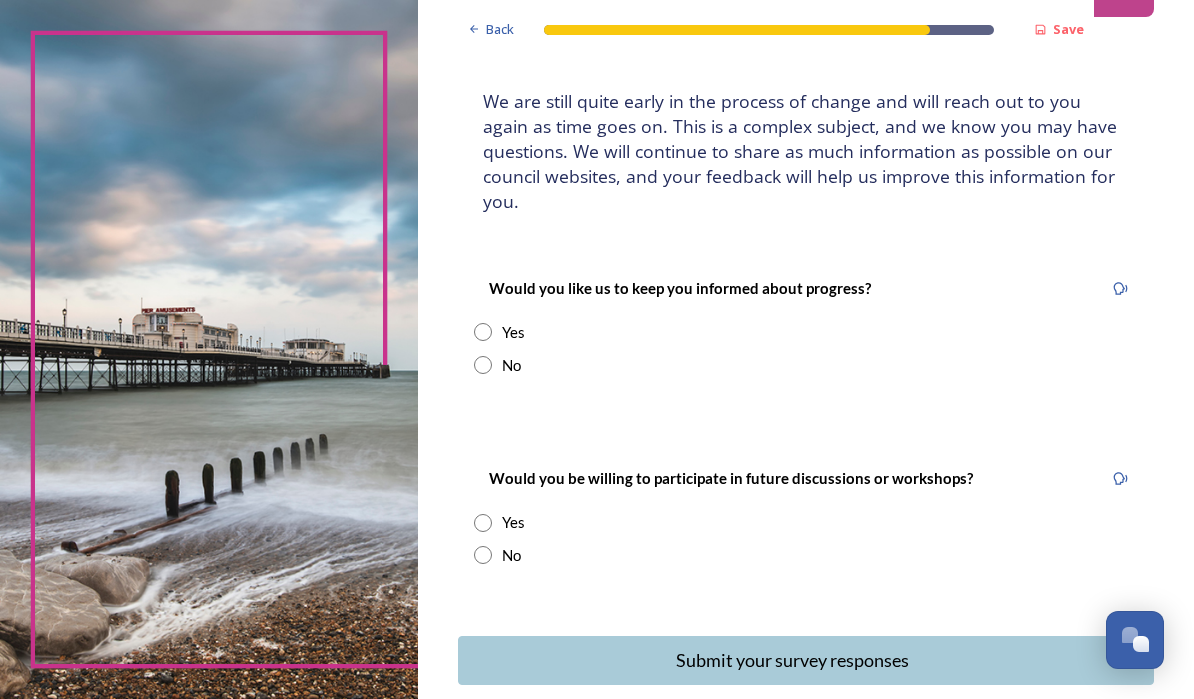 click on "Yes" at bounding box center (806, 332) 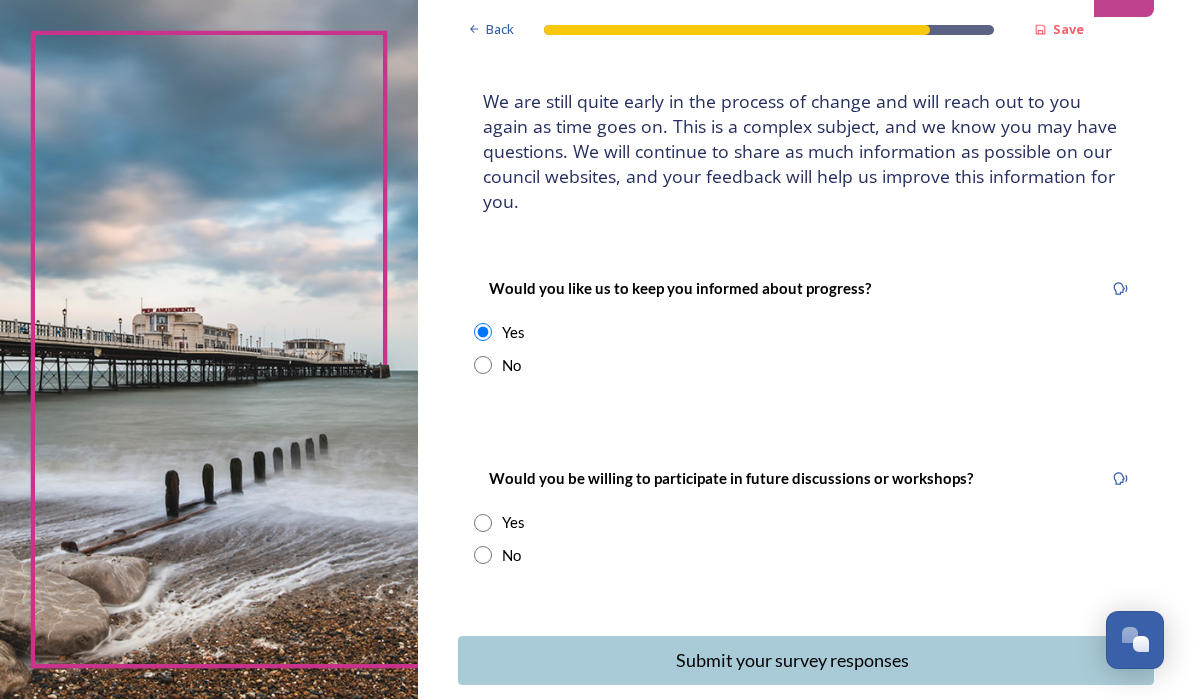 click on "Would you like us to keep you informed about progress? Yes No" at bounding box center (806, 326) 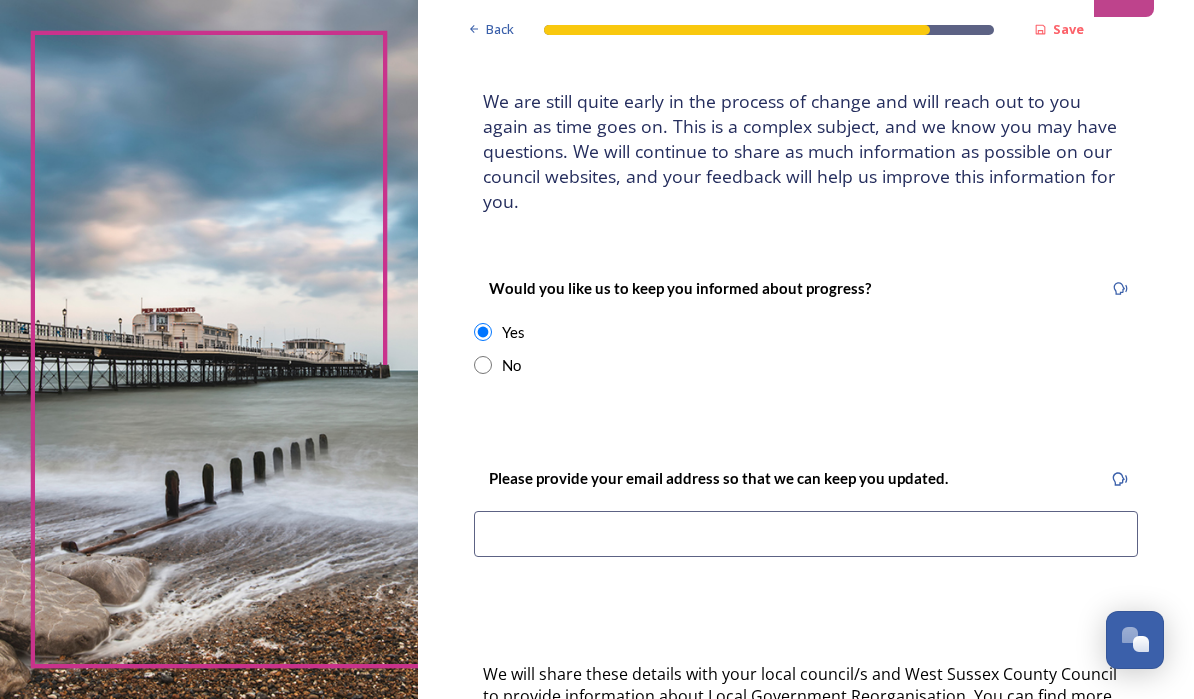 click at bounding box center (806, 534) 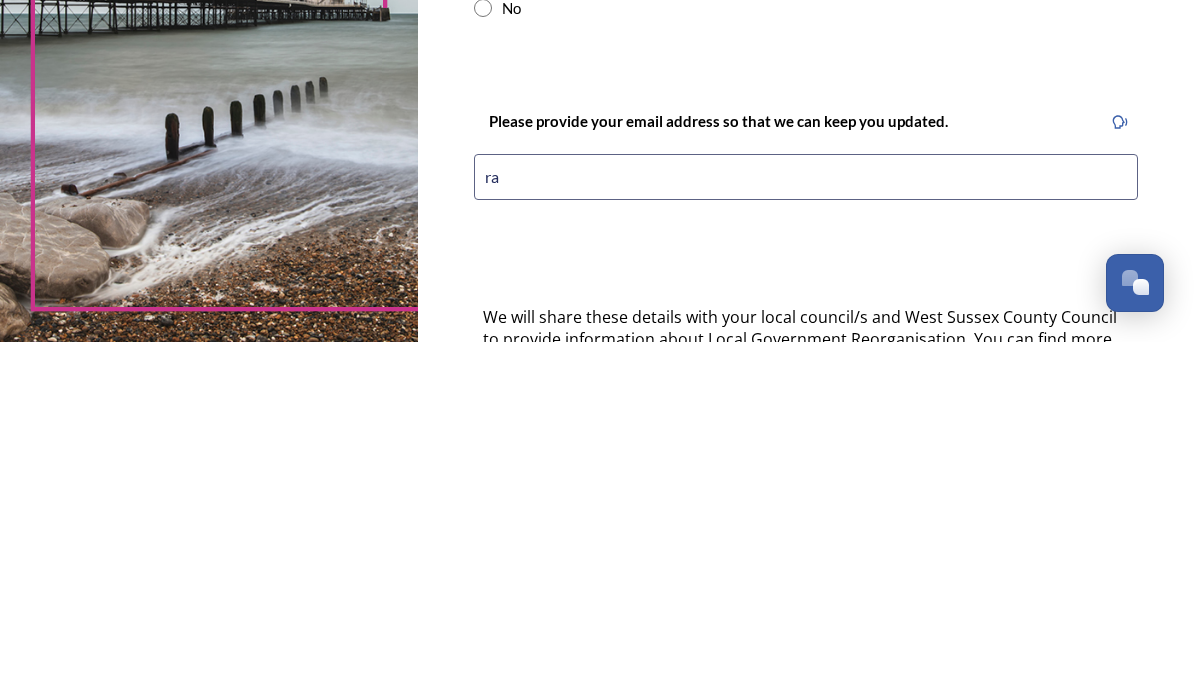 type on "r" 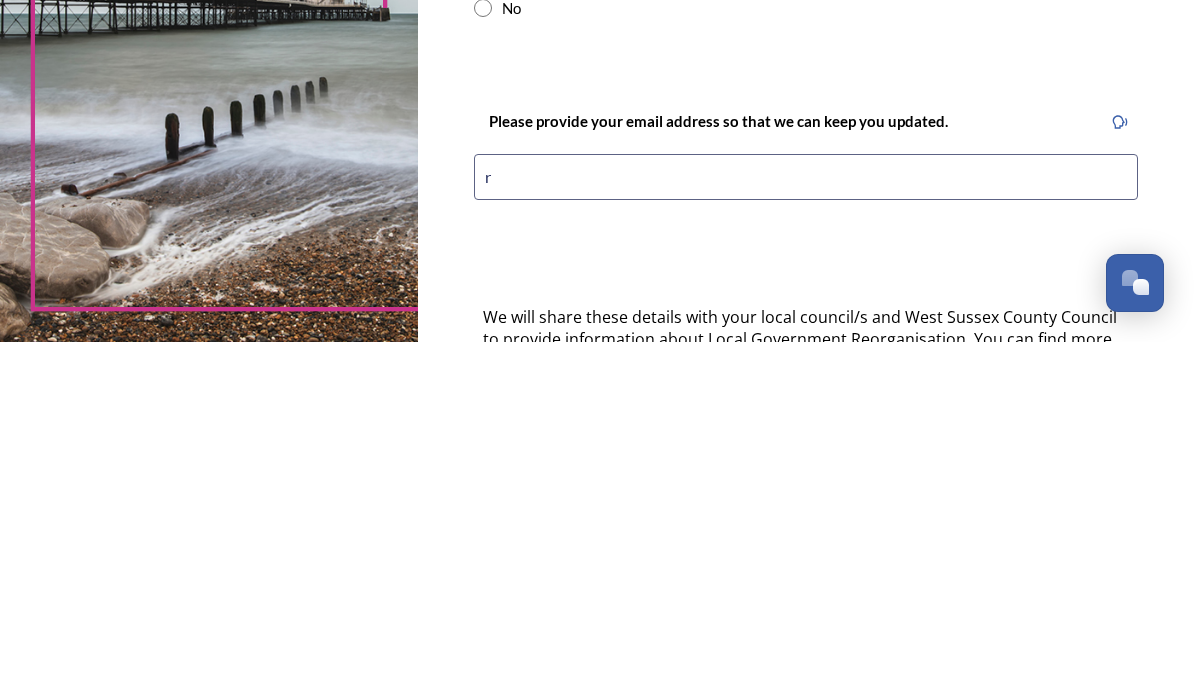 type 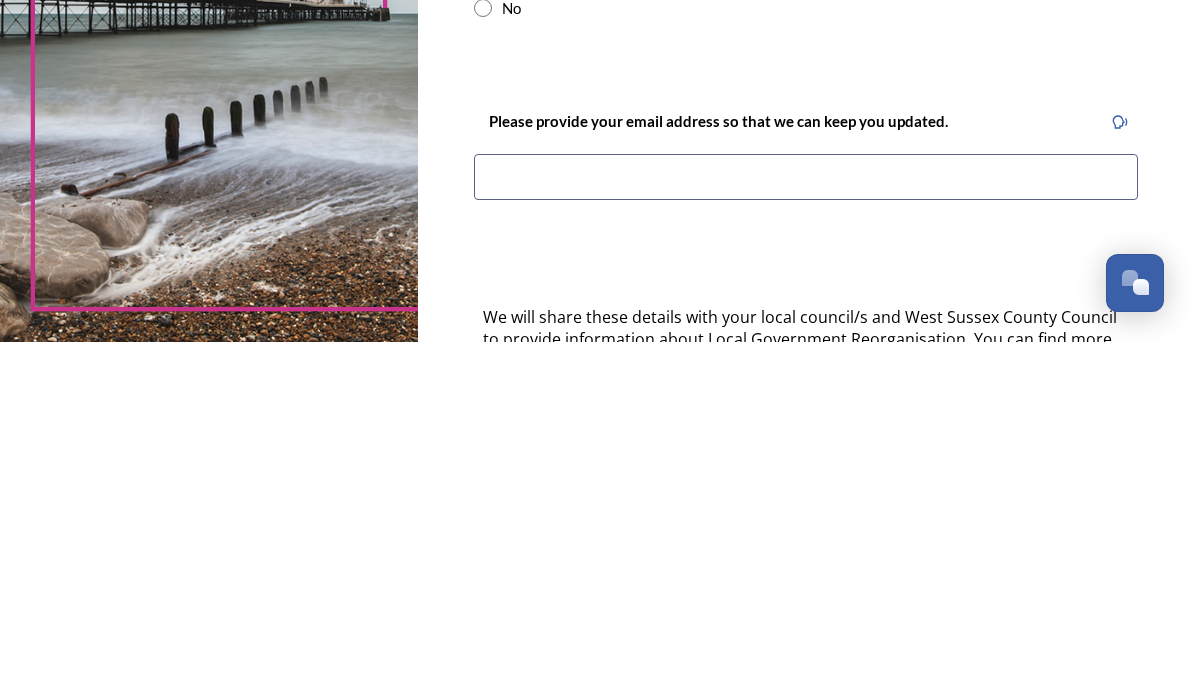 click on "We will share these details with your local council/s and West Sussex County Council to provide information about Local Government Reorganisation. You can find more information about how this information will be handled" at bounding box center [802, 696] 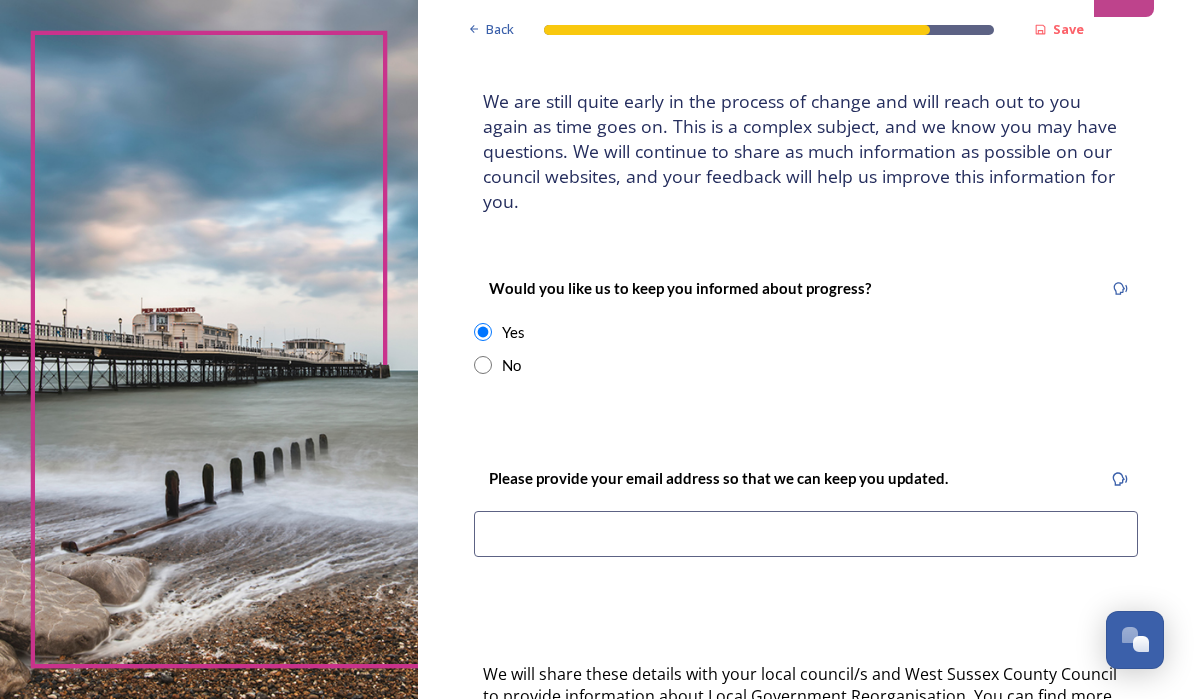 click at bounding box center (483, 365) 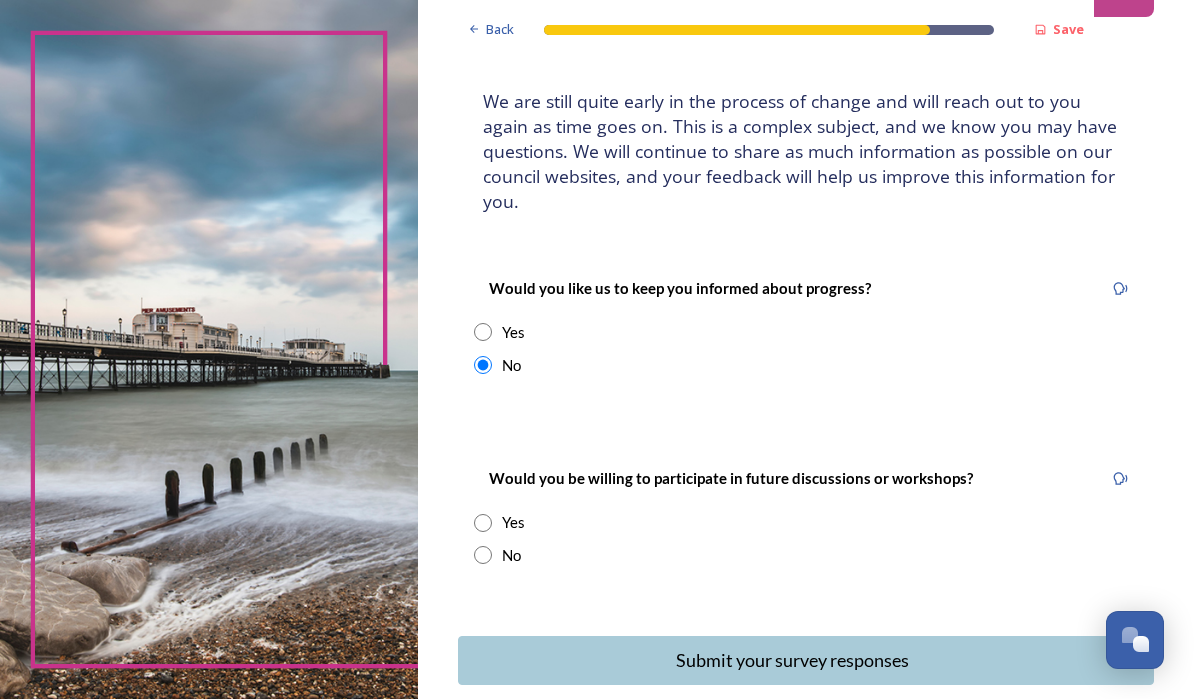 click at bounding box center [483, 523] 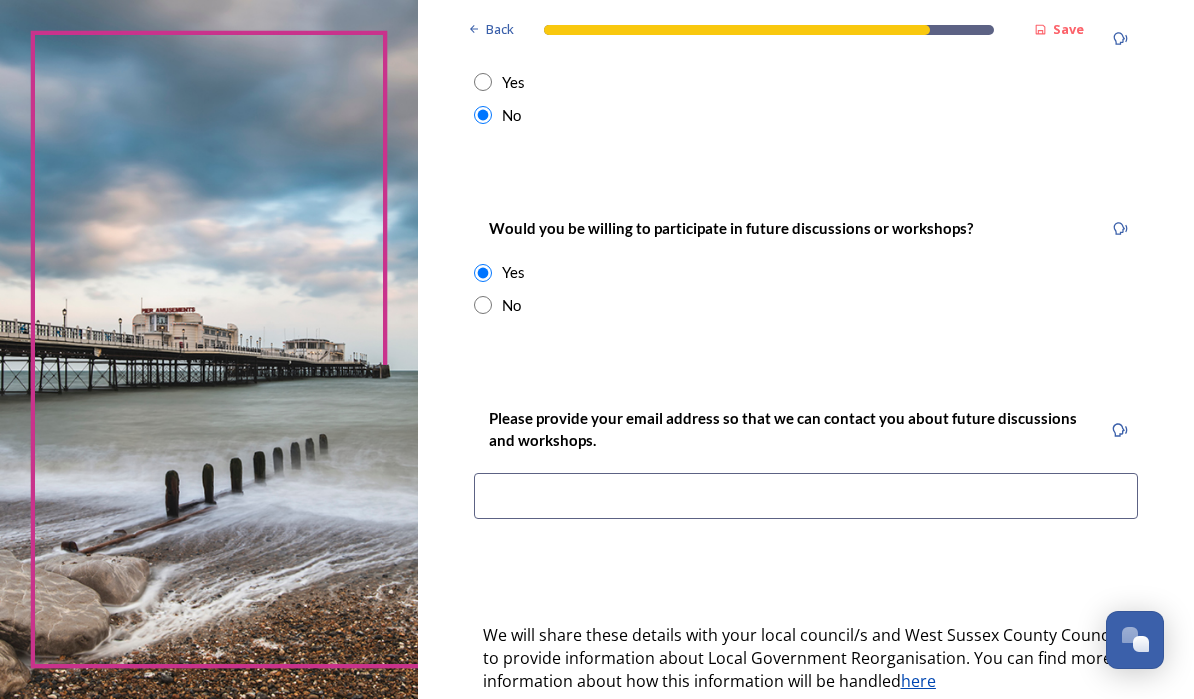 scroll, scrollTop: 365, scrollLeft: 0, axis: vertical 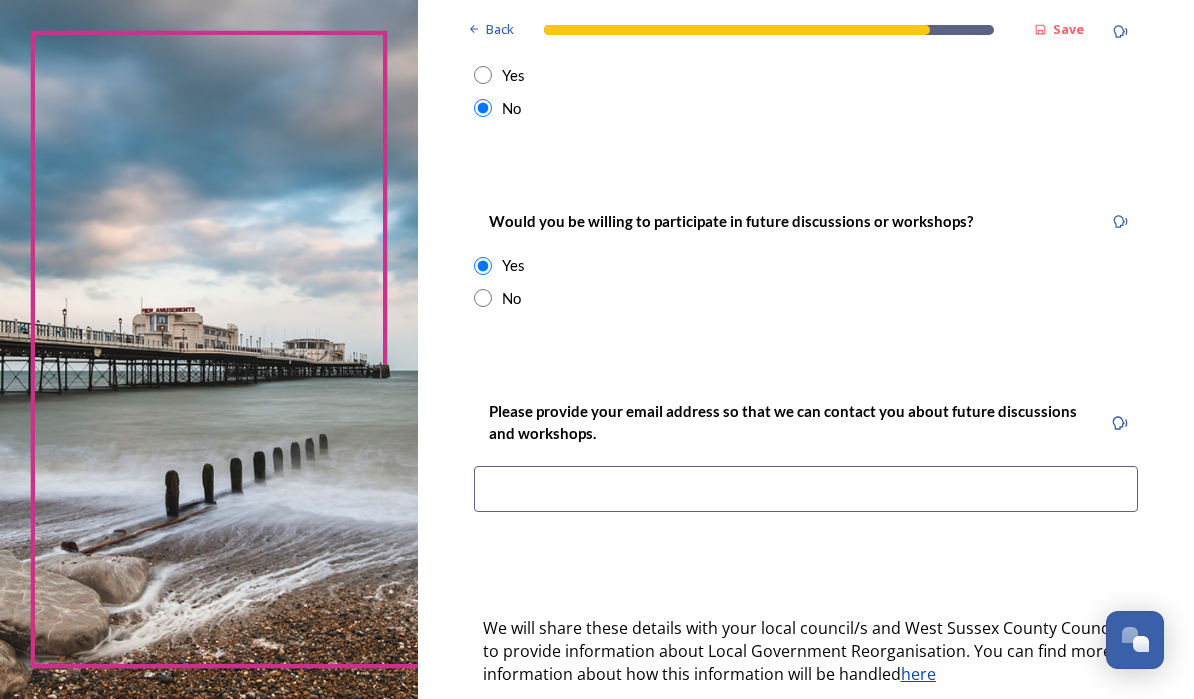 click at bounding box center [483, 298] 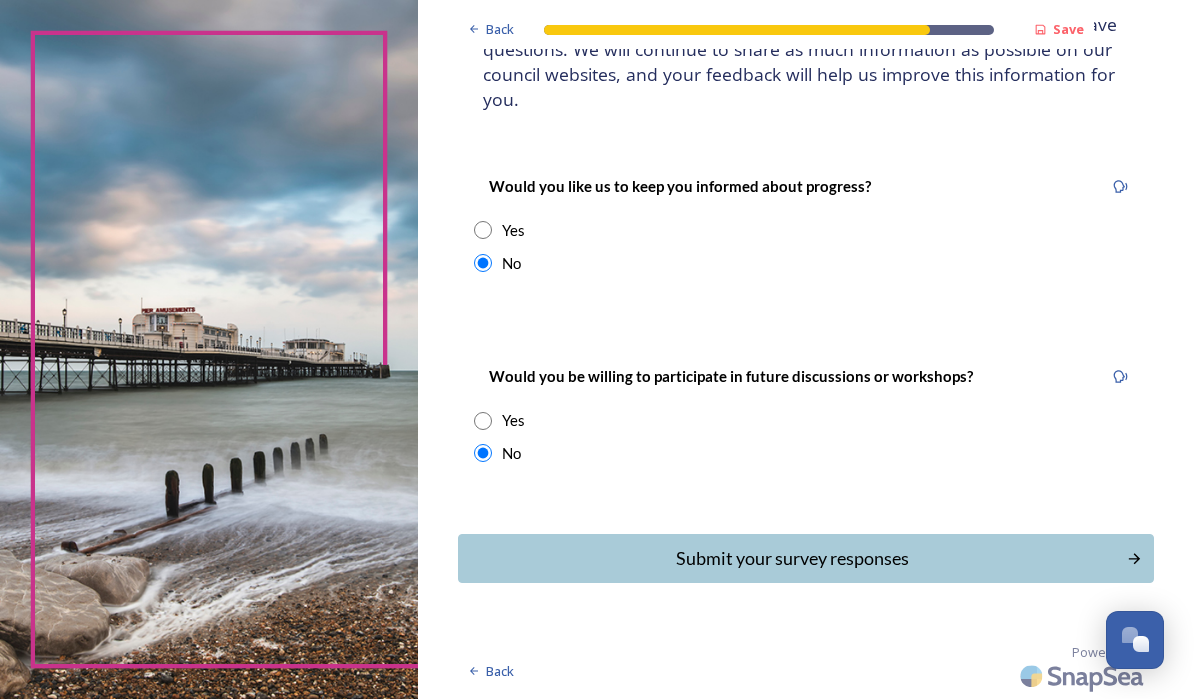 scroll, scrollTop: 202, scrollLeft: 0, axis: vertical 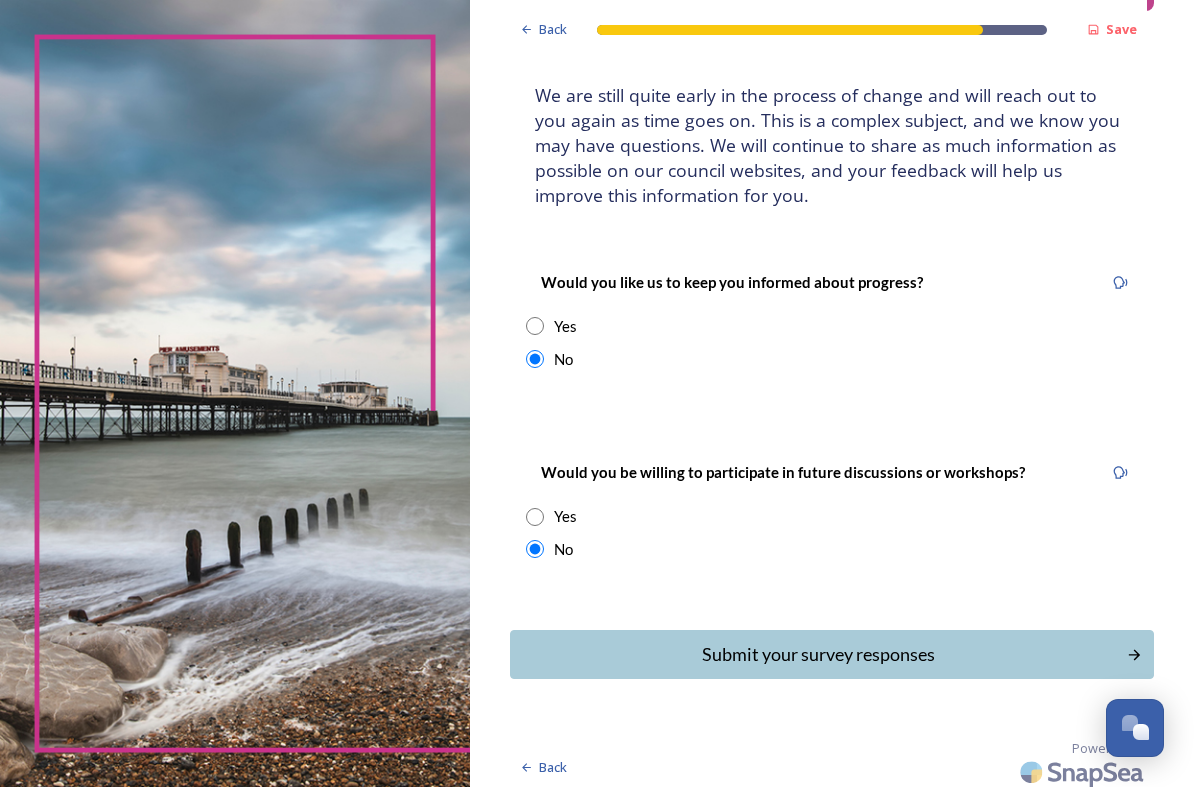 click on "Submit your survey responses" at bounding box center [818, 654] 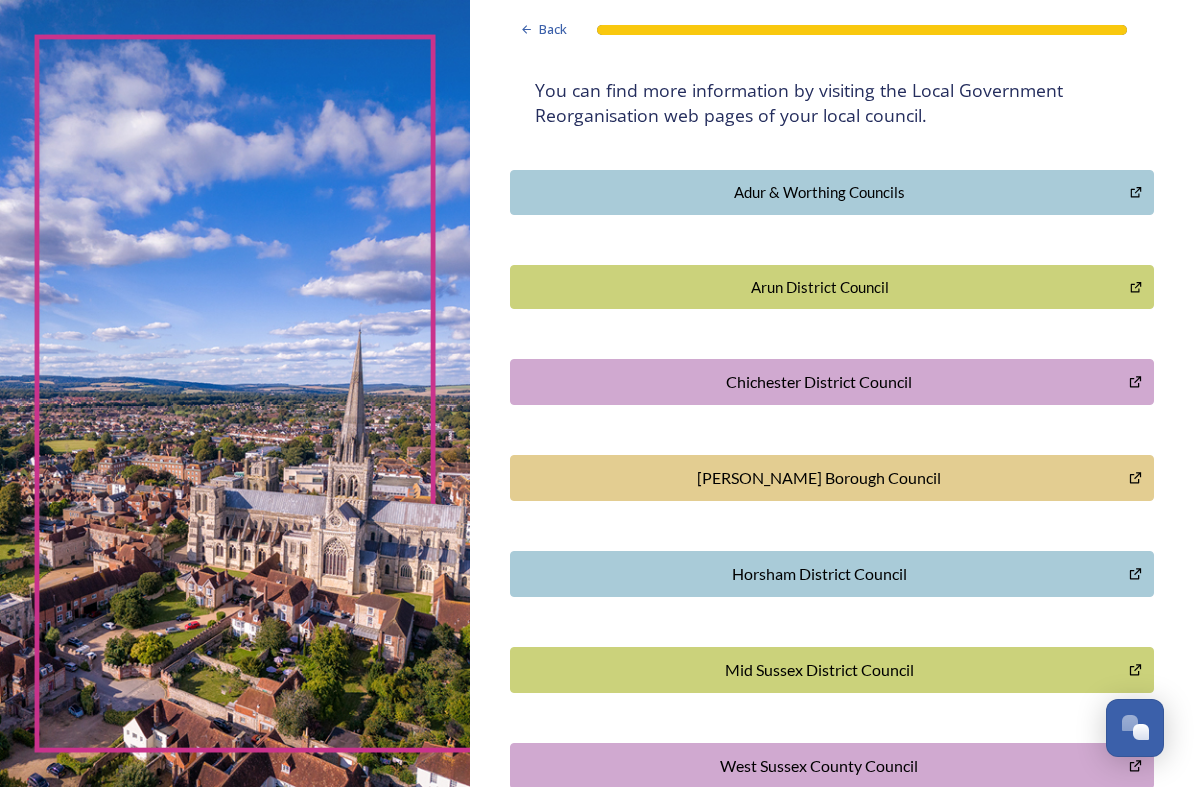 scroll, scrollTop: 383, scrollLeft: 0, axis: vertical 